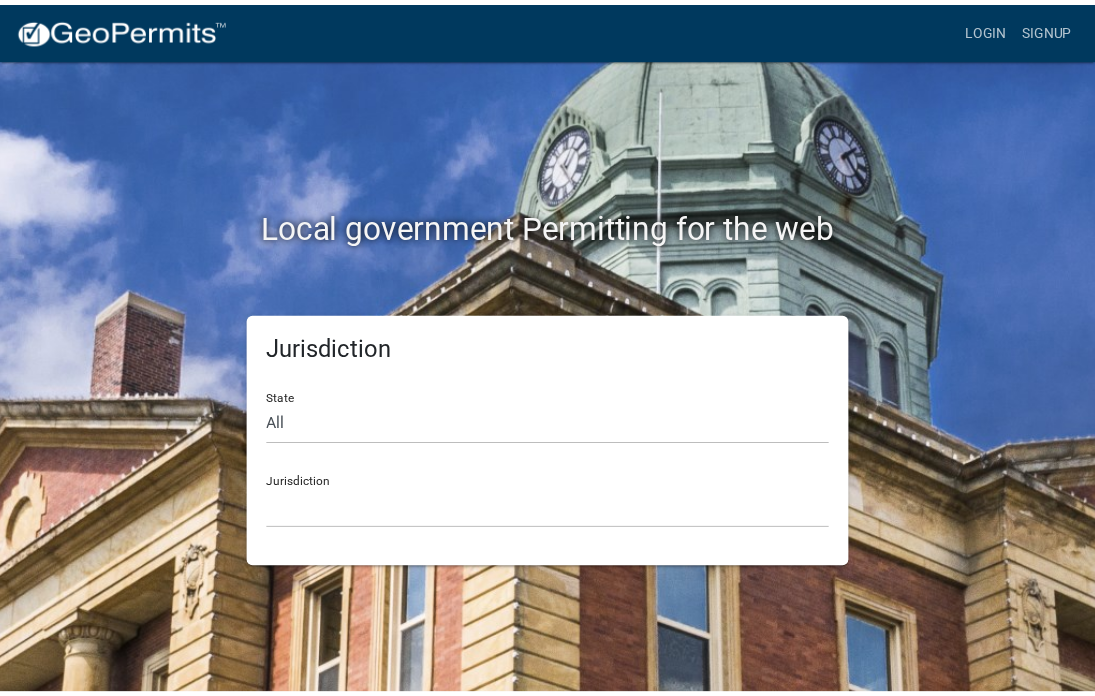 scroll, scrollTop: 0, scrollLeft: 0, axis: both 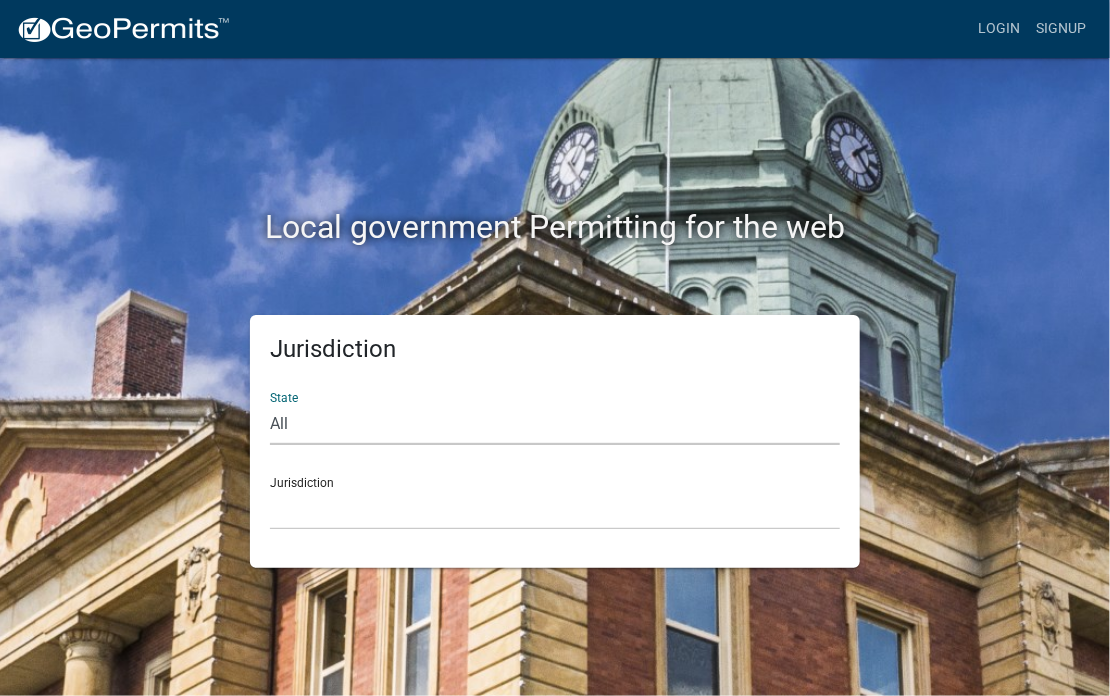 click on "All  Colorado   Georgia   Indiana   Iowa   Kansas   Minnesota   Ohio   South Carolina   Wisconsin" 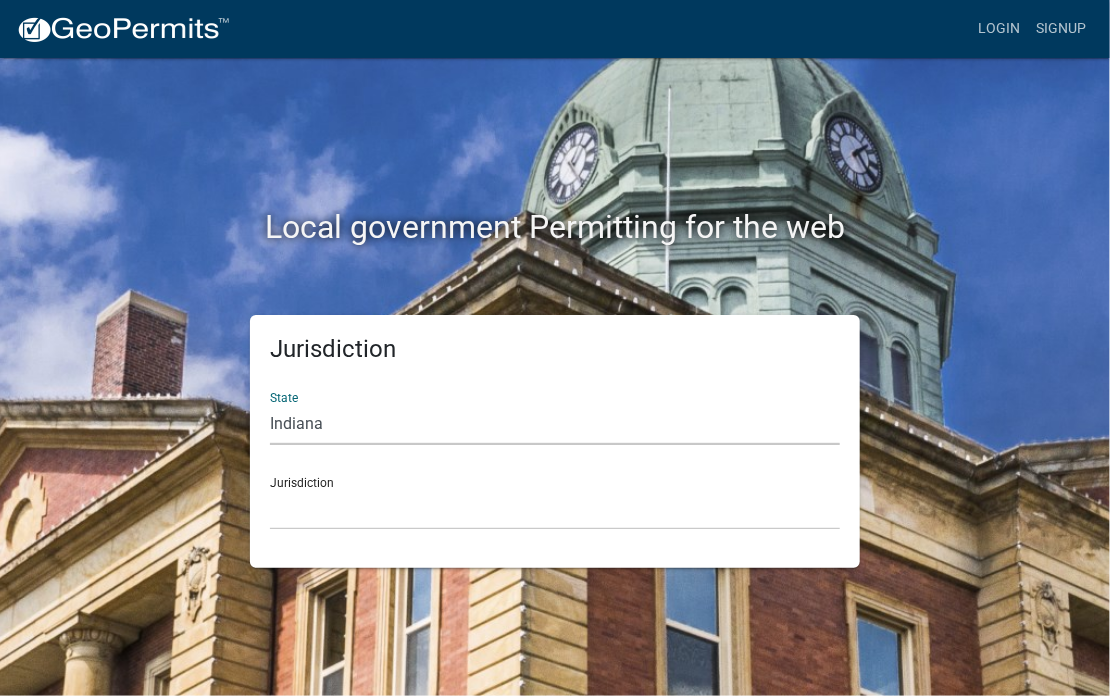 click on "All  Colorado   Georgia   Indiana   Iowa   Kansas   Minnesota   Ohio   South Carolina   Wisconsin" 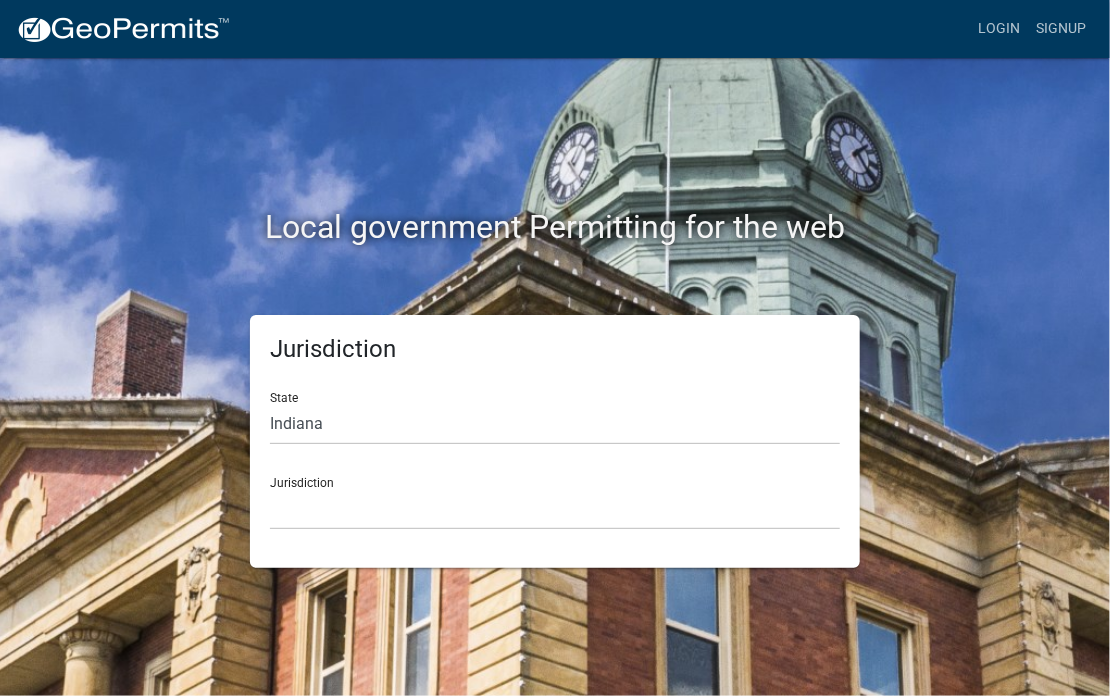 click on "Jurisdiction [JURISDICTION] [JURISDICTION], [JURISDICTION] [JURISDICTION], [JURISDICTION] [JURISDICTION], [JURISDICTION] [JURISDICTION], [JURISDICTION] [JURISDICTION], [JURISDICTION] [JURISDICTION], [JURISDICTION] [JURISDICTION], [JURISDICTION] [JURISDICTION], [JURISDICTION] [JURISDICTION], [JURISDICTION] [JURISDICTION], [JURISDICTION] [JURISDICTION], [JURISDICTION] [JURISDICTION], [JURISDICTION] [JURISDICTION], [JURISDICTION] [JURISDICTION], [JURISDICTION] [JURISDICTION], [JURISDICTION] [JURISDICTION], [JURISDICTION] [JURISDICTION], [JURISDICTION] [JURISDICTION], [JURISDICTION] [JURISDICTION]" 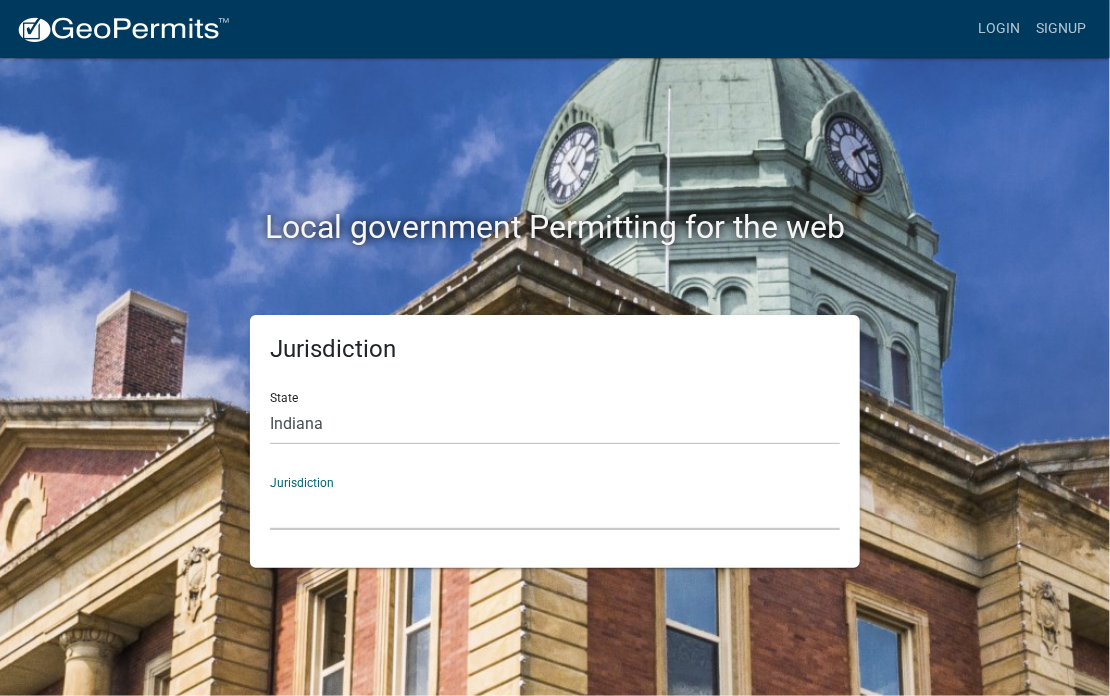 click on "City of Charlestown, Indiana City of Jeffersonville, Indiana City of Logansport, Indiana Decatur County, Indiana Grant County, Indiana Howard County, Indiana Huntington County, Indiana Jasper County, Indiana Kosciusko County, Indiana La Porte County, Indiana Miami County, Indiana Montgomery County, Indiana Morgan County, Indiana Newton County, Indiana Porter County, Indiana River Ridge Development Authority, Indiana Tippecanoe County, Indiana Vigo County, Indiana Wells County, Indiana Whitley County, Indiana" 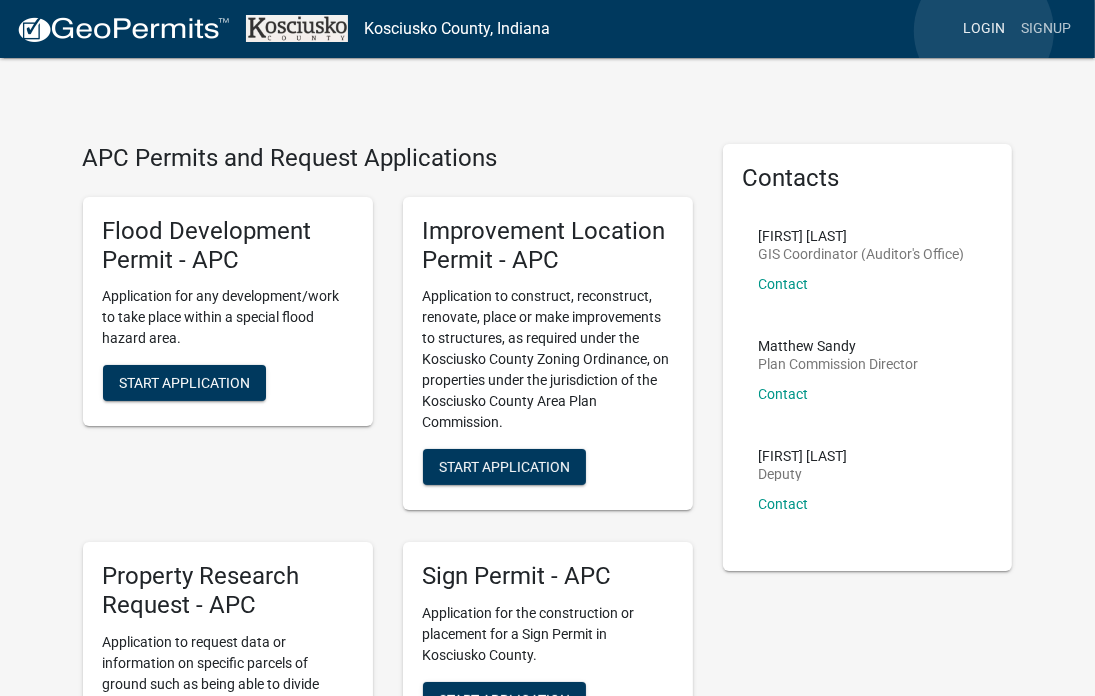 click on "Login" at bounding box center (984, 29) 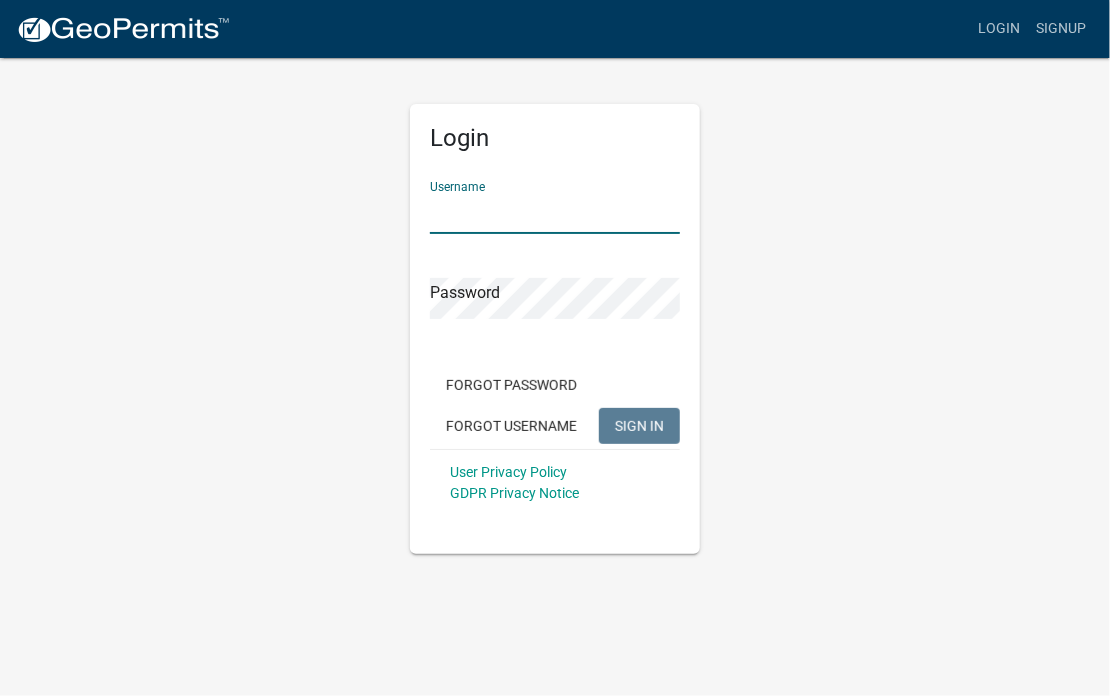 click on "Username" at bounding box center (555, 213) 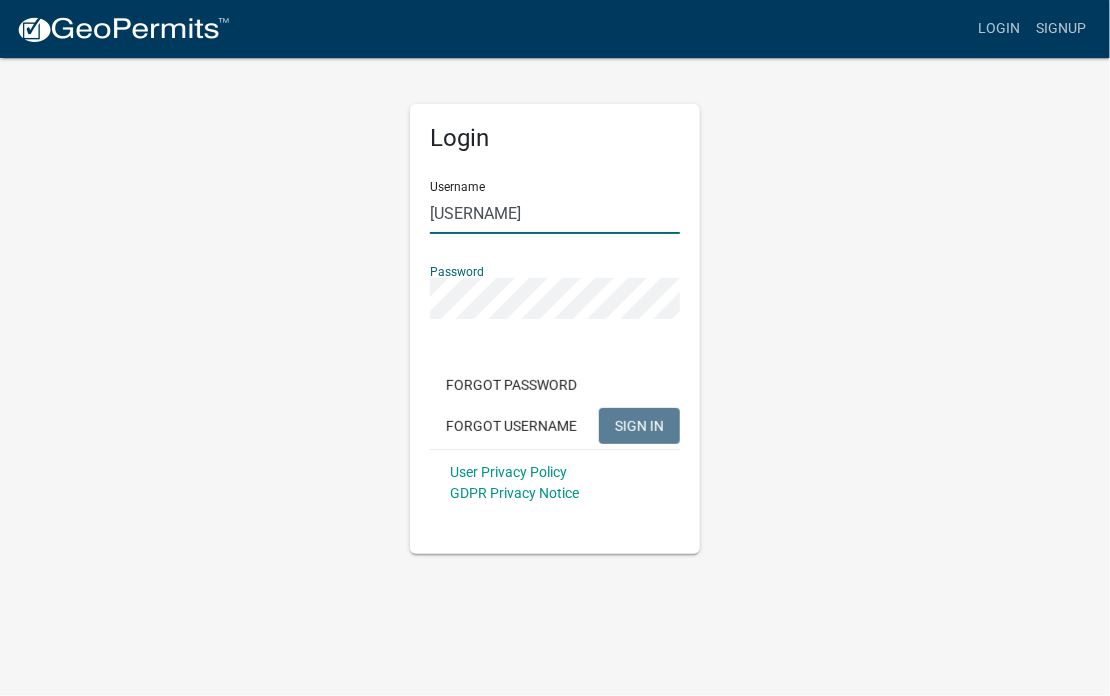 click on "[USERNAME]" at bounding box center [555, 213] 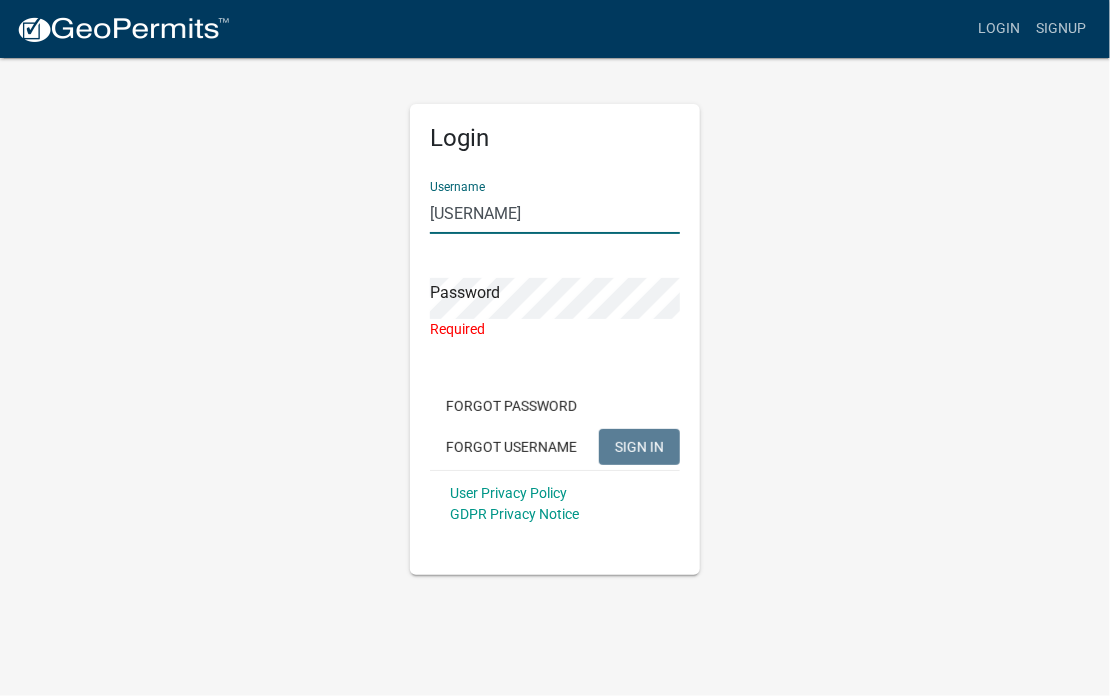 type on "[USERNAME]" 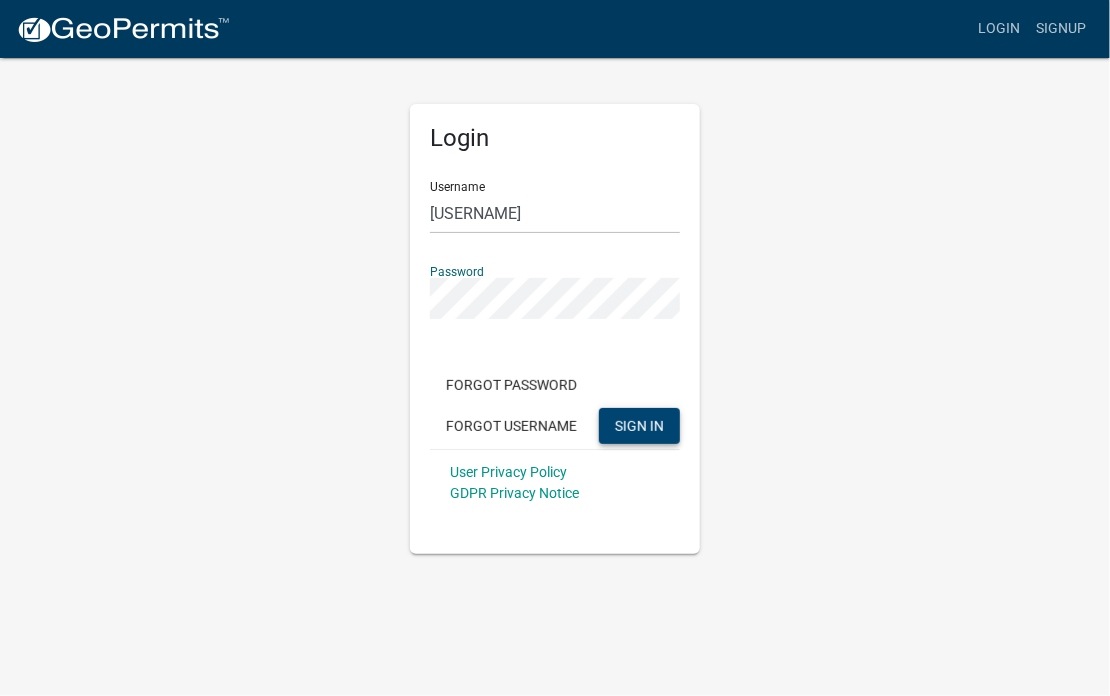 click on "SIGN IN" 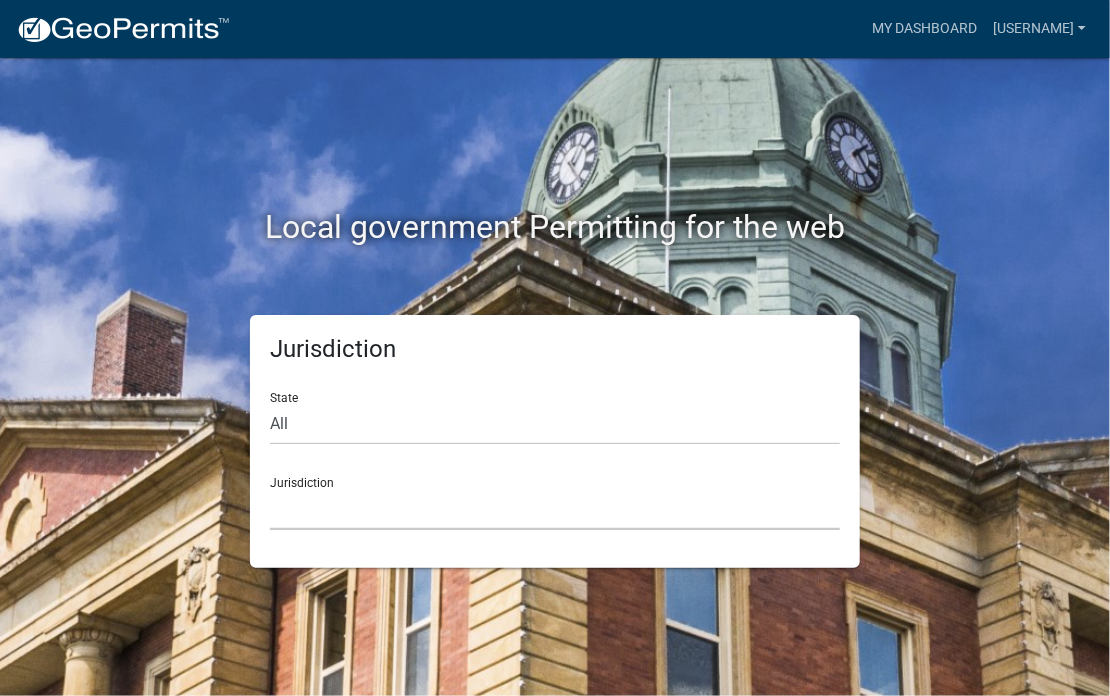 click on "Custer County, Colorado   City of Bainbridge, Georgia   Cook County, Georgia   Crawford County, Georgia   Gilmer County, Georgia   Haralson County, Georgia   Jasper County, Georgia   Madison County, Georgia   Putnam County, Georgia   Talbot County, Georgia   Troup County, Georgia   City of Charlestown, Indiana   City of Jeffersonville, Indiana   City of Logansport, Indiana   Decatur County, Indiana   Grant County, Indiana   Howard County, Indiana   Huntington County, Indiana   Jasper County, Indiana   Kosciusko County, Indiana   La Porte County, Indiana   Miami County, Indiana   Montgomery County, Indiana   Morgan County, Indiana   Newton County, Indiana   Porter County, Indiana   River Ridge Development Authority, Indiana   Tippecanoe County, Indiana   Vigo County, Indiana   Wells County, Indiana   Whitley County, Indiana   Boone County, Iowa   Butler County, Iowa   Cerro Gordo County, Iowa   City of Harlan, Iowa   City of Indianola, Iowa   City of Newton, Iowa   Clayton County, Iowa   Grundy County, Iowa" 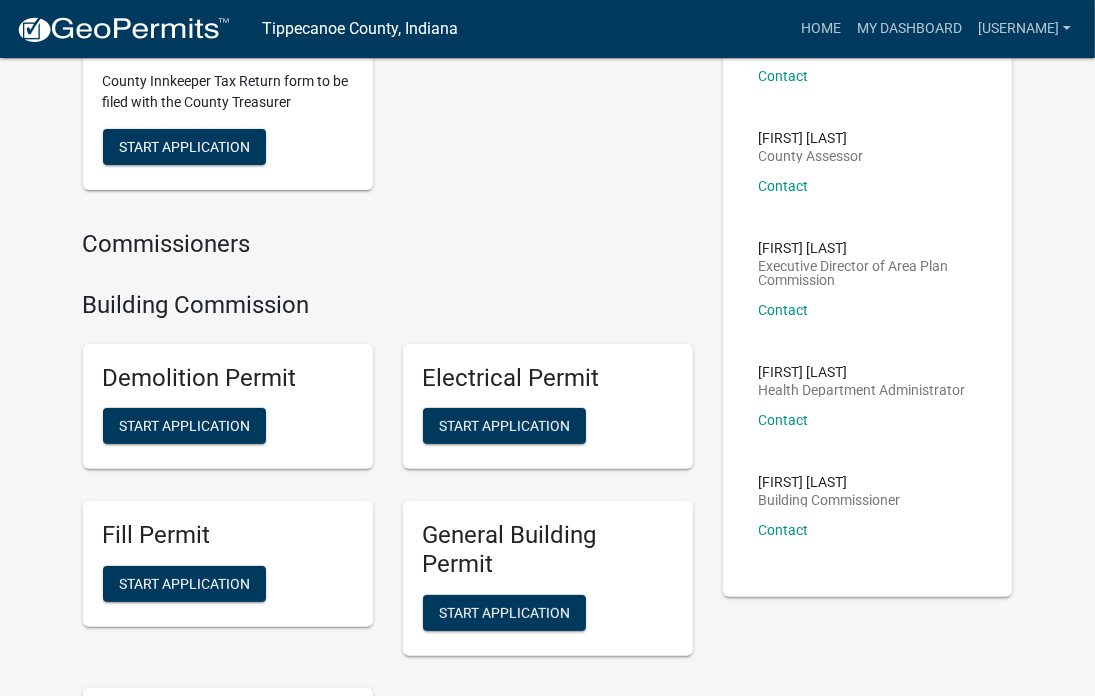 scroll, scrollTop: 0, scrollLeft: 0, axis: both 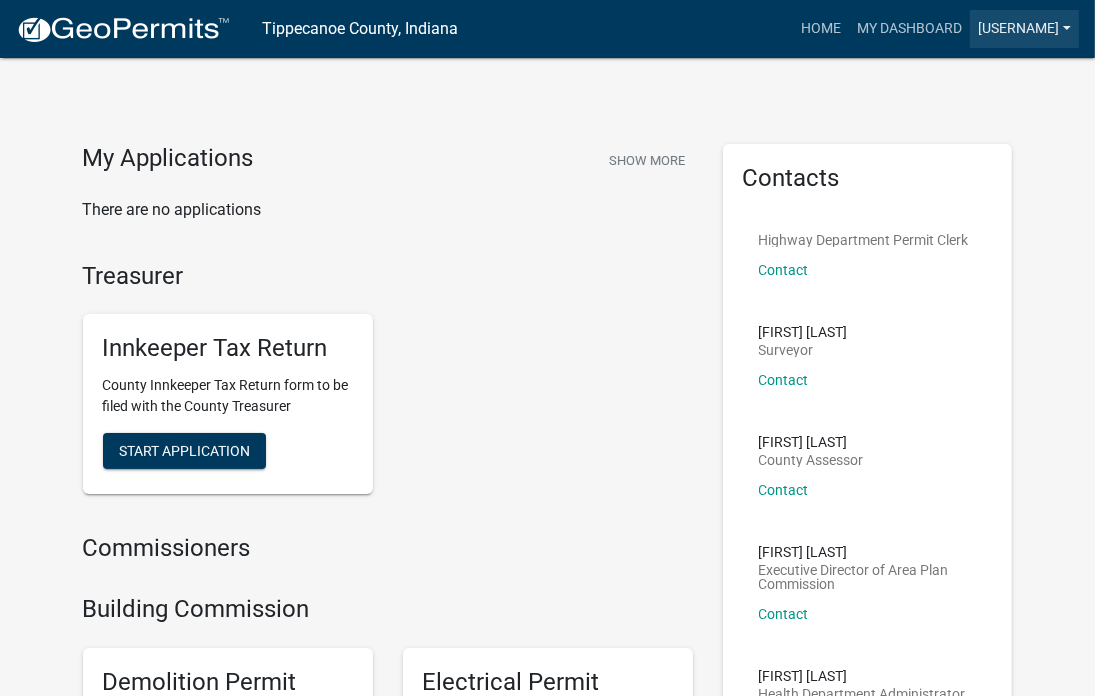 click on "[USERNAME]" at bounding box center [1024, 29] 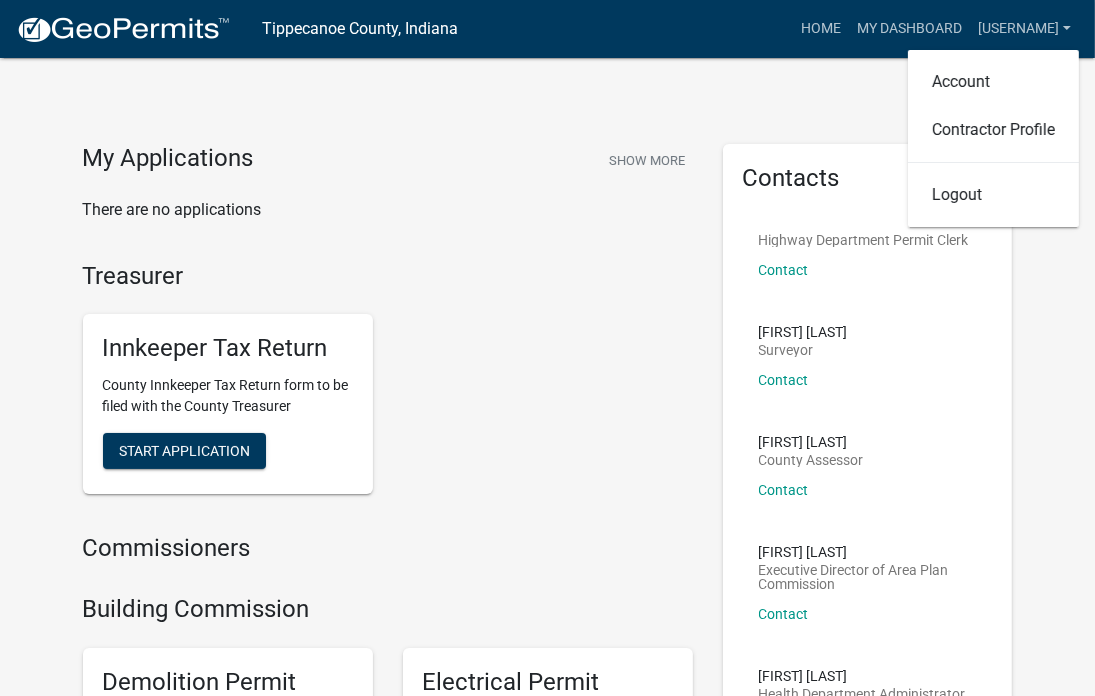 click on "My Applications Show More There are no applications Treasurer Innkeeper Tax Return County Innkeeper Tax Return form to be filed with the County Treasurer Start Application Commissioners Building Commission Demolition Permit Start Application Electrical Permit Start Application Fill Permit Start Application General Building Permit Start Application Sign Permit Start Application Health Private On-Site Sewage System Permit Start Application Surveyors Stormwater Permit Start Application Highway Driveway Entrance Permit Start Application Mobile Home/Oversize Load Moving Permit Combined application for Mobile Home Moving and Oversize/Overweight Load Moving Start Application Right-of-Way Permit Application for work, utilities, or dumpsters in the Right-of-Way Start Application Highway Contractor Utility Contractor Registration and Renewal Please use this form to register if installing Utilities in the Right-of-Way for [COUNTY] Highway Department Start Application Start Application Start Application" 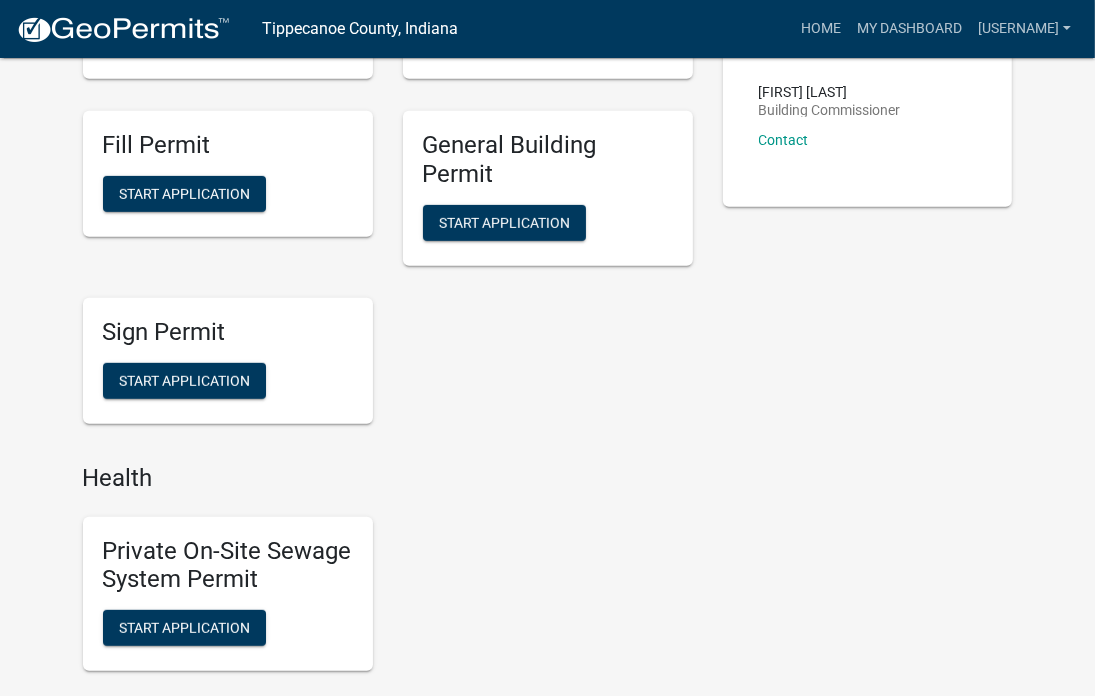 scroll, scrollTop: 859, scrollLeft: 0, axis: vertical 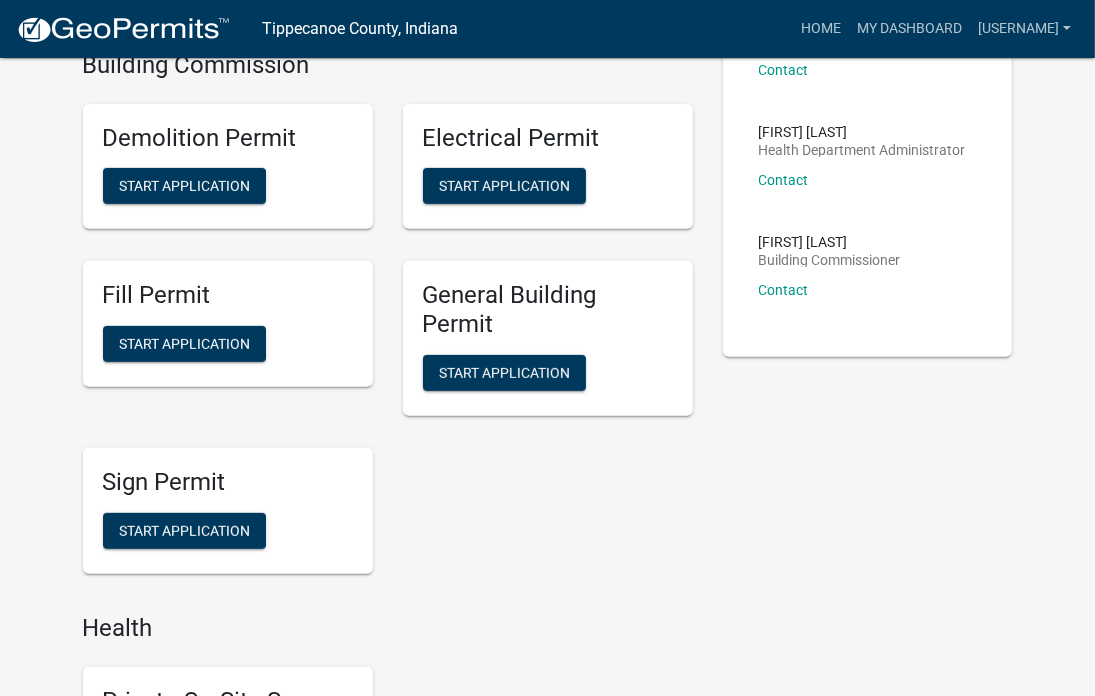 click on "General Building Permit" at bounding box center [548, 310] 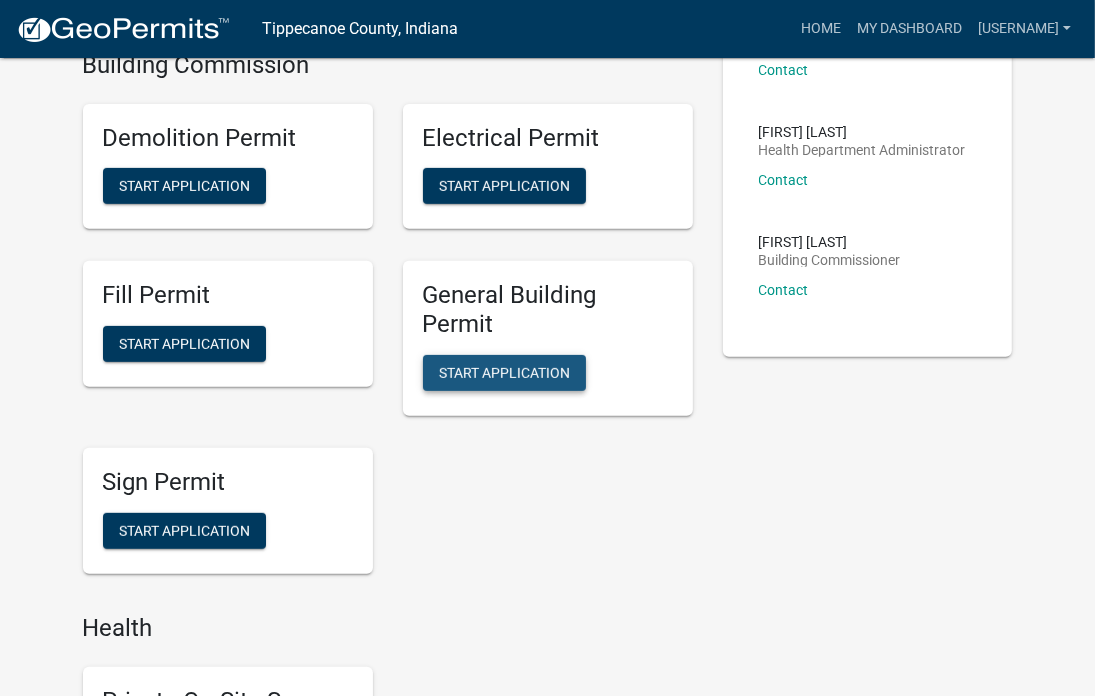 click on "Start Application" at bounding box center (504, 373) 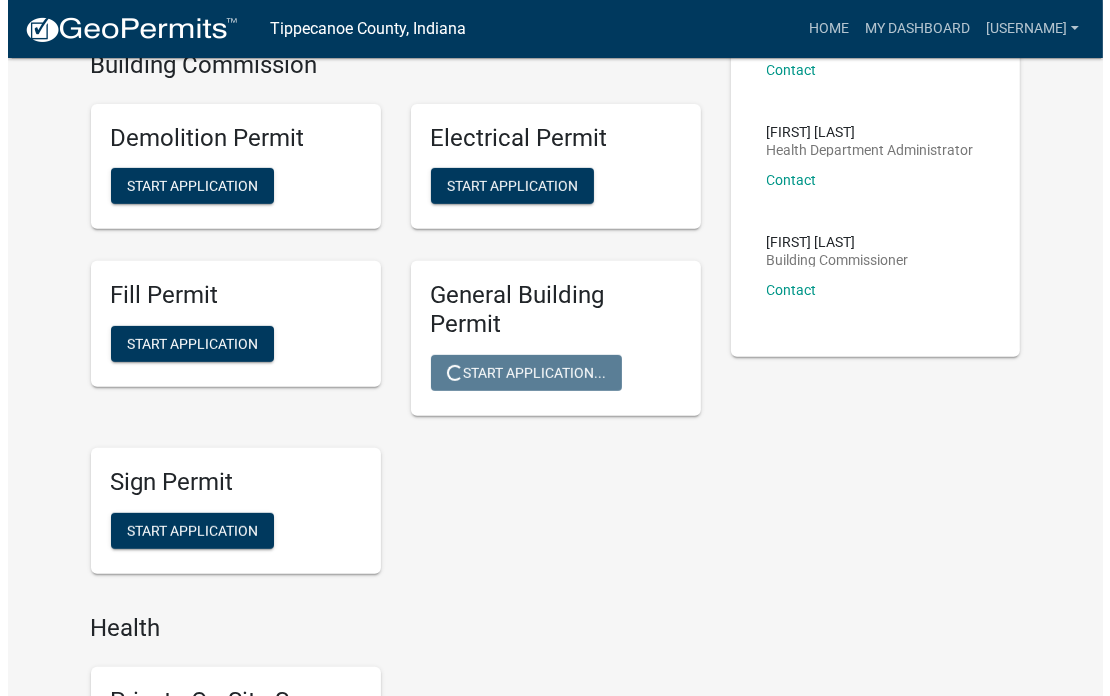 scroll, scrollTop: 0, scrollLeft: 0, axis: both 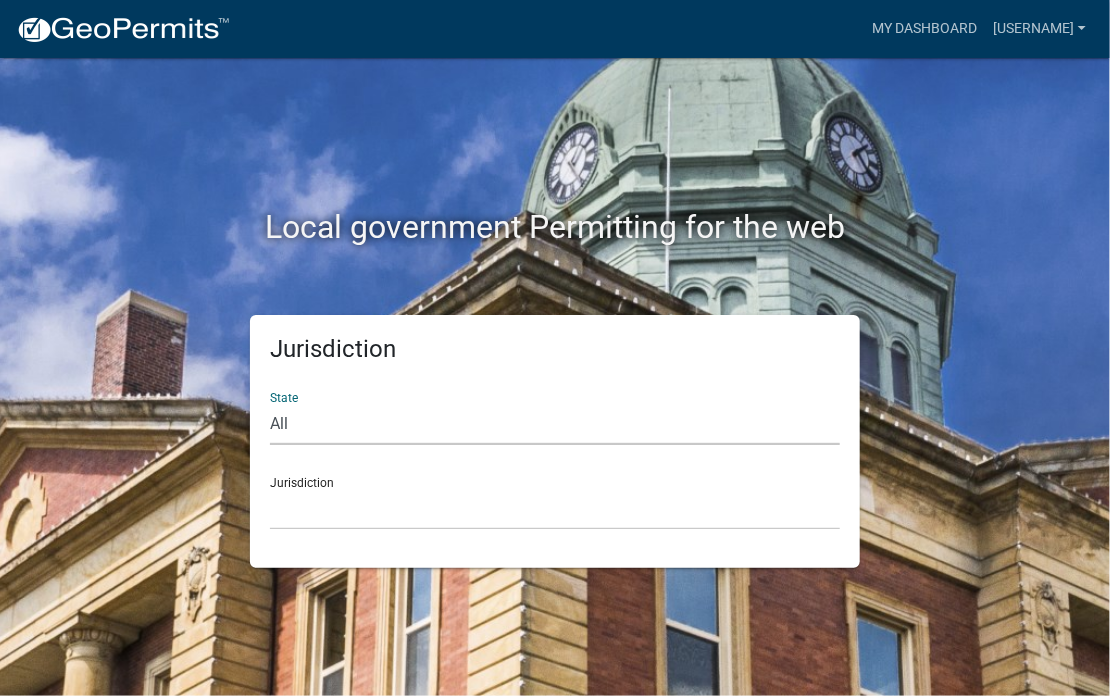 click on "All  Colorado   Georgia   Indiana   Iowa   Kansas   Minnesota   Ohio   South Carolina   Wisconsin" 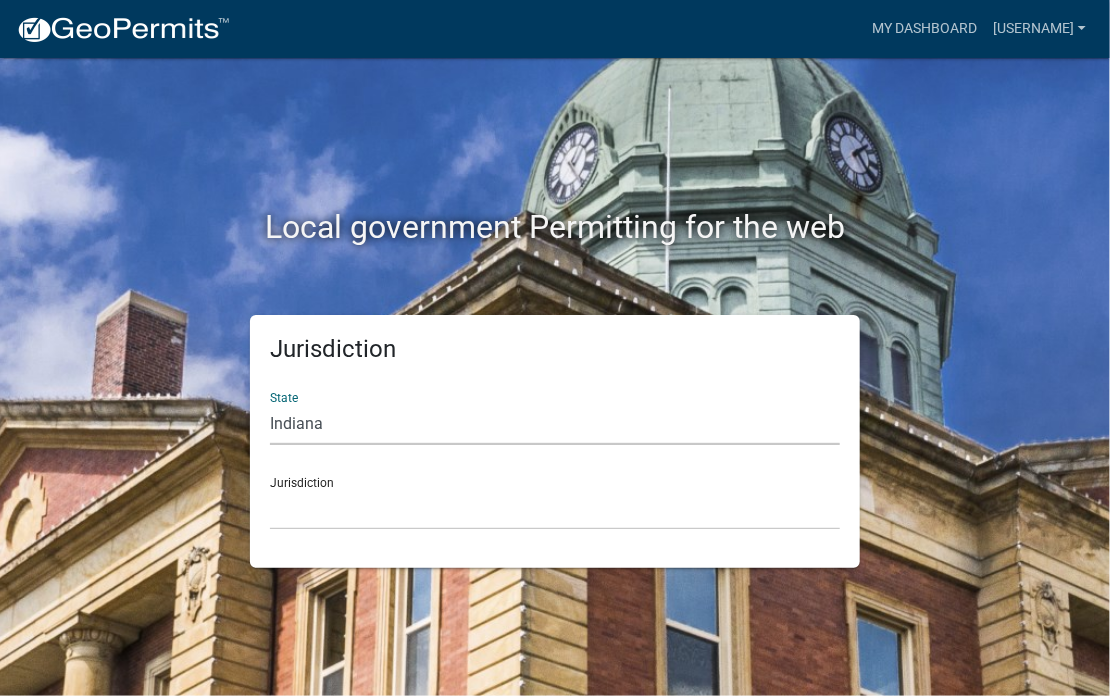 click on "All  Colorado   Georgia   Indiana   Iowa   Kansas   Minnesota   Ohio   South Carolina   Wisconsin" 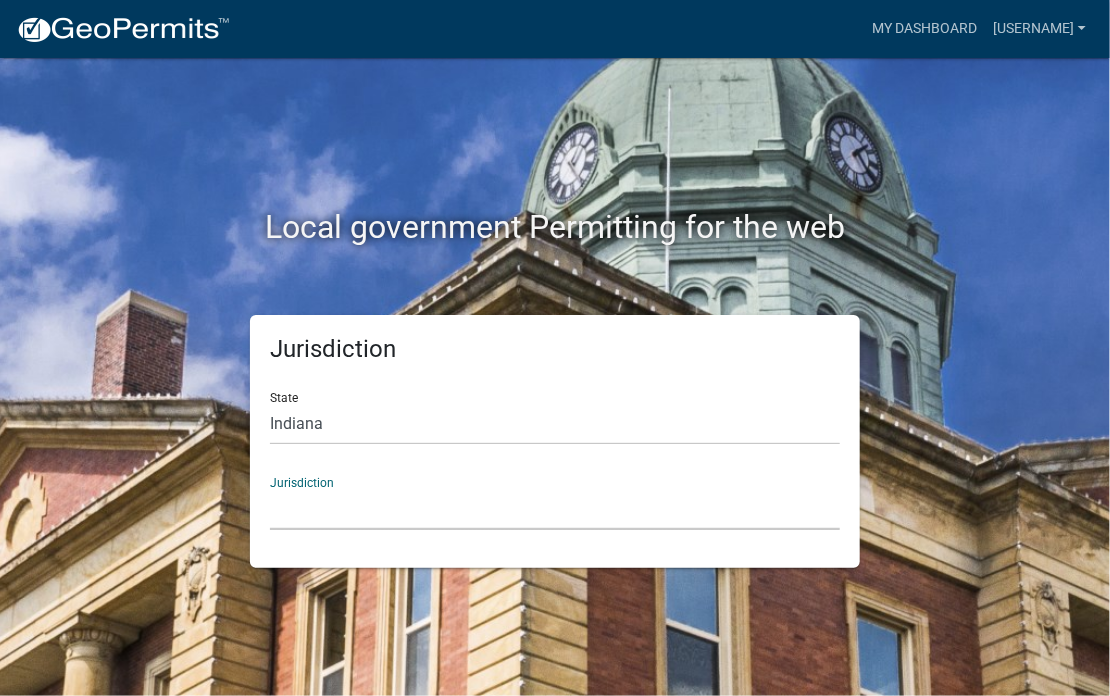 click on "City of Charlestown, Indiana City of Jeffersonville, Indiana City of Logansport, Indiana Decatur County, Indiana Grant County, Indiana Howard County, Indiana Huntington County, Indiana Jasper County, Indiana Kosciusko County, Indiana La Porte County, Indiana Miami County, Indiana Montgomery County, Indiana Morgan County, Indiana Newton County, Indiana Porter County, Indiana River Ridge Development Authority, Indiana Tippecanoe County, Indiana Vigo County, Indiana Wells County, Indiana Whitley County, Indiana" 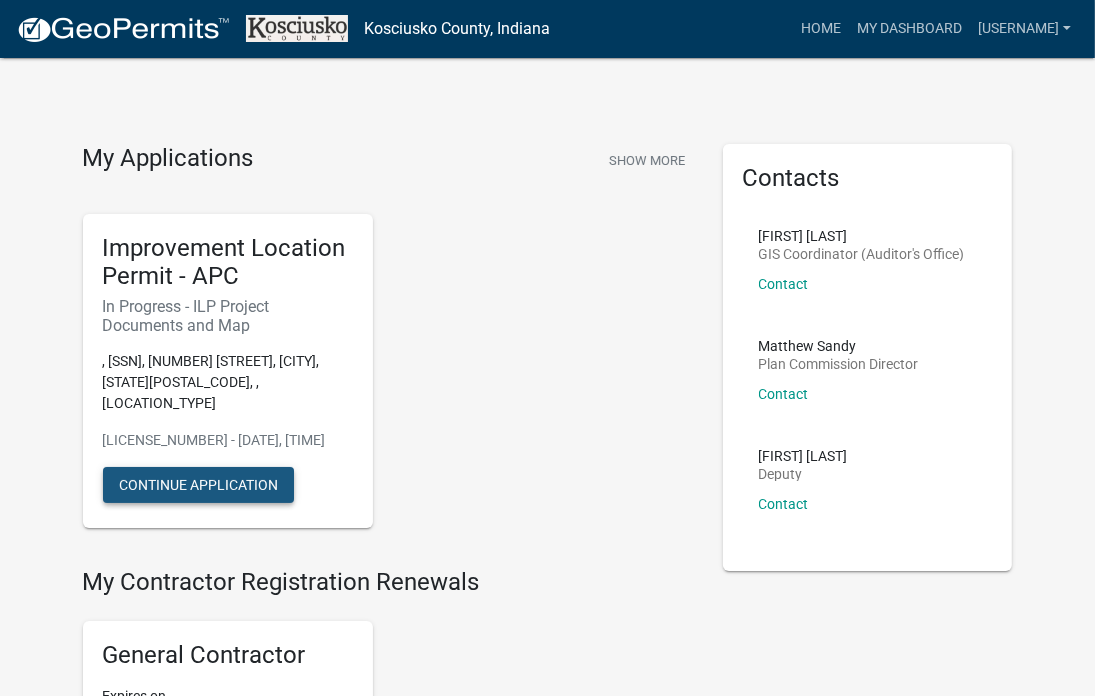click on "Continue Application" 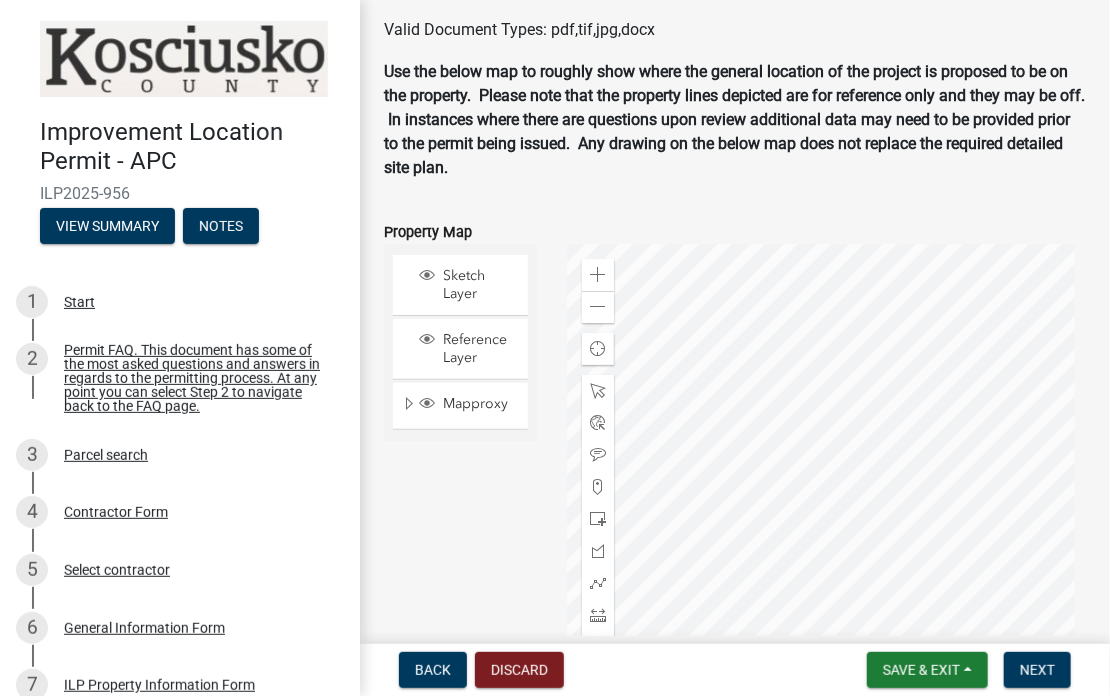 scroll, scrollTop: 3136, scrollLeft: 0, axis: vertical 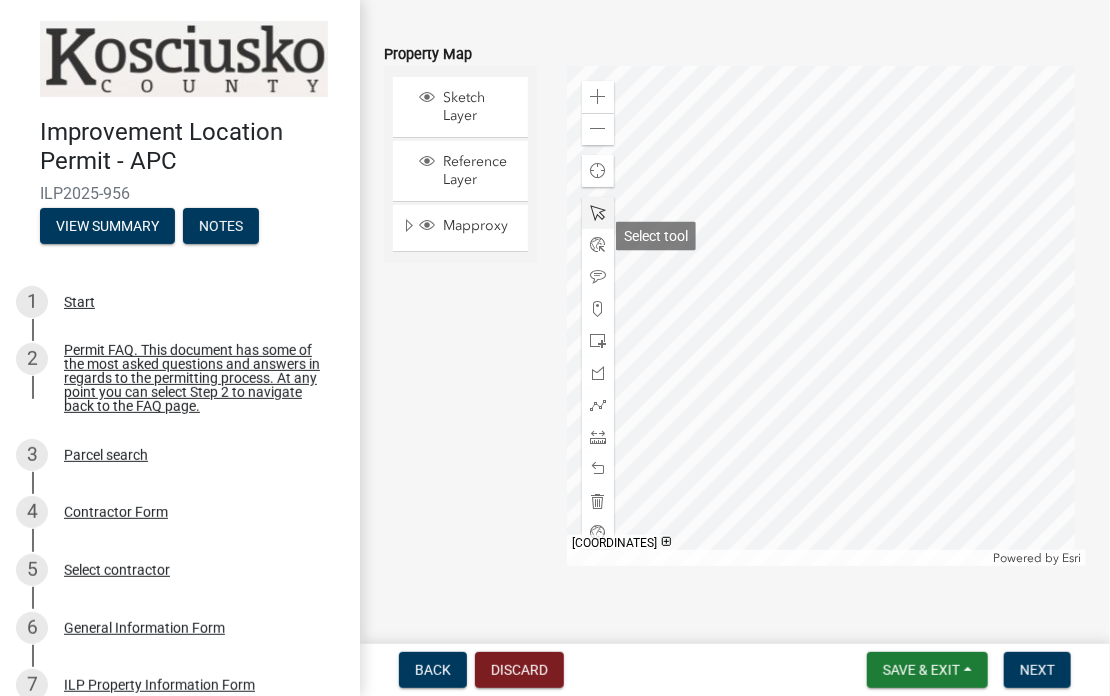 click 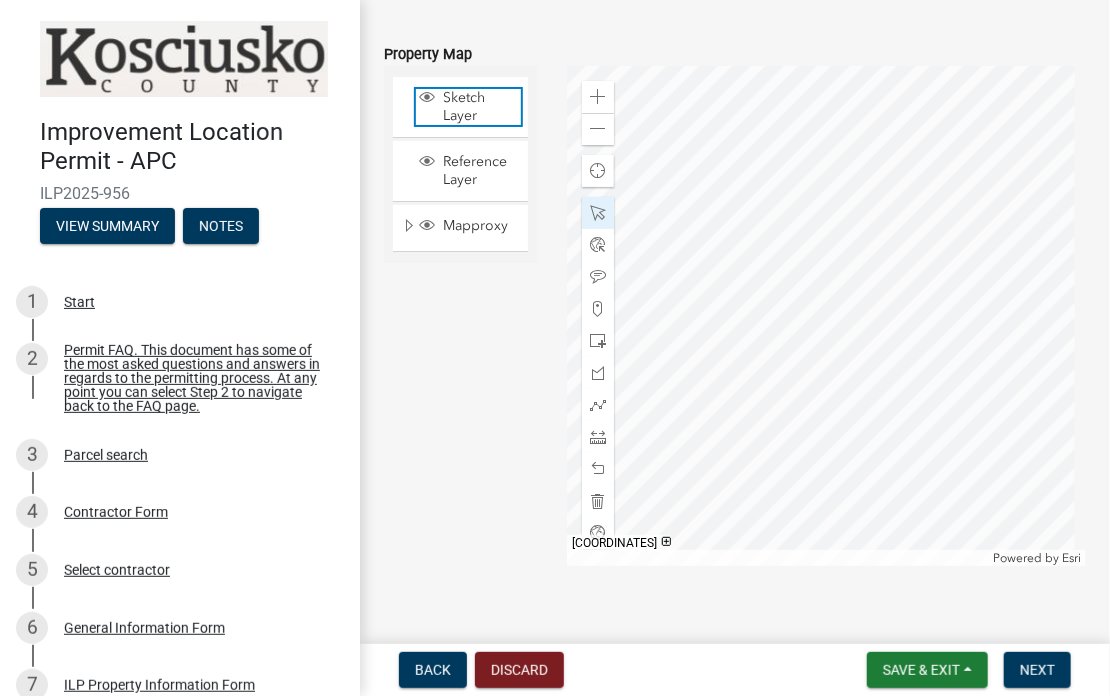 click on "Sketch Layer" at bounding box center [479, 107] 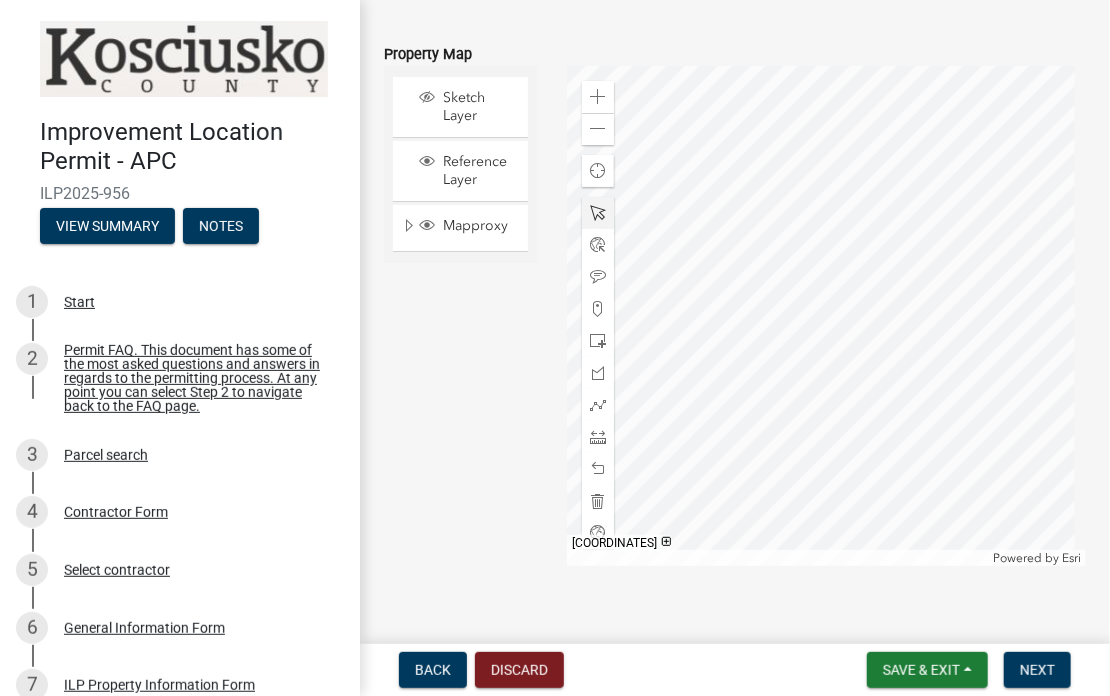 click 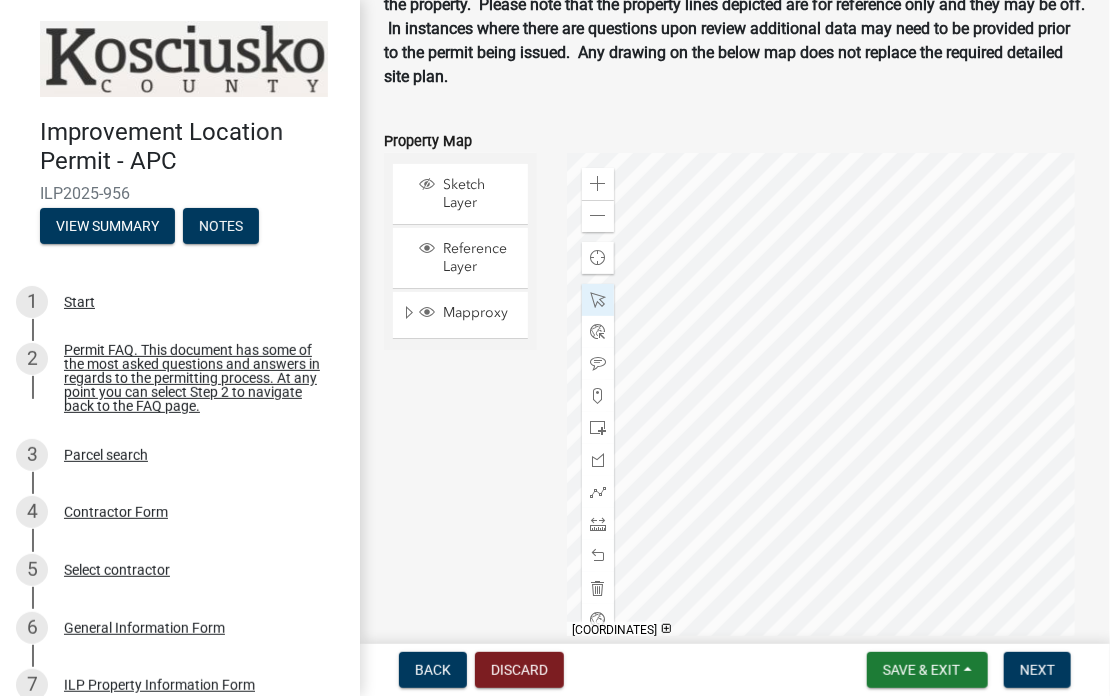 scroll, scrollTop: 3154, scrollLeft: 0, axis: vertical 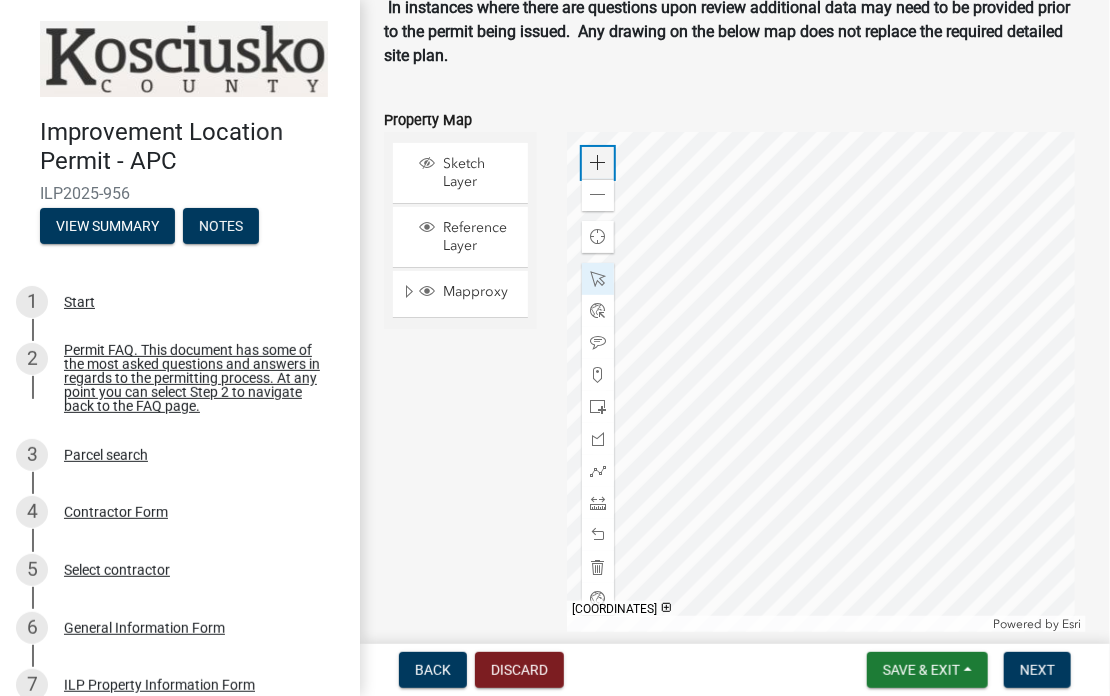 click 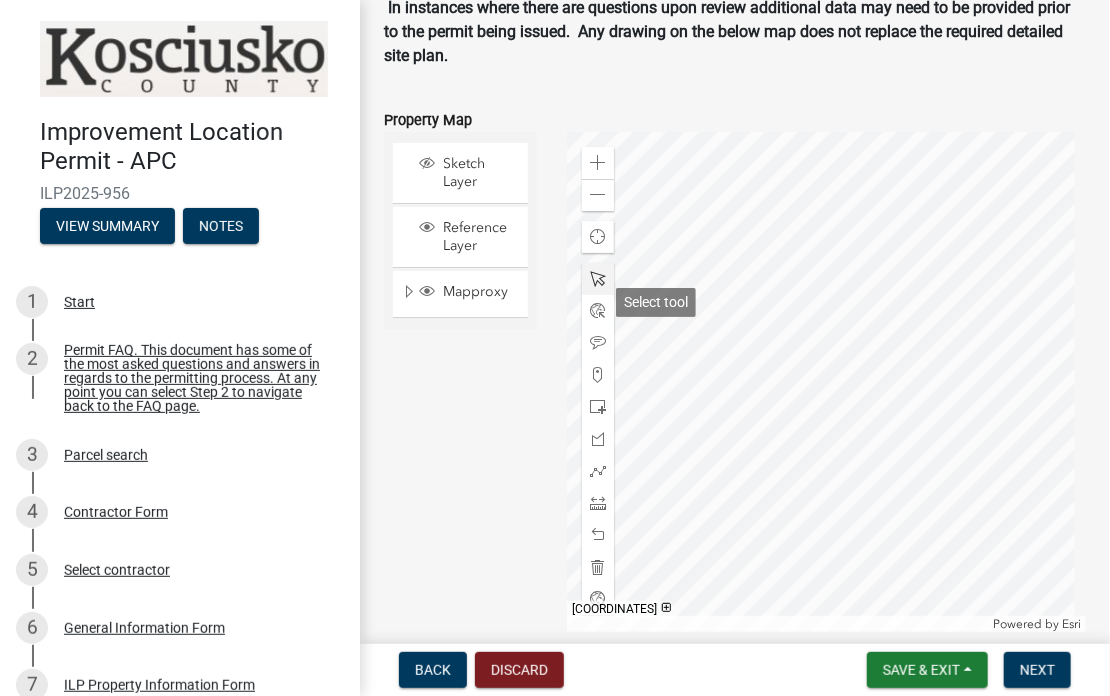 click 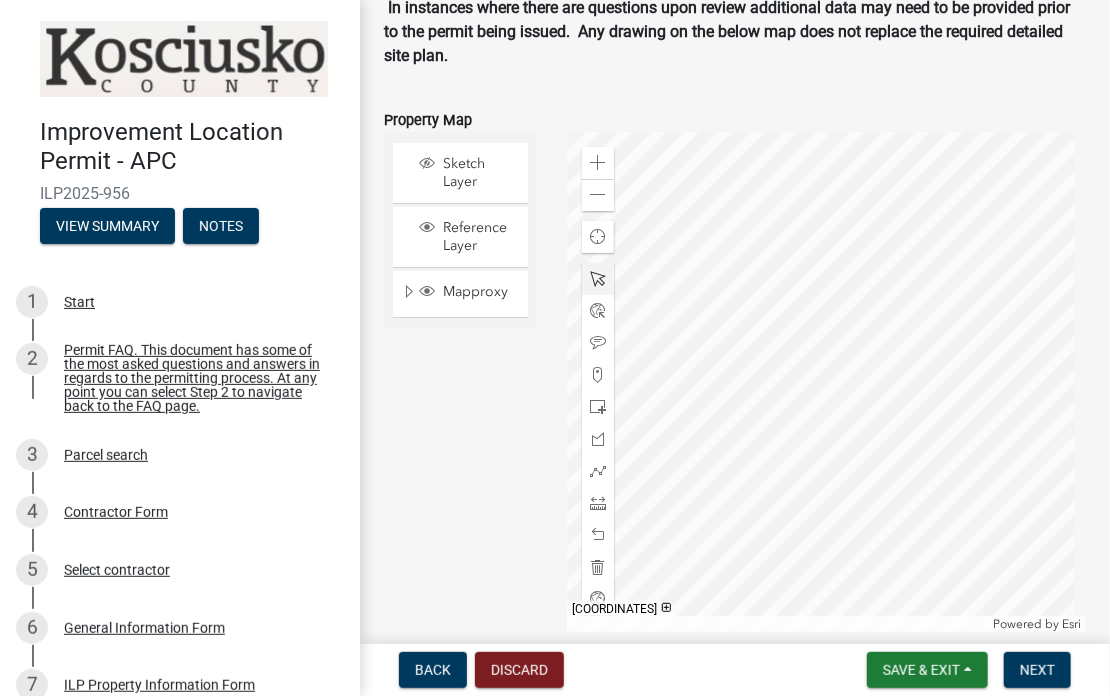 click on "Zoom in Zoom out Find my location Powered by Esri" 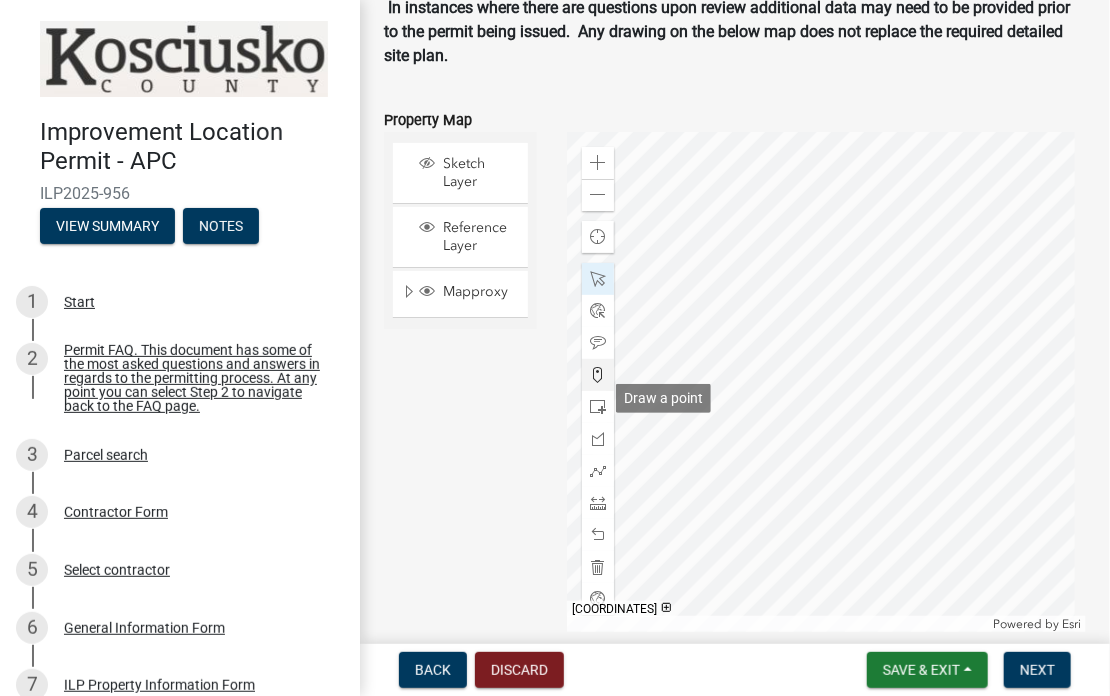 click 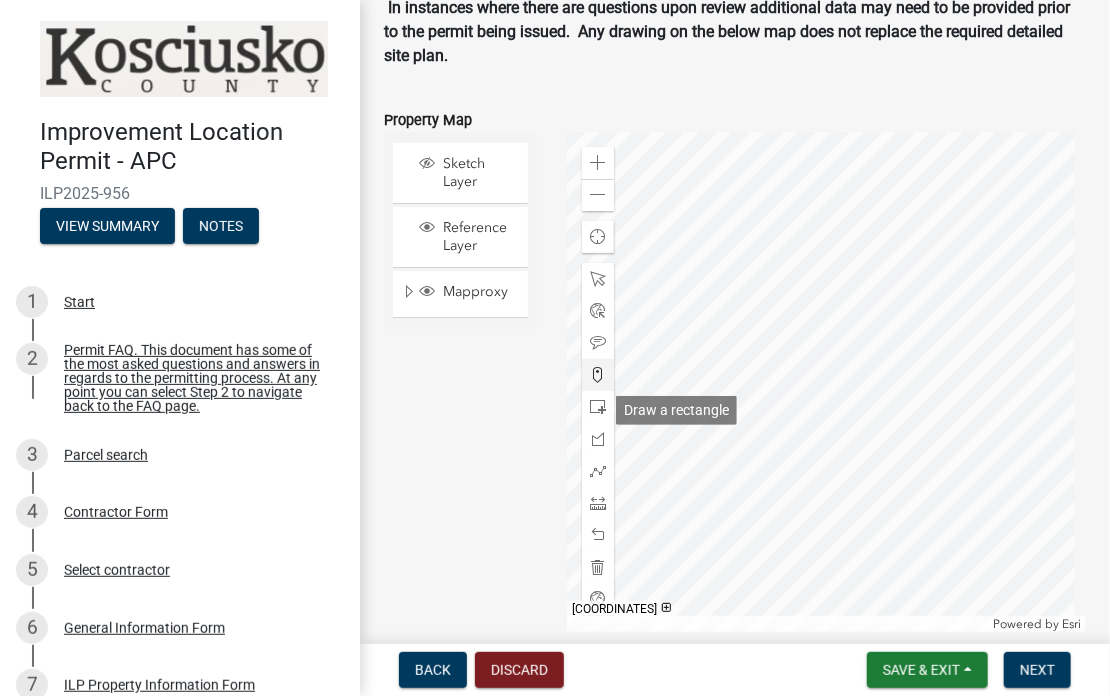 scroll, scrollTop: 3174, scrollLeft: 0, axis: vertical 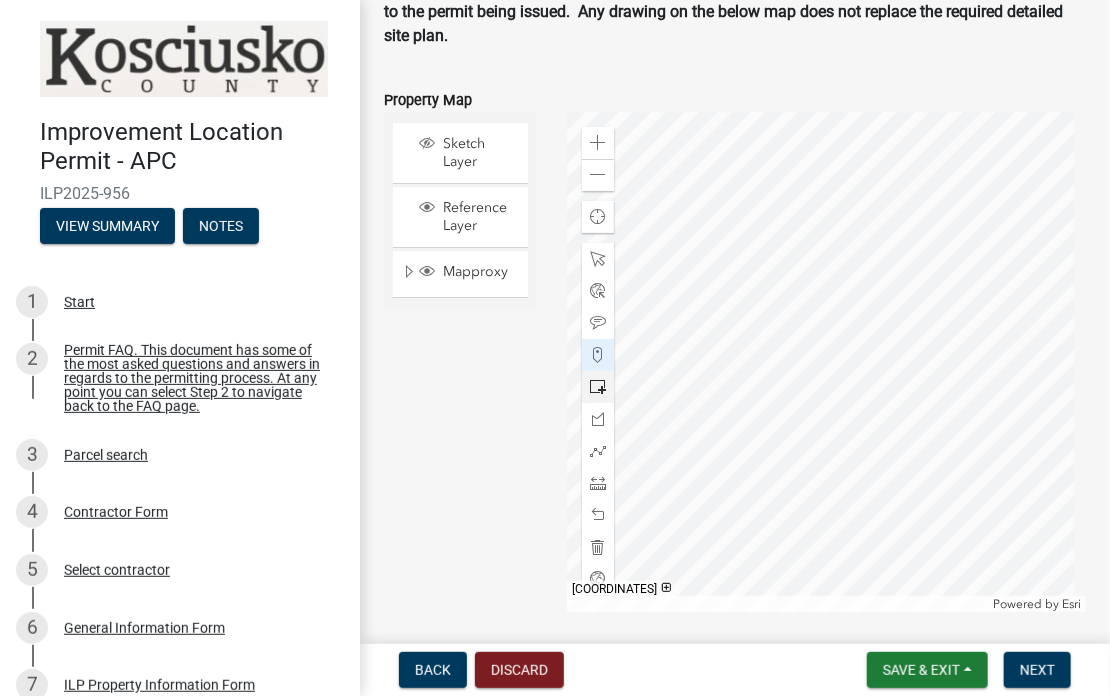 click 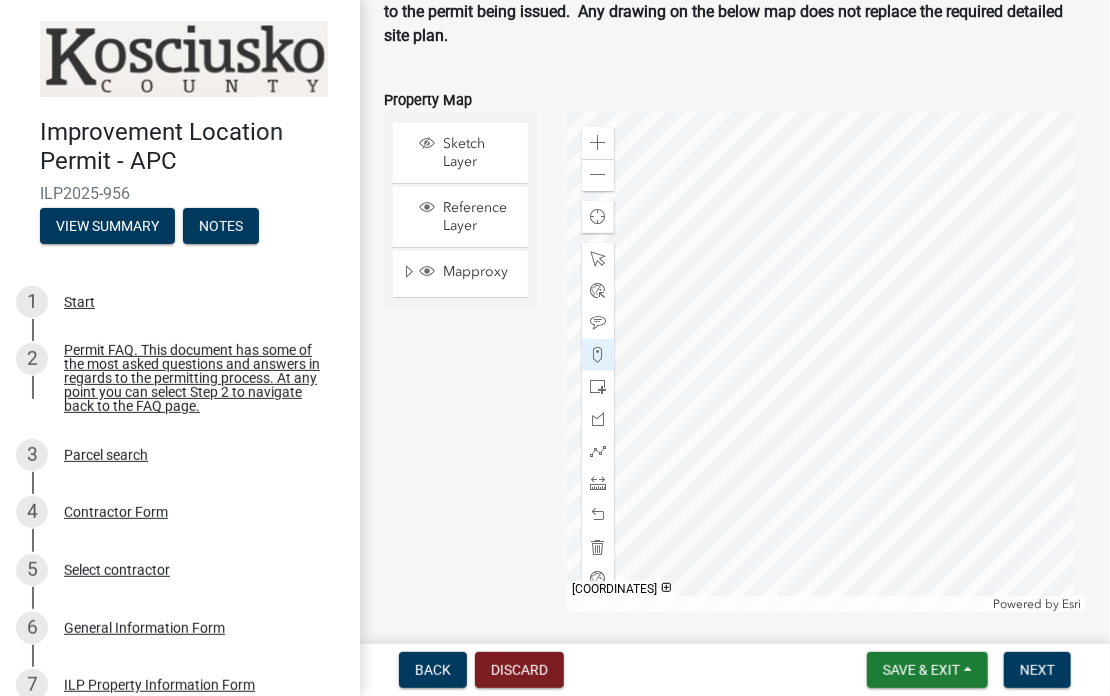 click 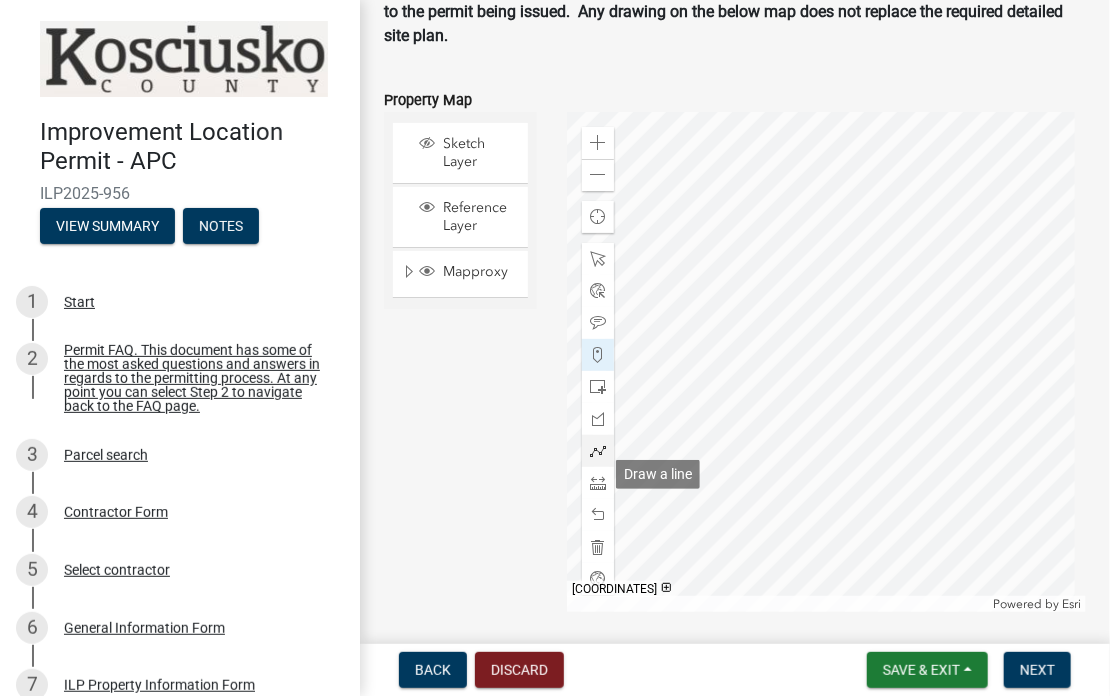 click 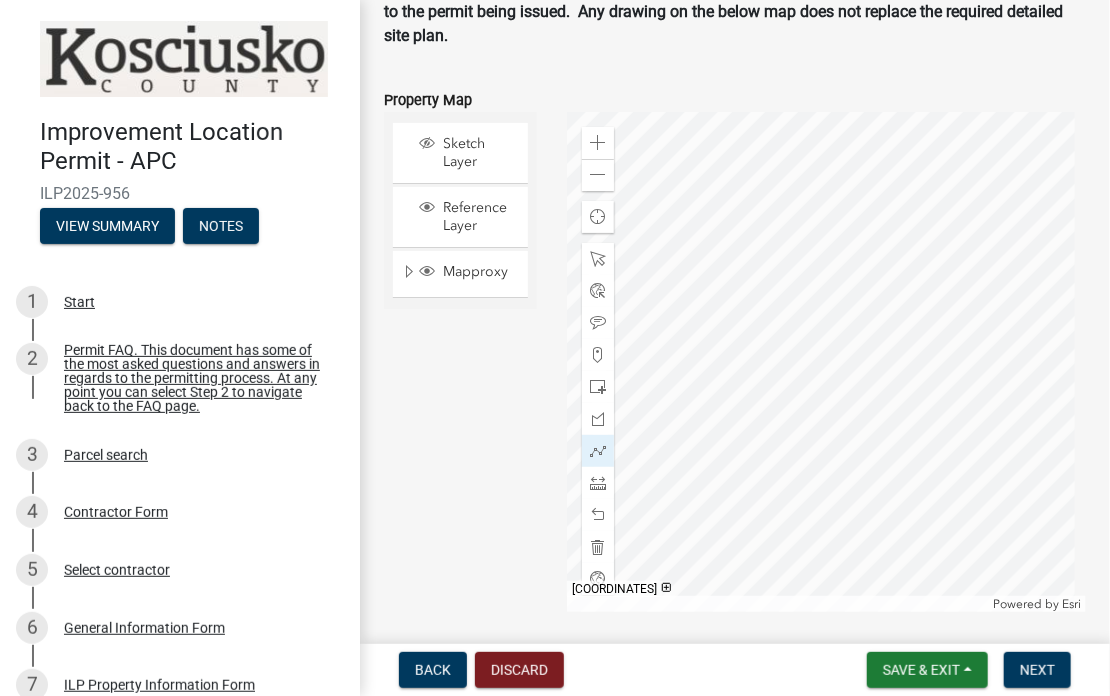 click 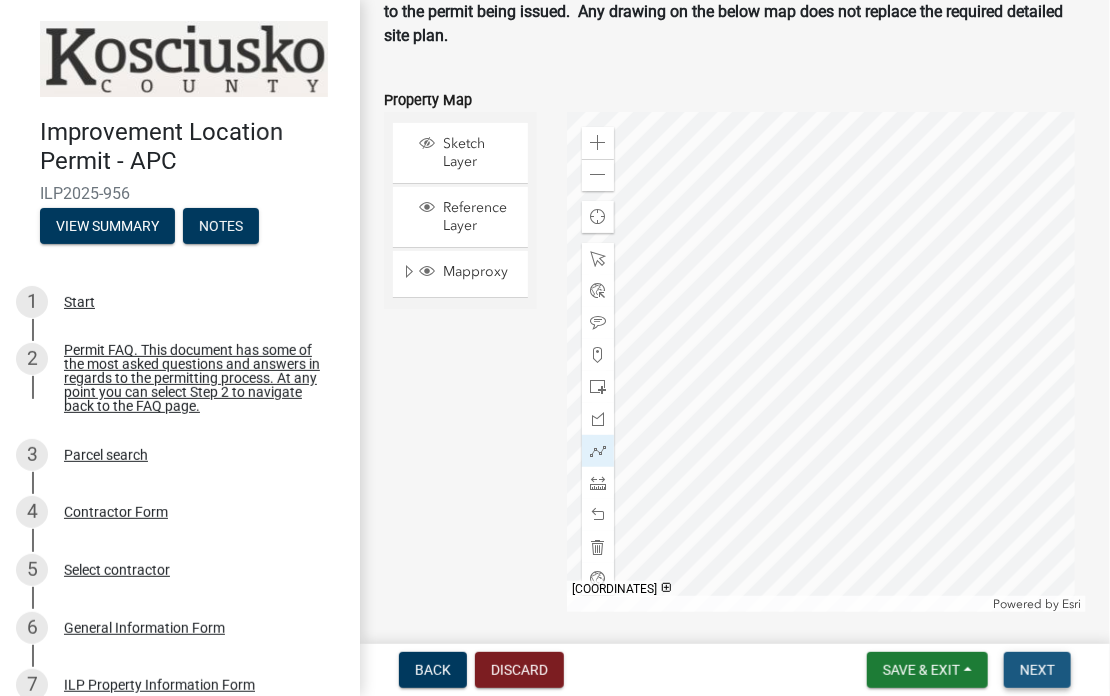 click on "Next" at bounding box center (1037, 670) 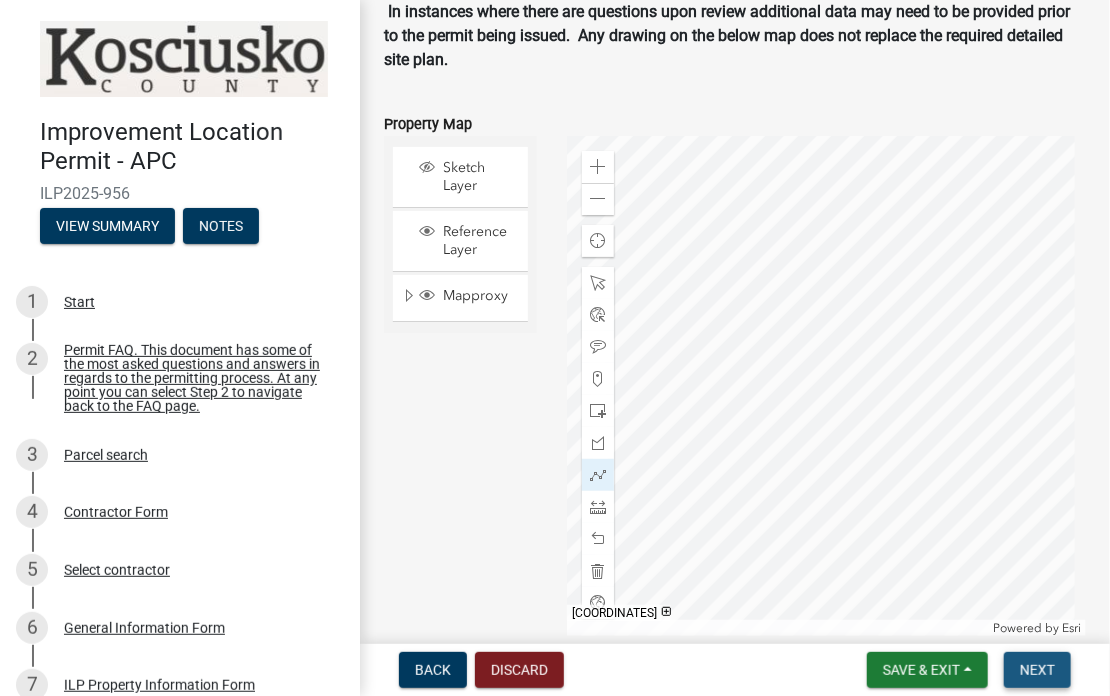 scroll, scrollTop: 3198, scrollLeft: 0, axis: vertical 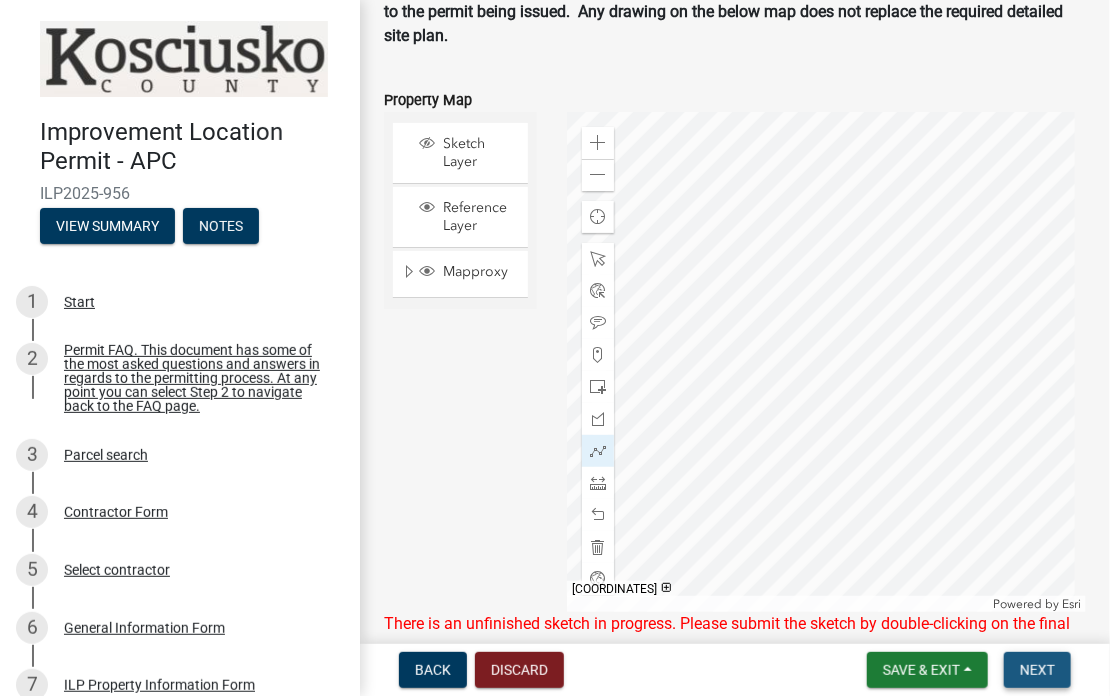 click on "Next" at bounding box center [1037, 670] 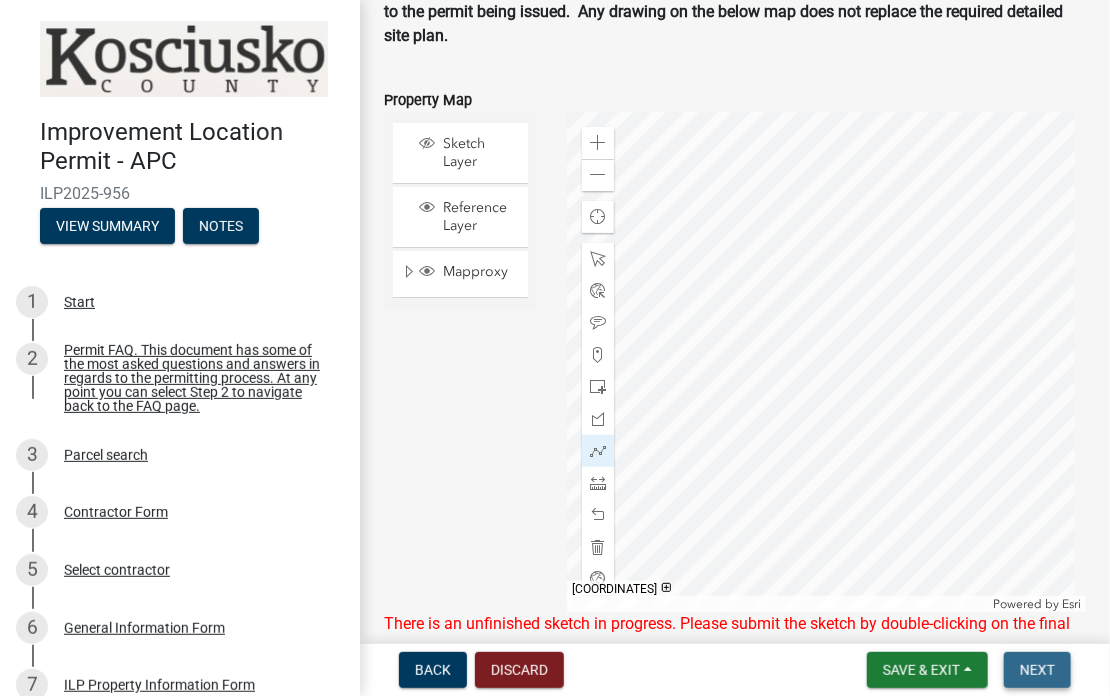 click on "Next" at bounding box center (1037, 670) 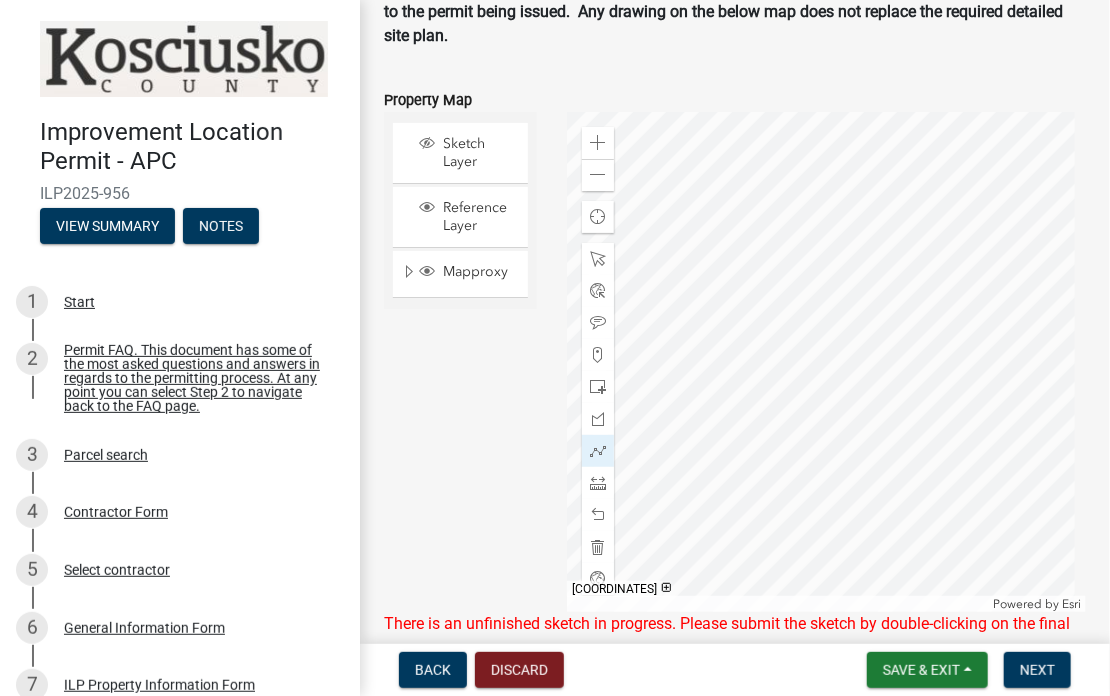 click 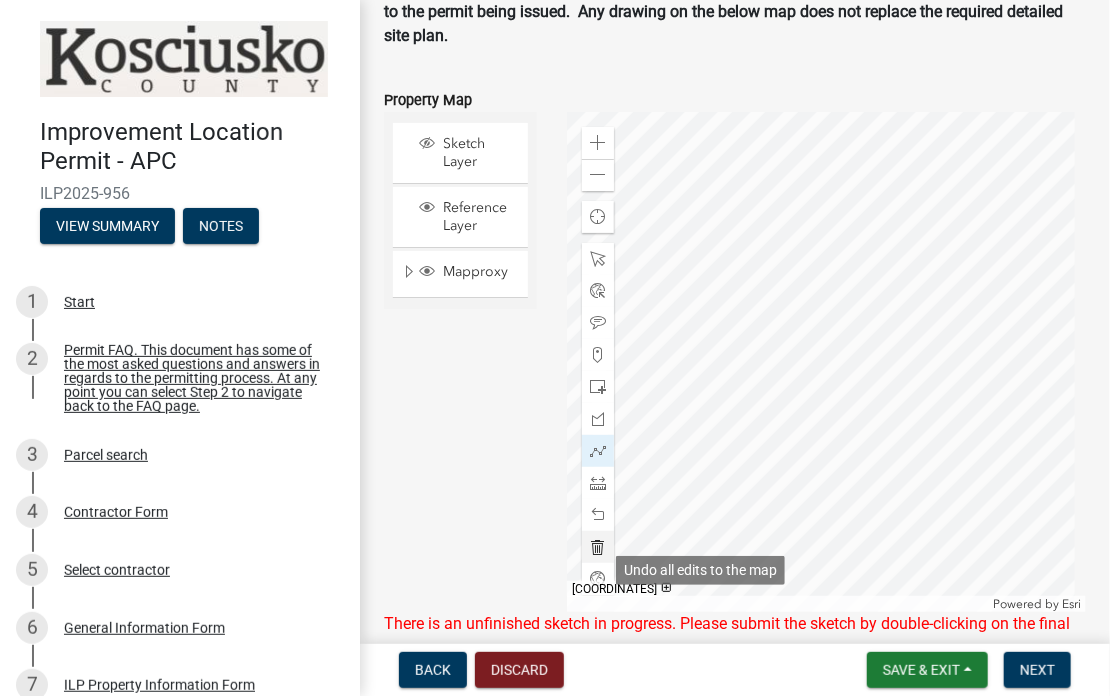 click 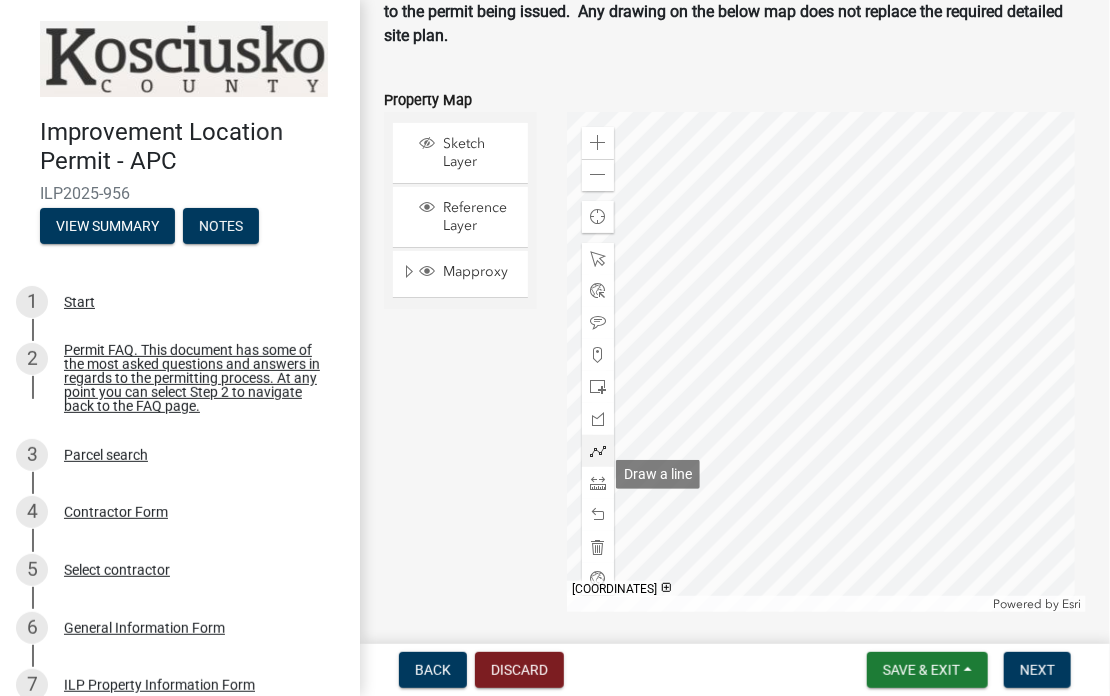 click 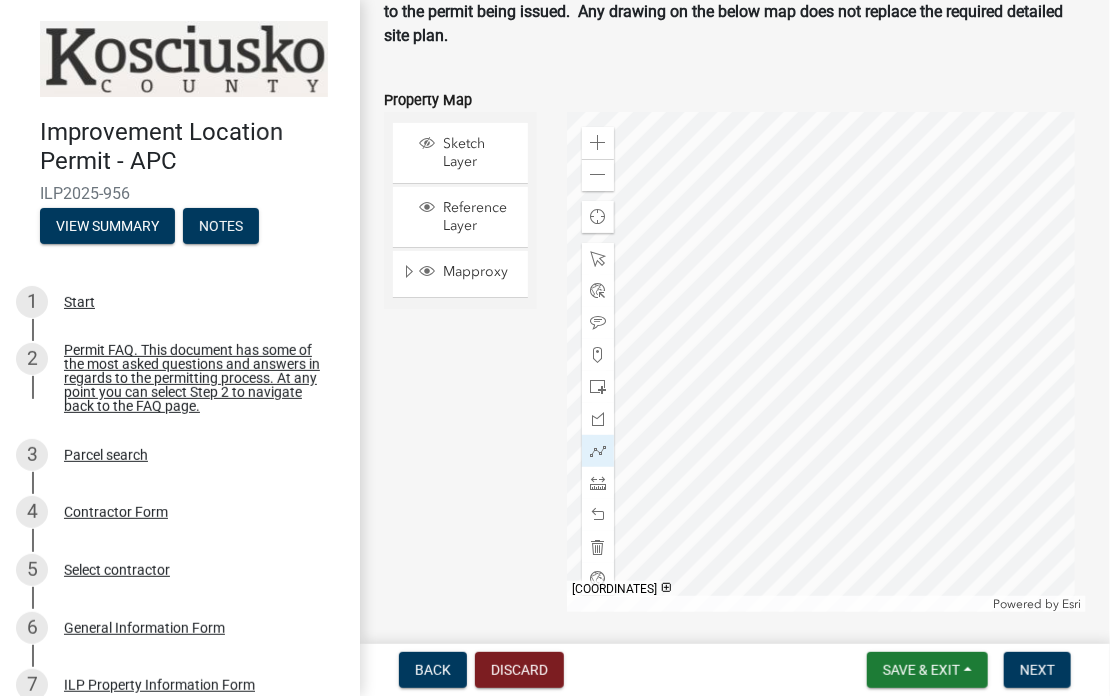 click 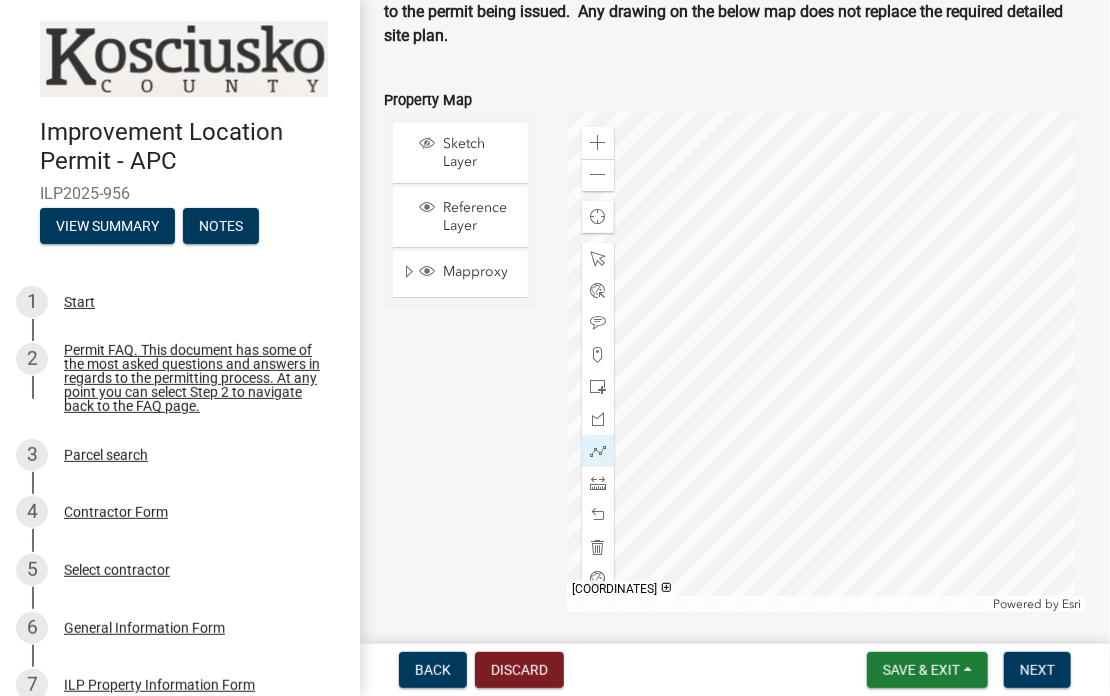 click 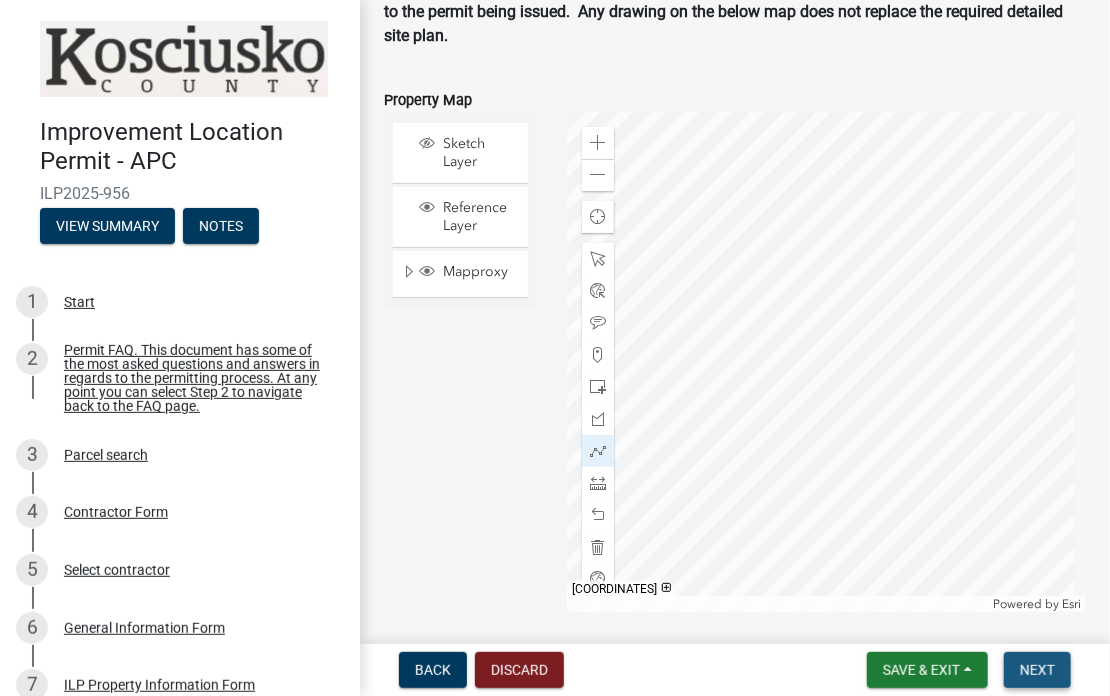 click on "Next" at bounding box center (1037, 670) 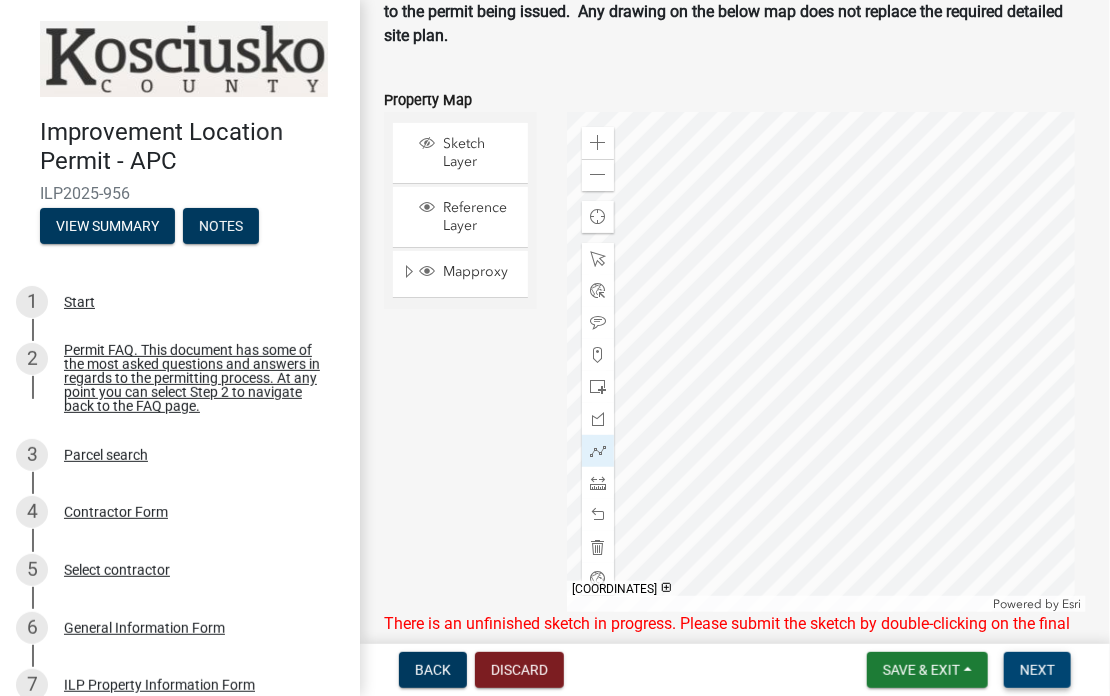 click on "Next" at bounding box center (1037, 670) 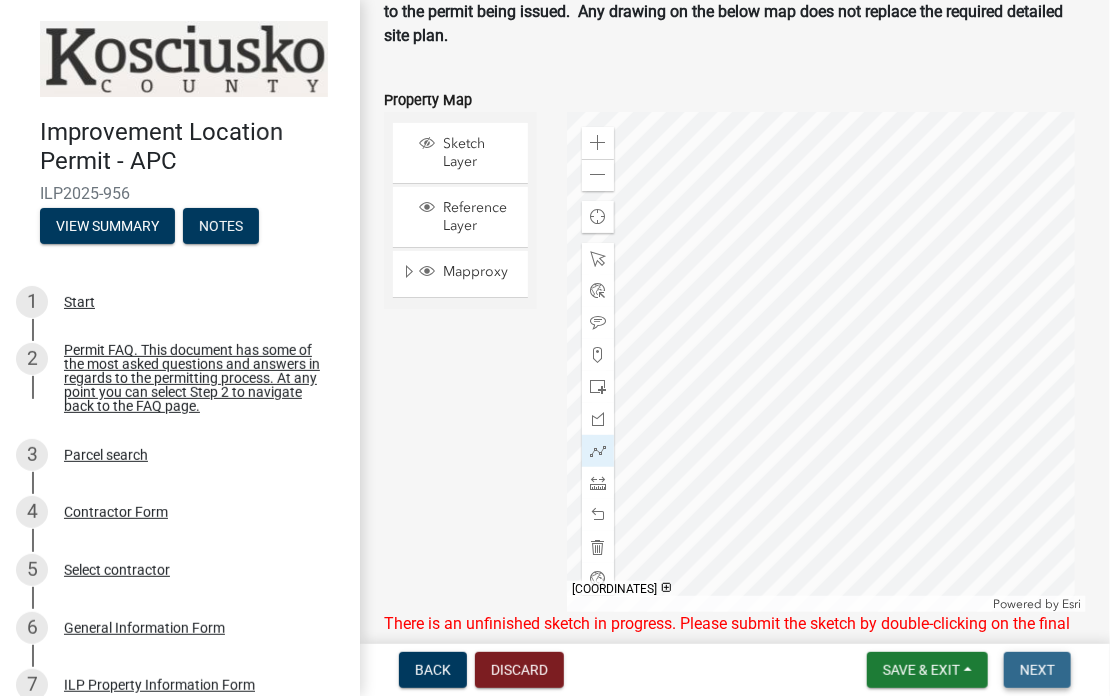 click on "Next" at bounding box center (1037, 670) 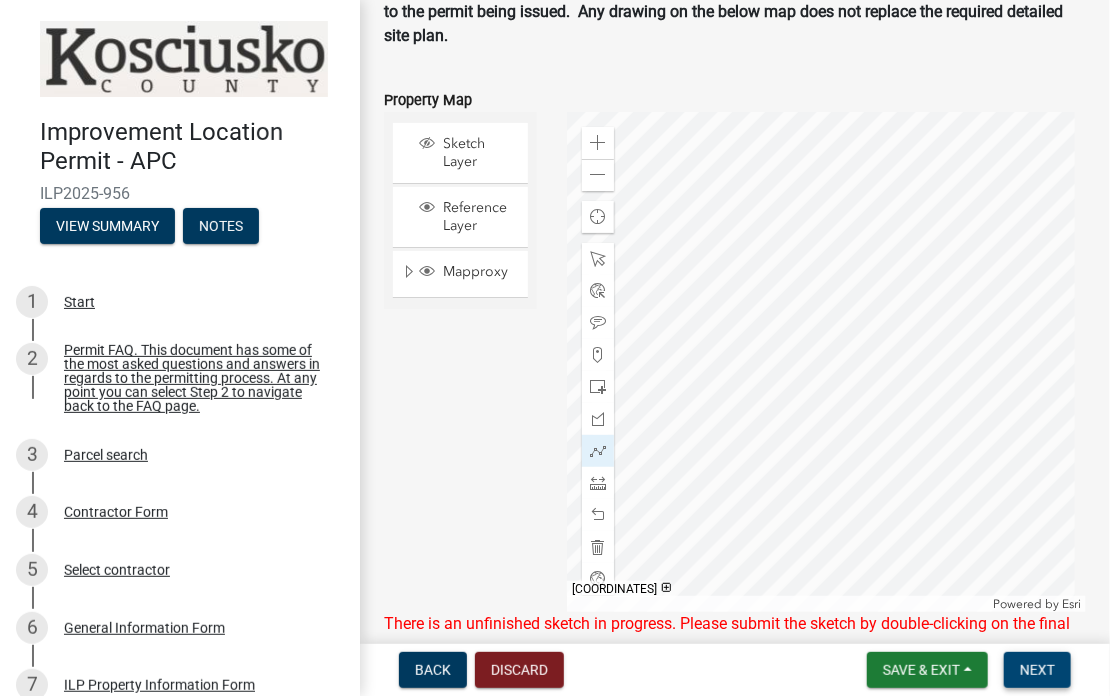 click on "Next" at bounding box center (1037, 670) 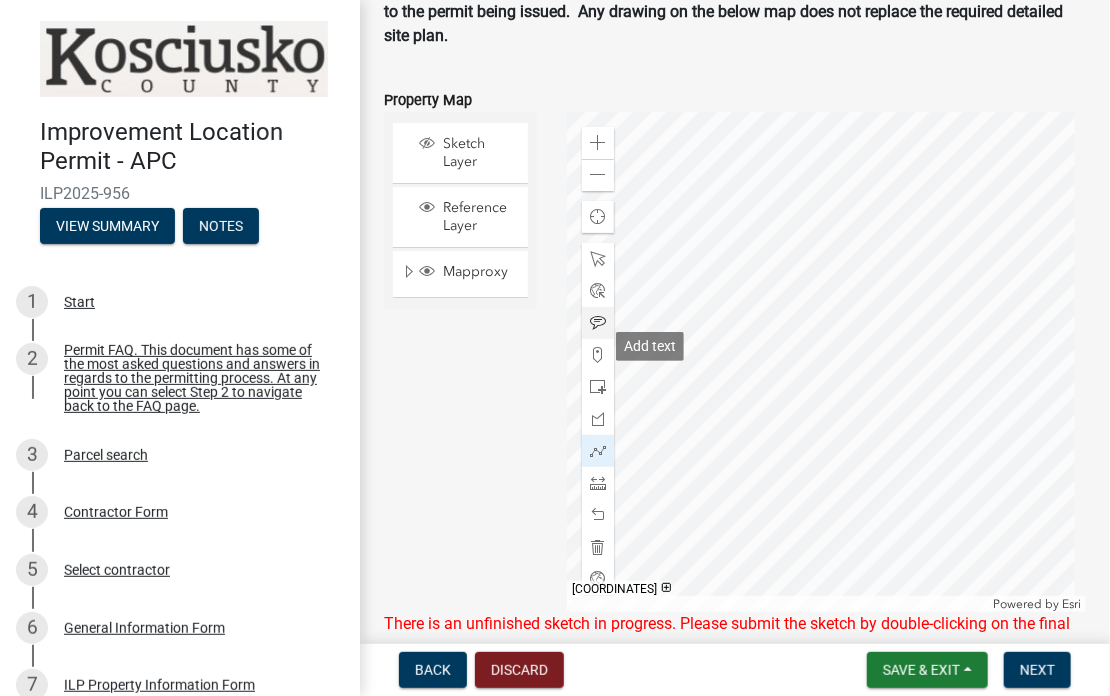 click 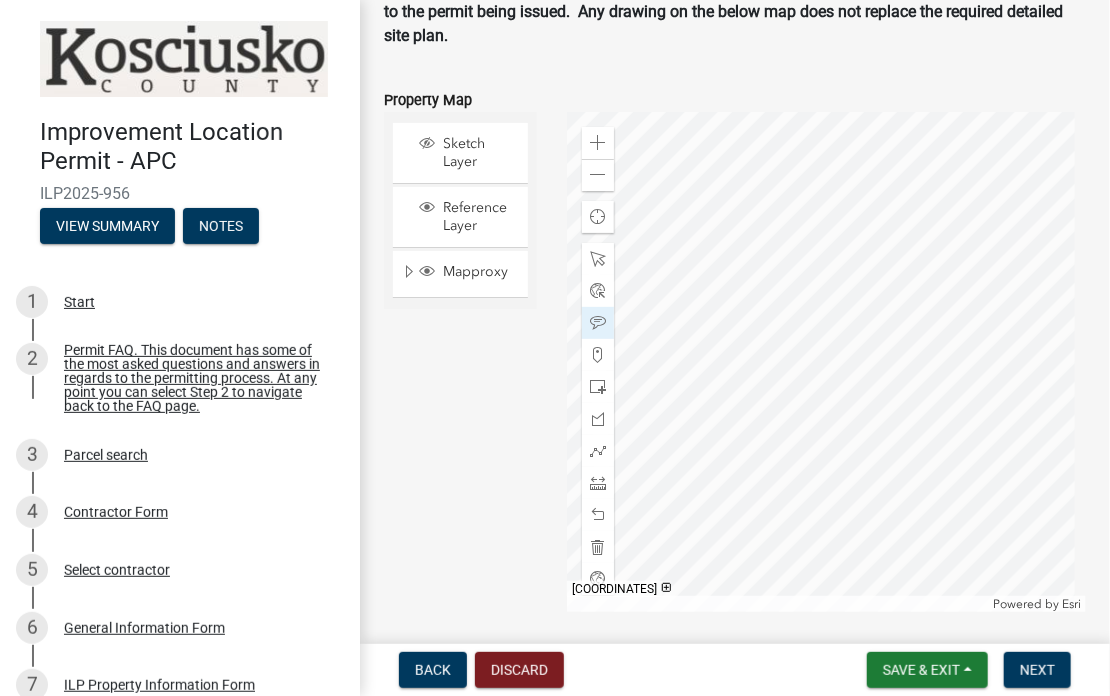 click 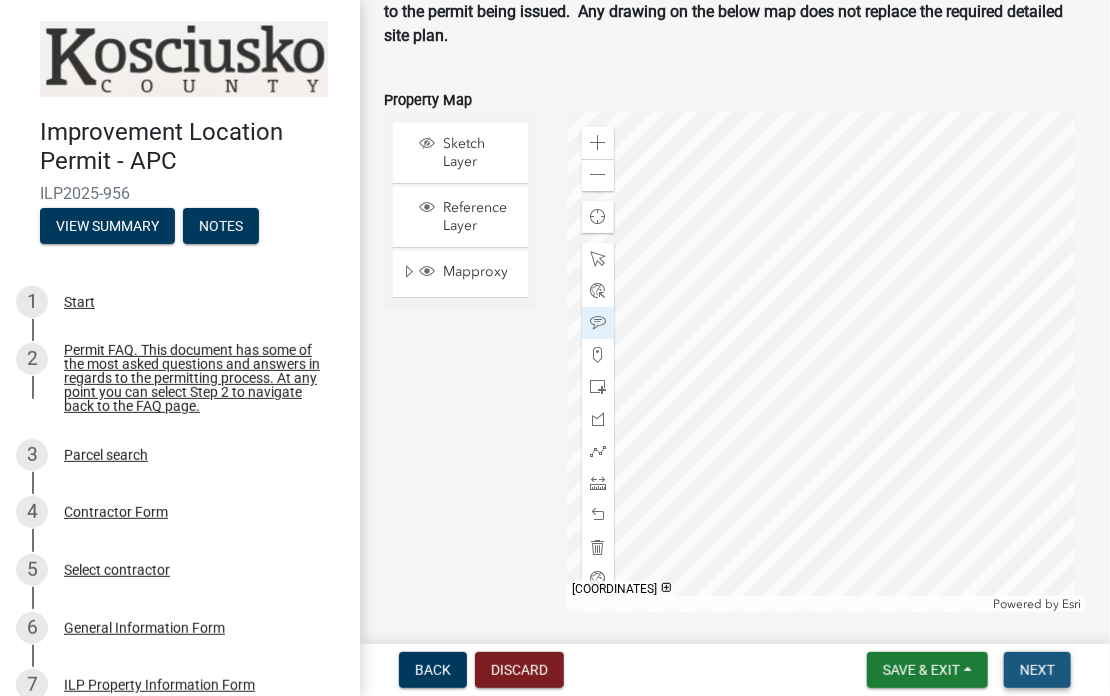click on "Next" at bounding box center (1037, 670) 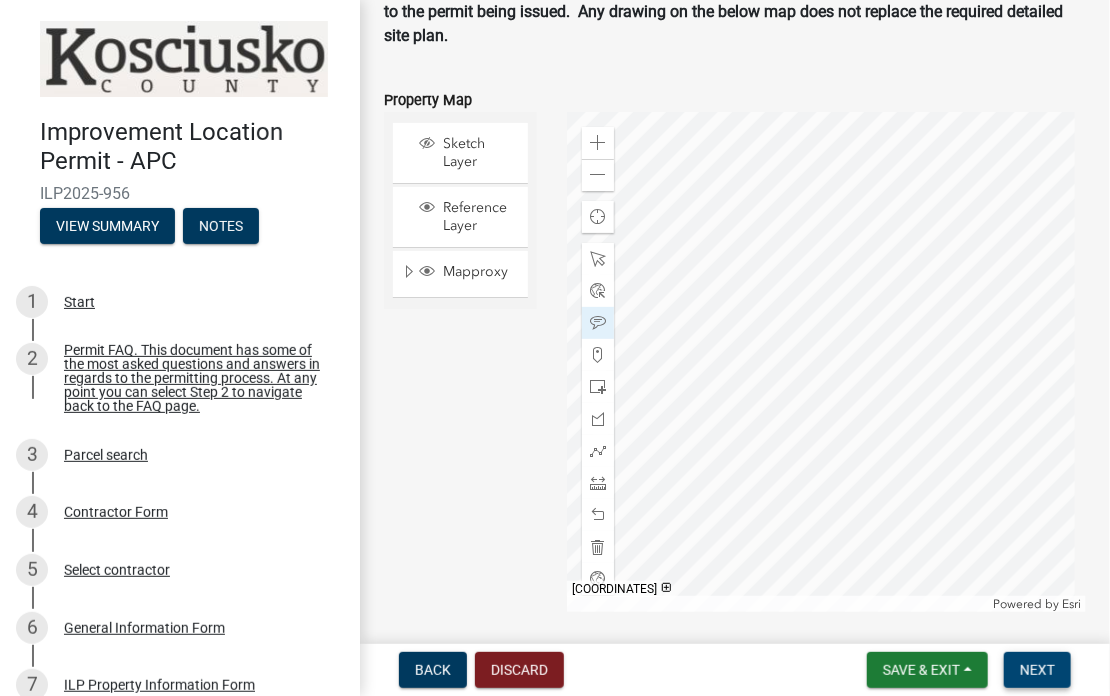 scroll, scrollTop: 3294, scrollLeft: 0, axis: vertical 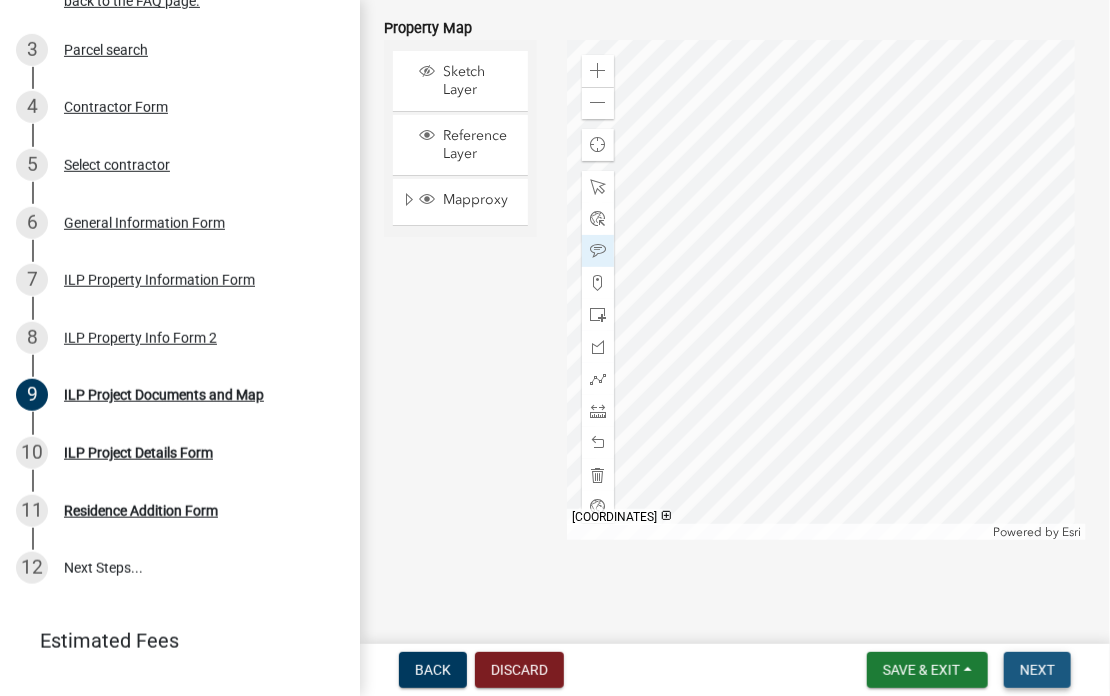 click on "Next" at bounding box center (1037, 670) 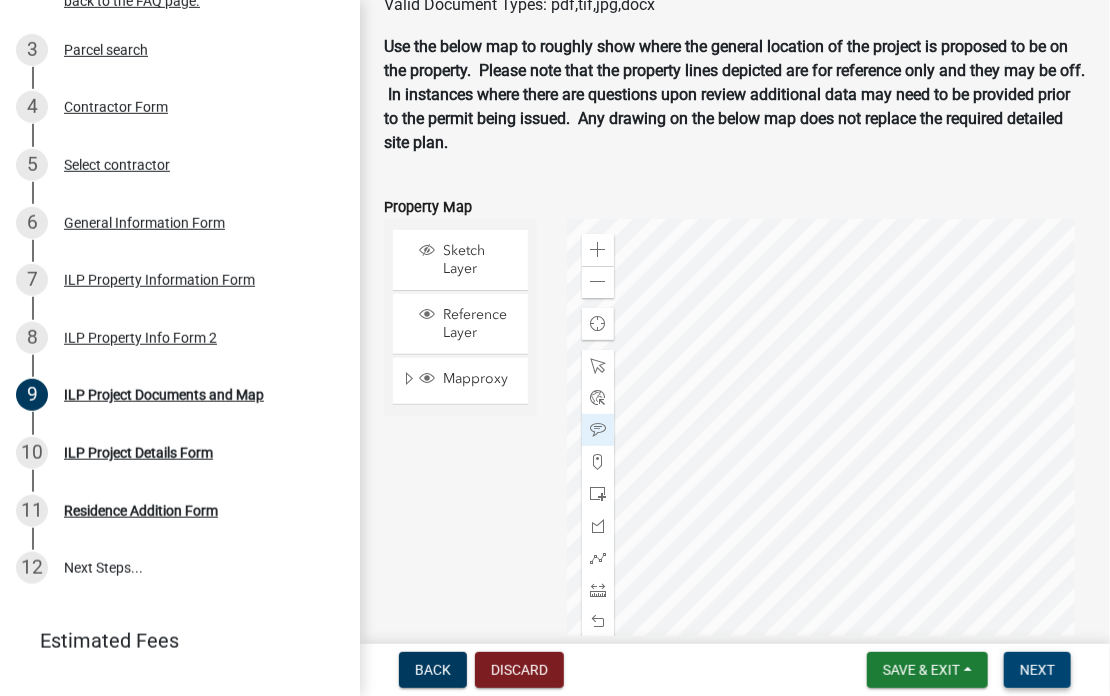 scroll, scrollTop: 3122, scrollLeft: 0, axis: vertical 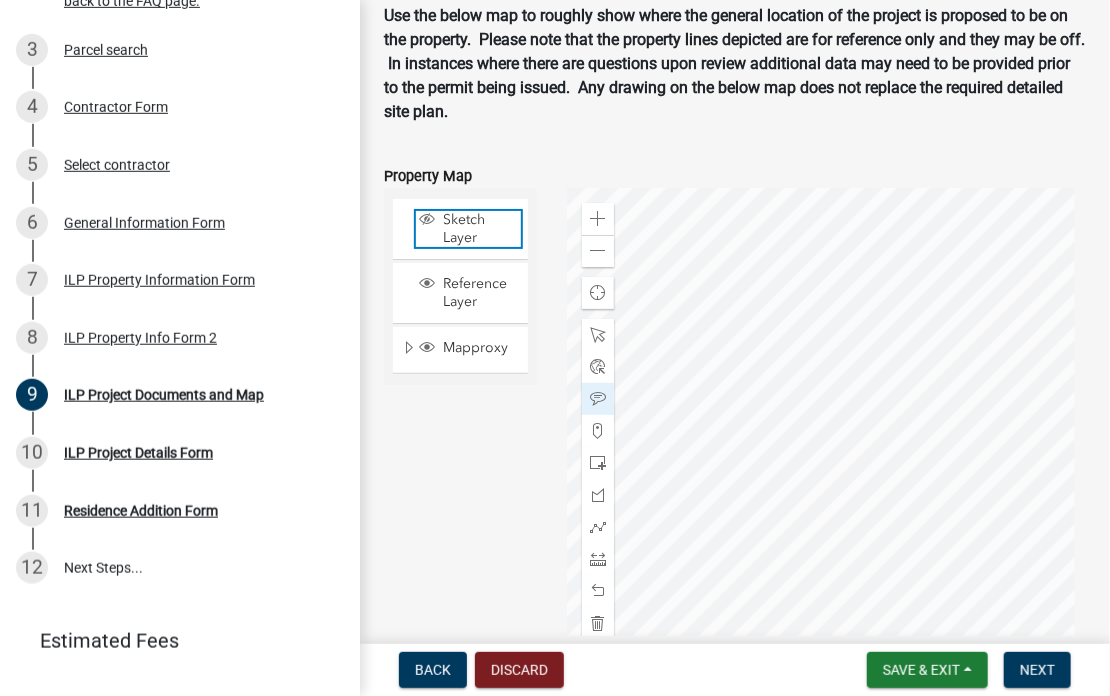 click on "Sketch Layer" at bounding box center [479, 229] 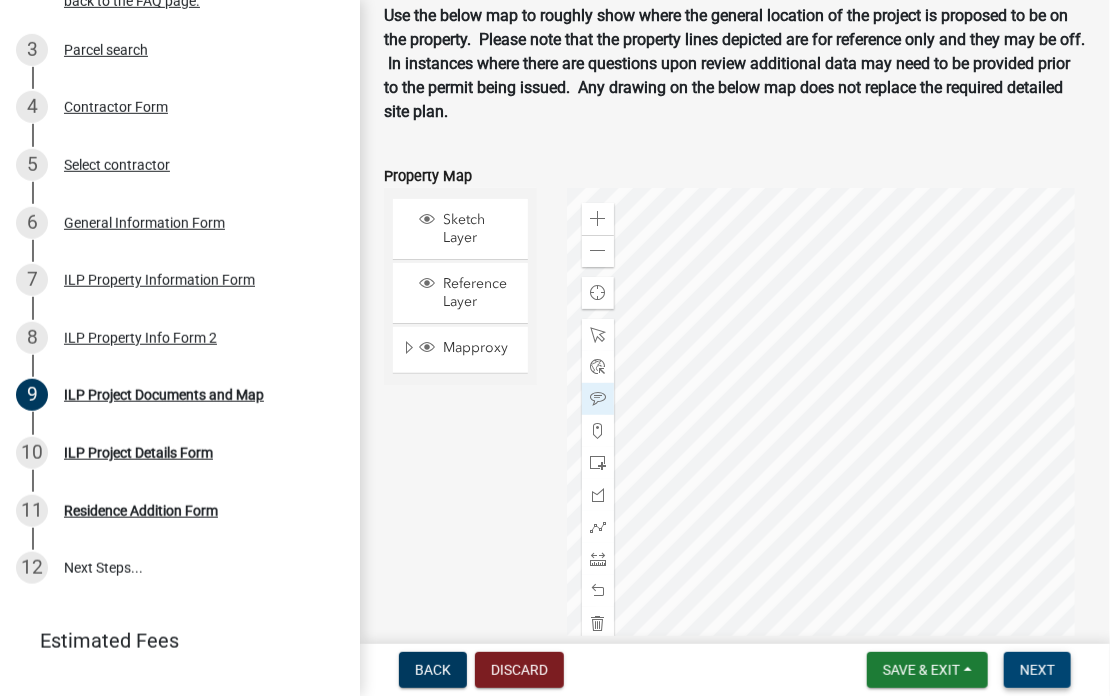 click on "Next" at bounding box center (1037, 670) 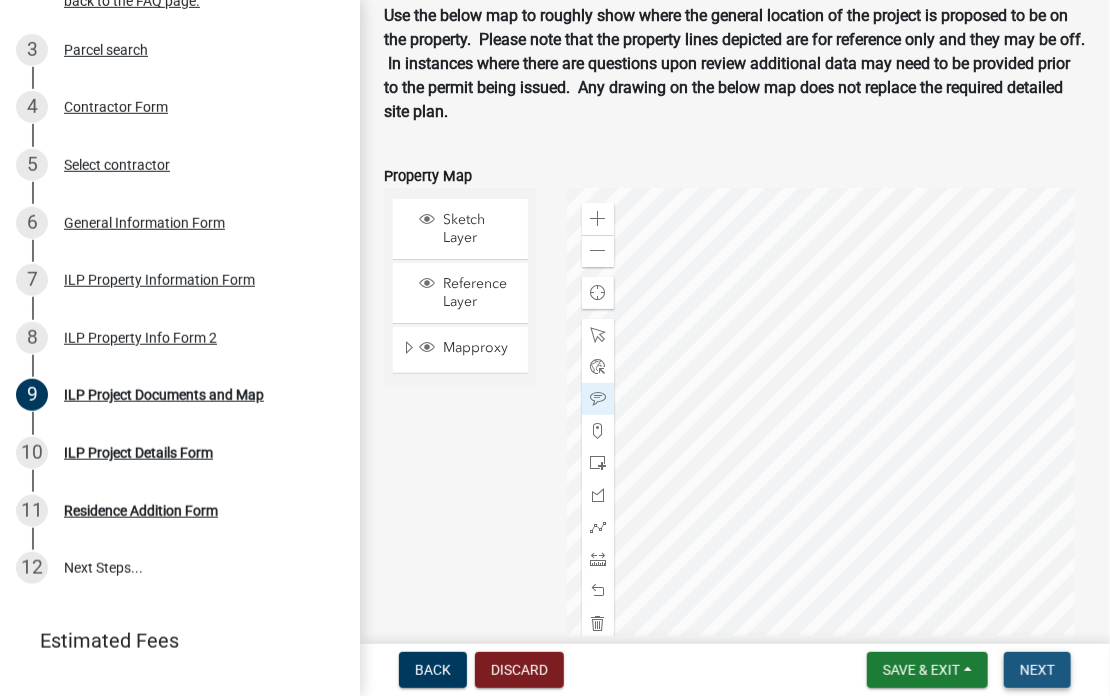 click on "Next" at bounding box center [1037, 670] 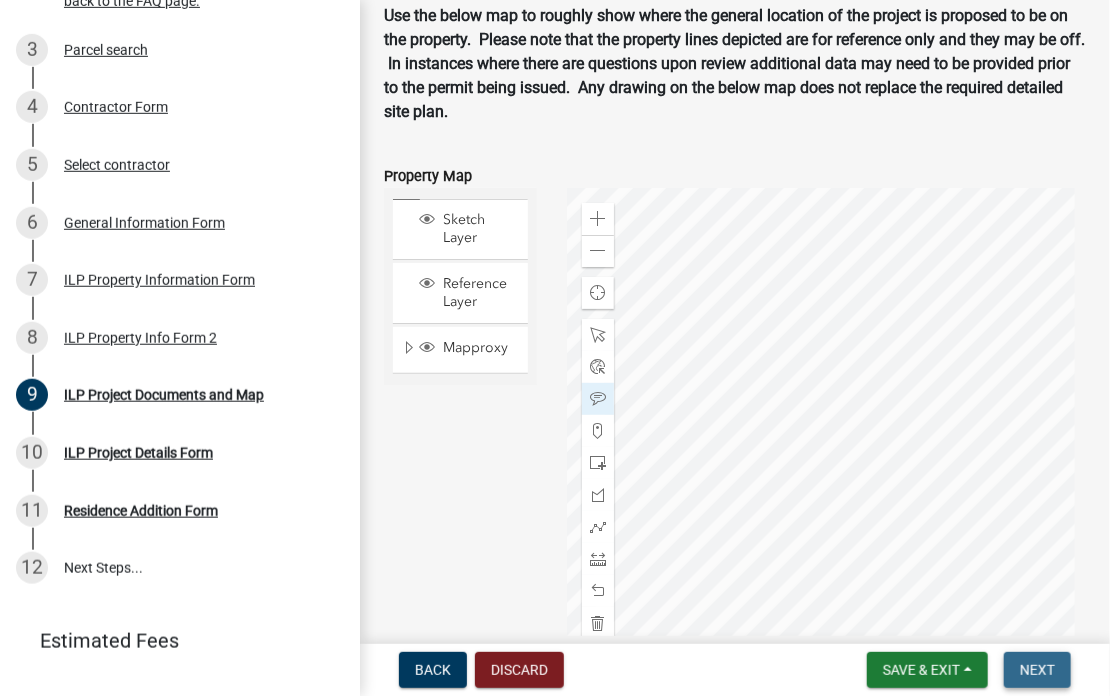 click on "Next" at bounding box center (1037, 670) 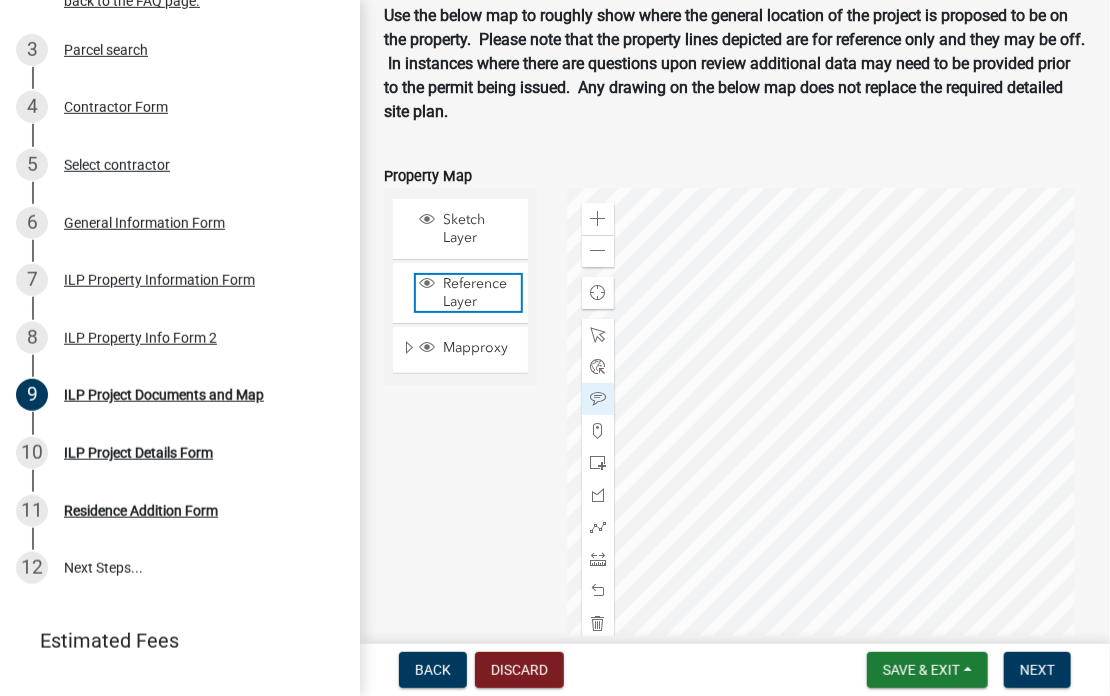 click on "Reference Layer" at bounding box center [479, 293] 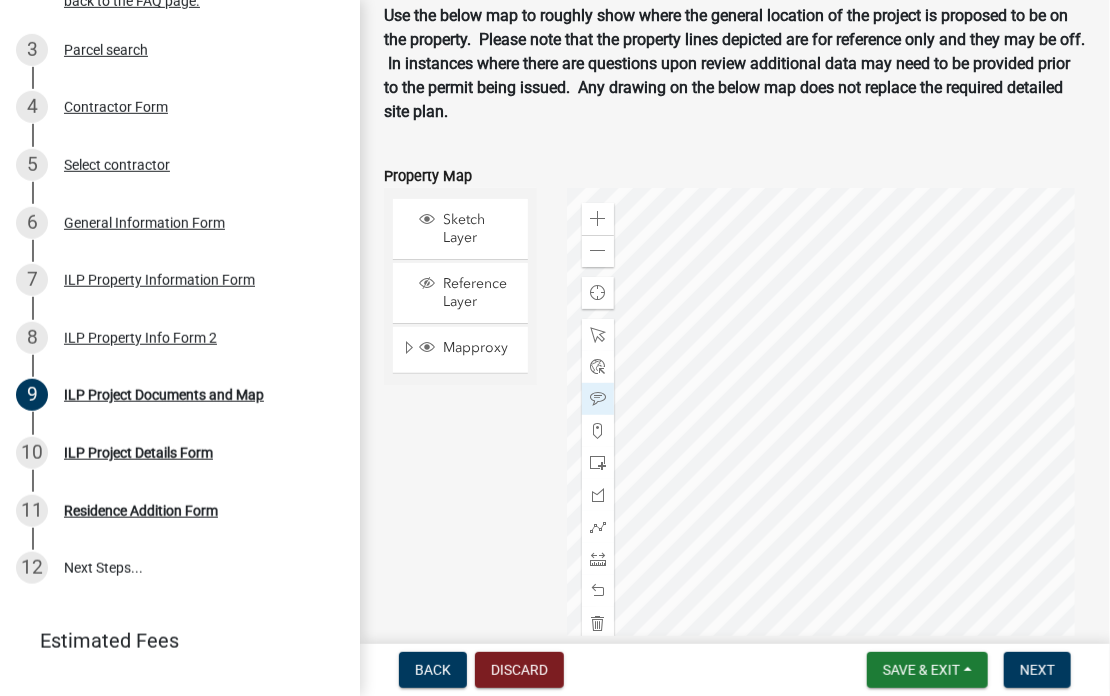 click 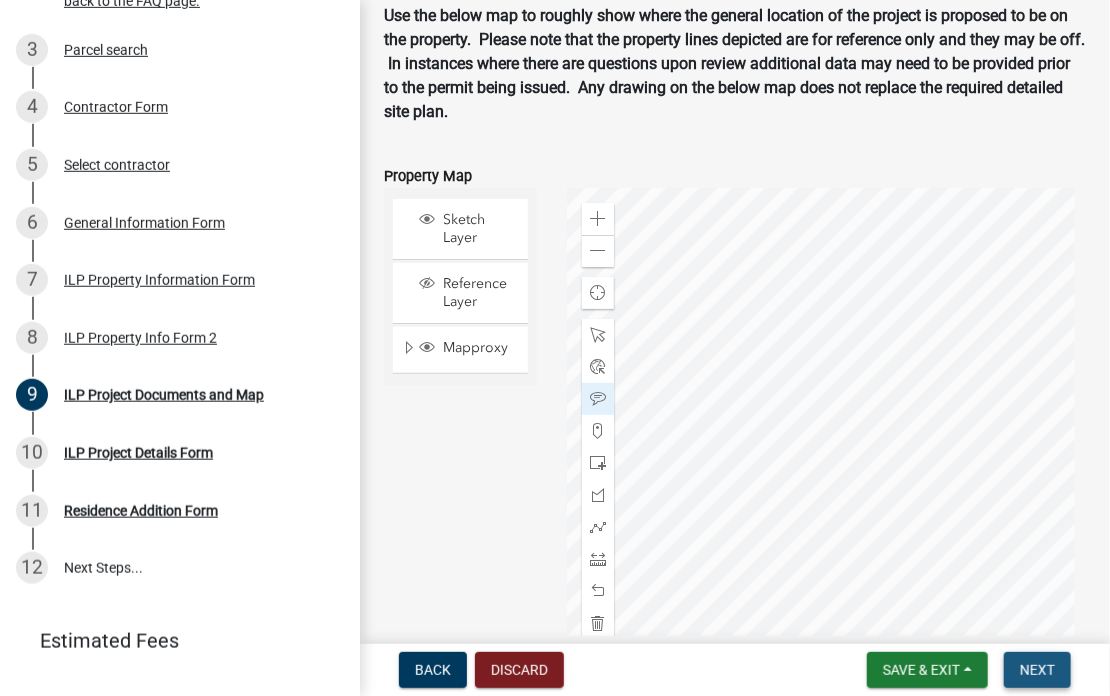 click on "Next" at bounding box center [1037, 670] 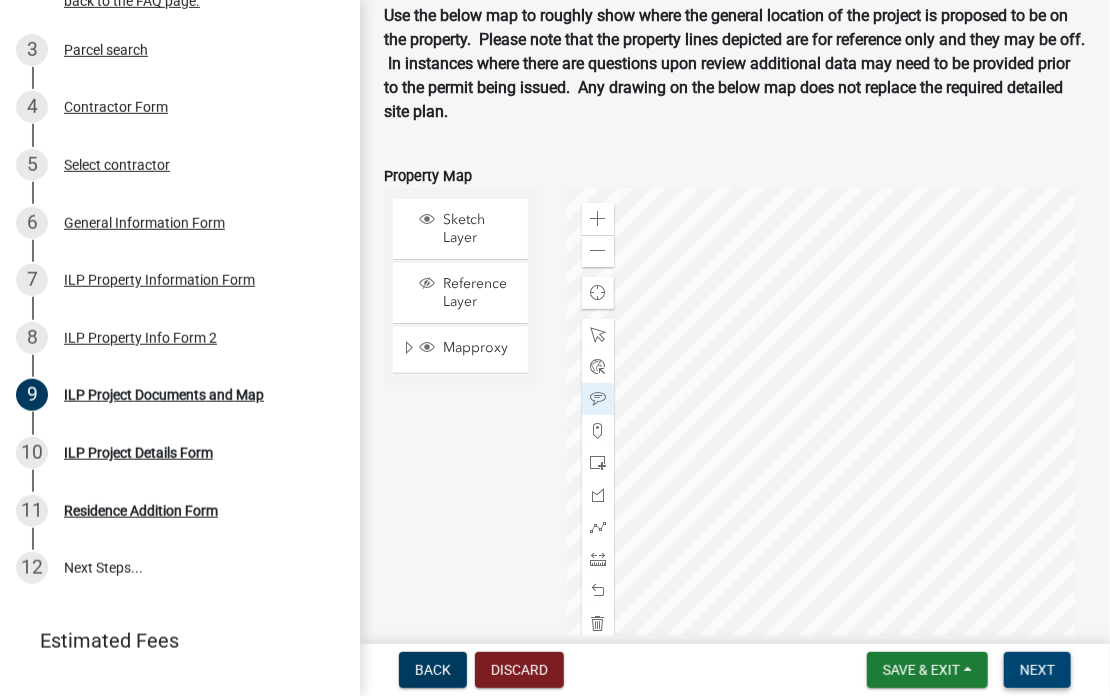 click on "Next" at bounding box center [1037, 670] 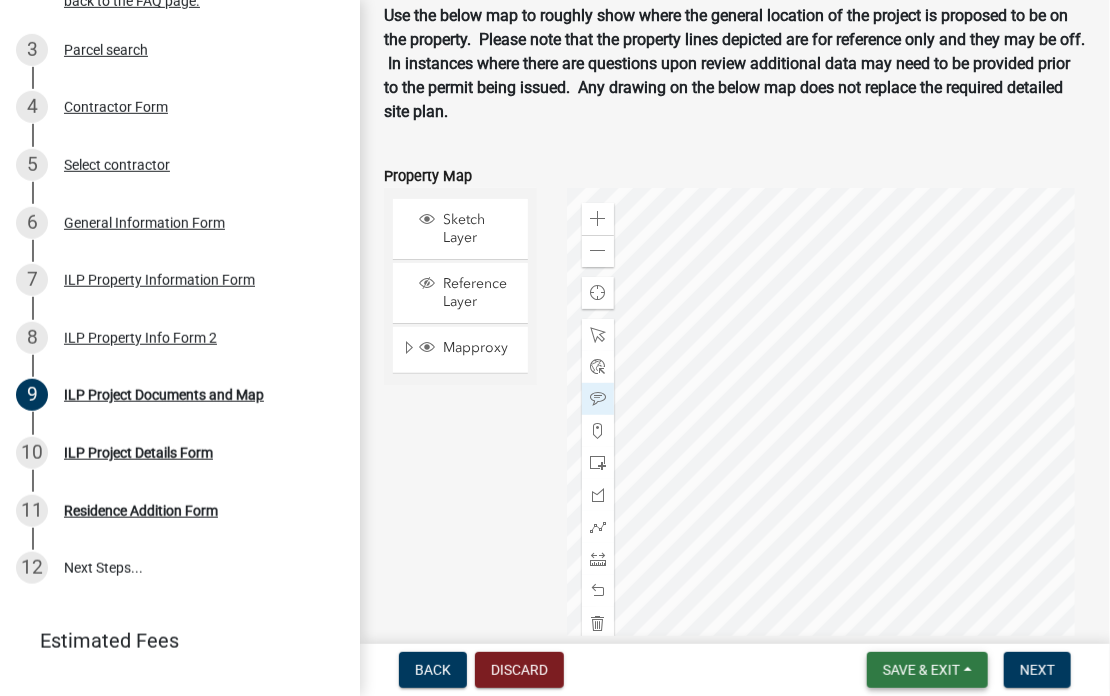 click on "Save & Exit" at bounding box center (927, 670) 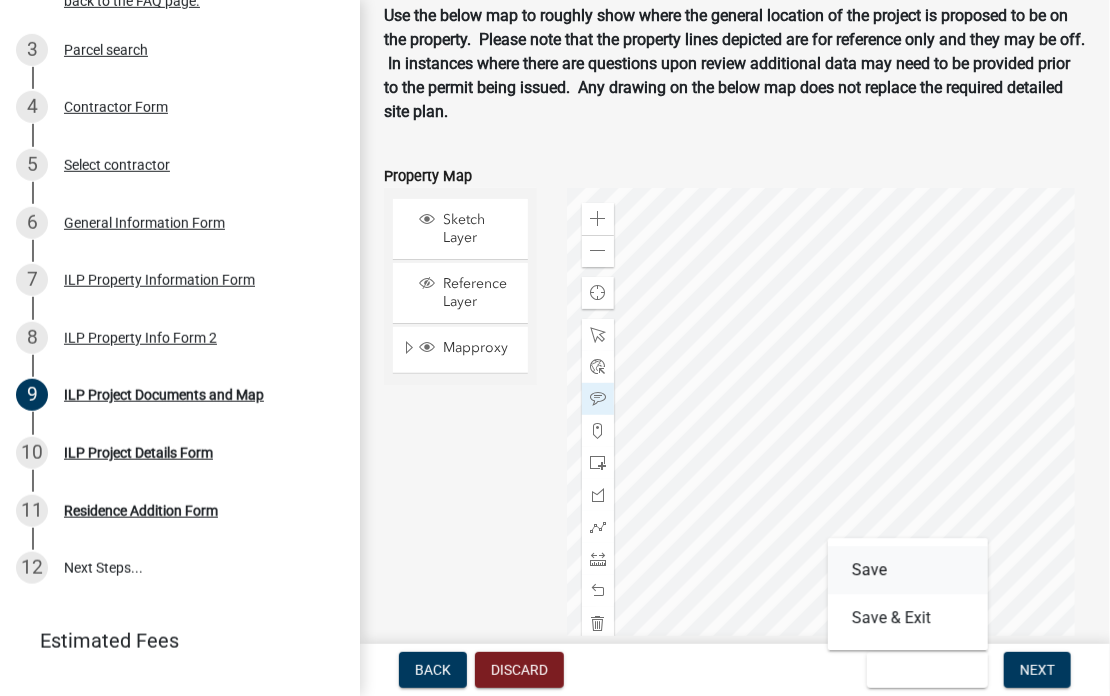 click on "Save" at bounding box center [908, 570] 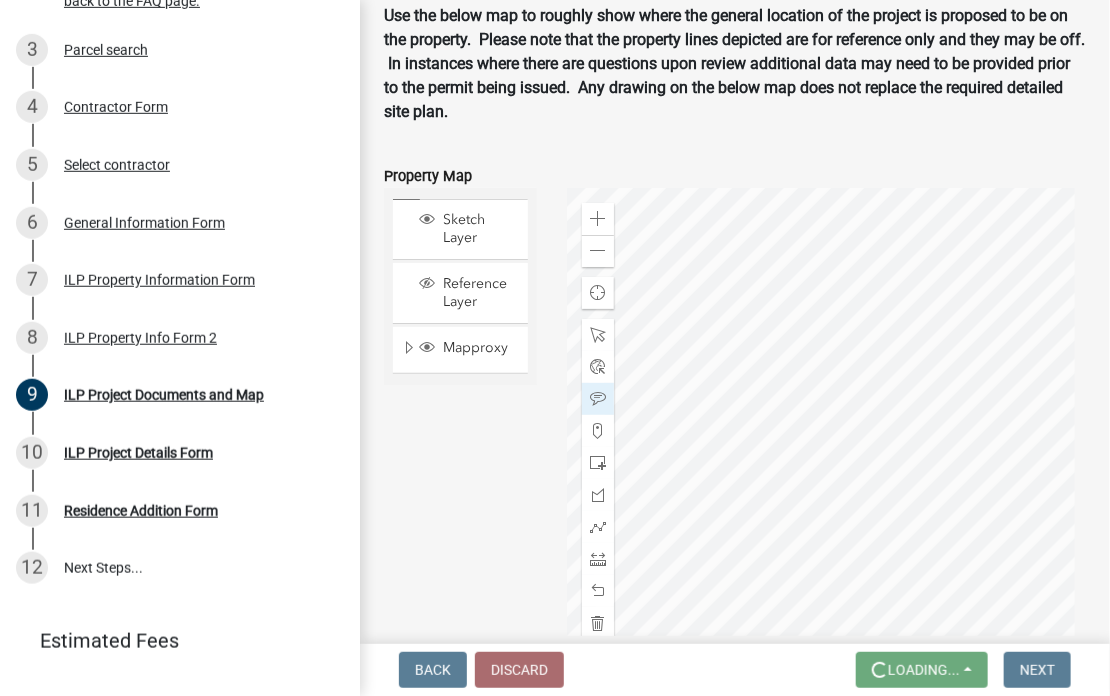 scroll, scrollTop: 0, scrollLeft: 0, axis: both 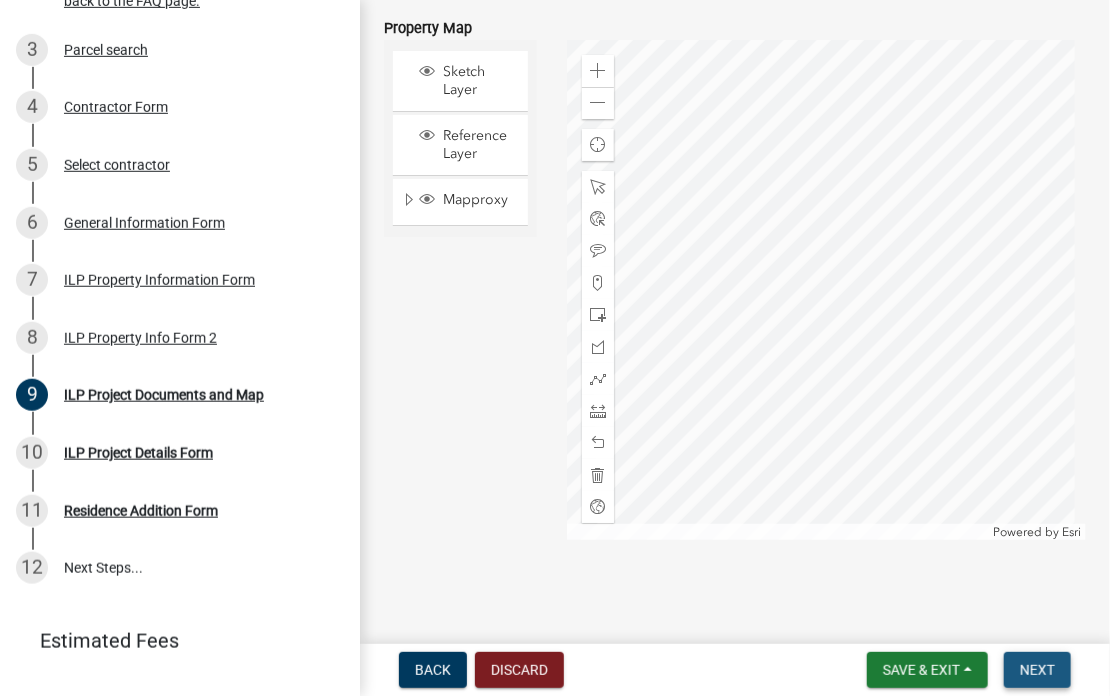 click on "Next" at bounding box center (1037, 670) 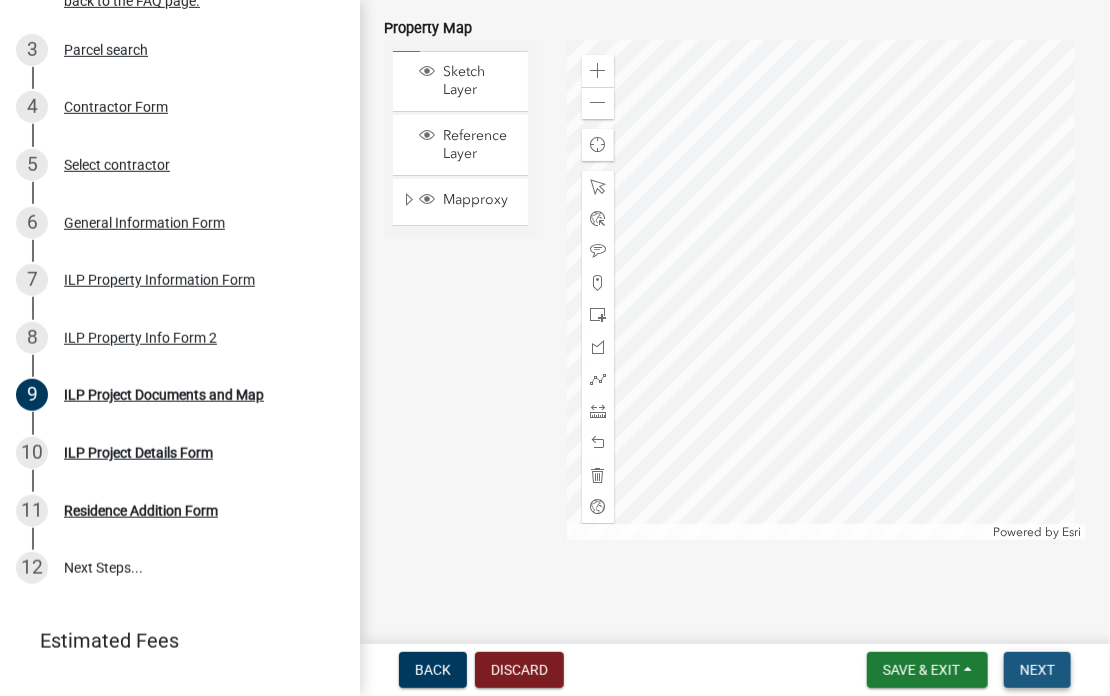 scroll, scrollTop: 3294, scrollLeft: 0, axis: vertical 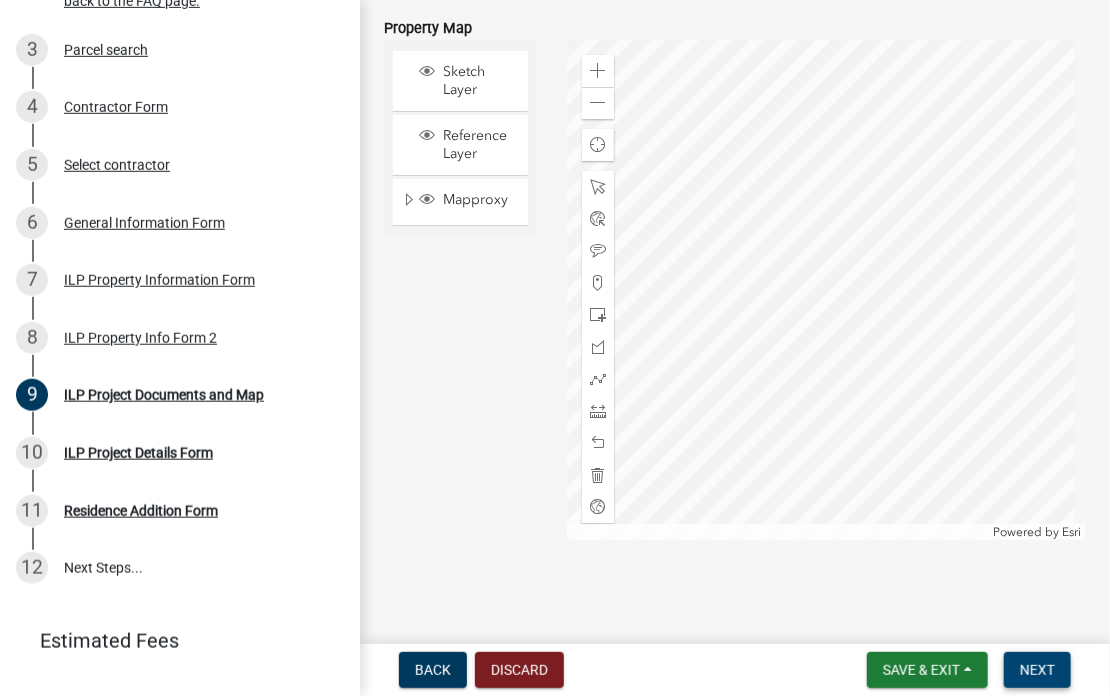 click on "Next" at bounding box center [1037, 670] 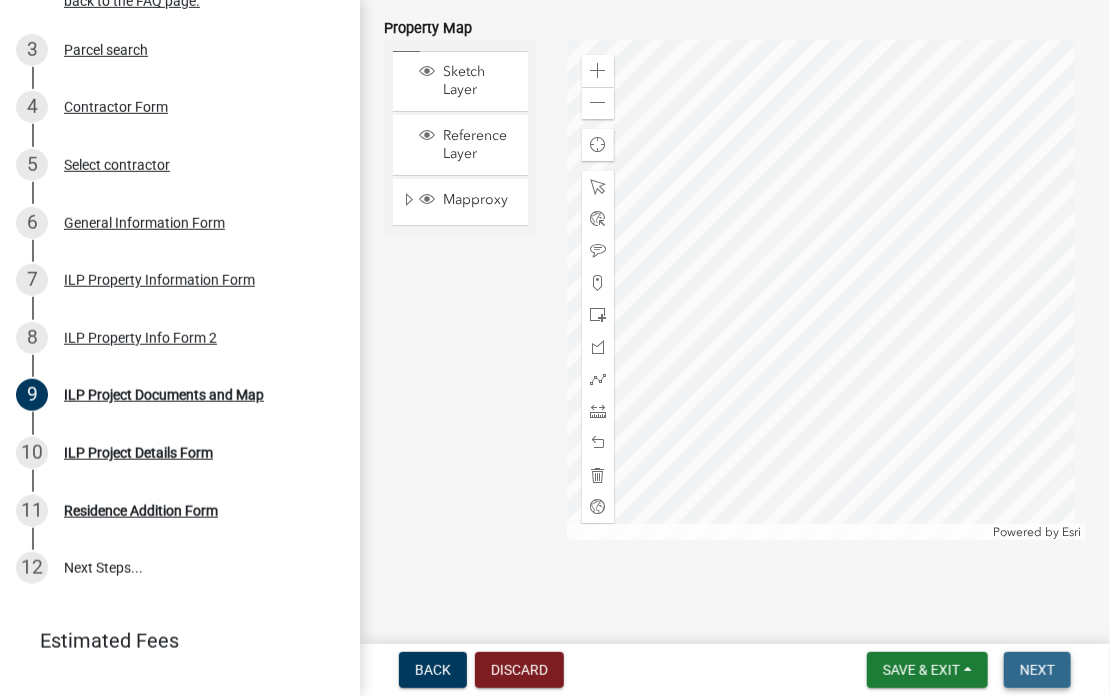 click on "Next" at bounding box center (1037, 670) 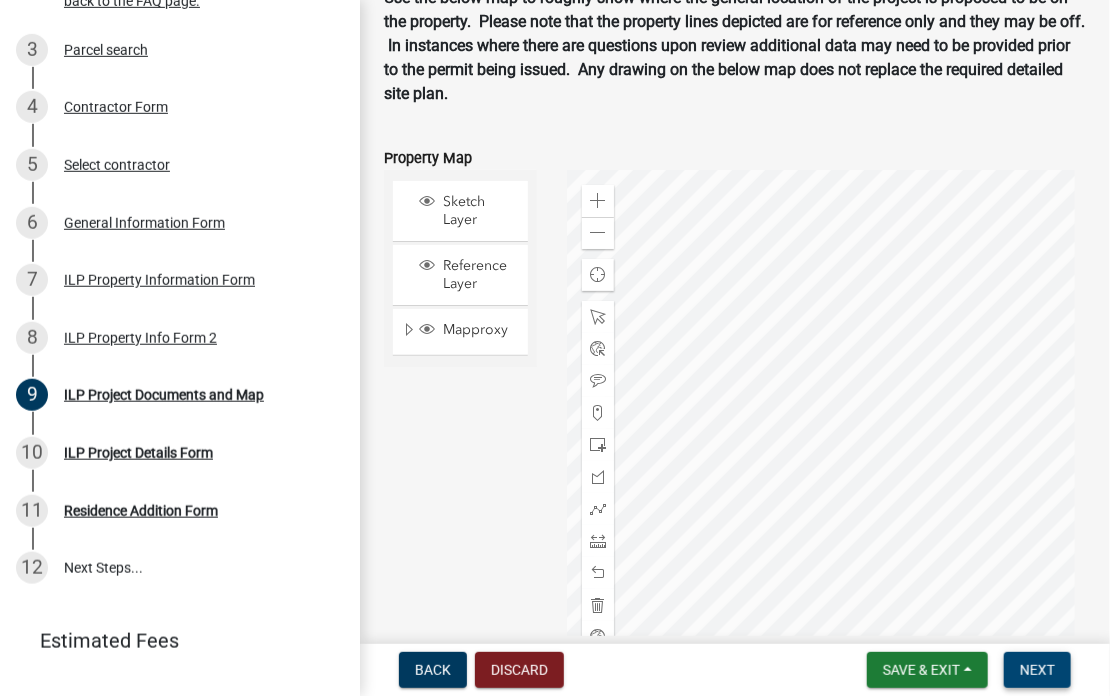scroll, scrollTop: 3165, scrollLeft: 0, axis: vertical 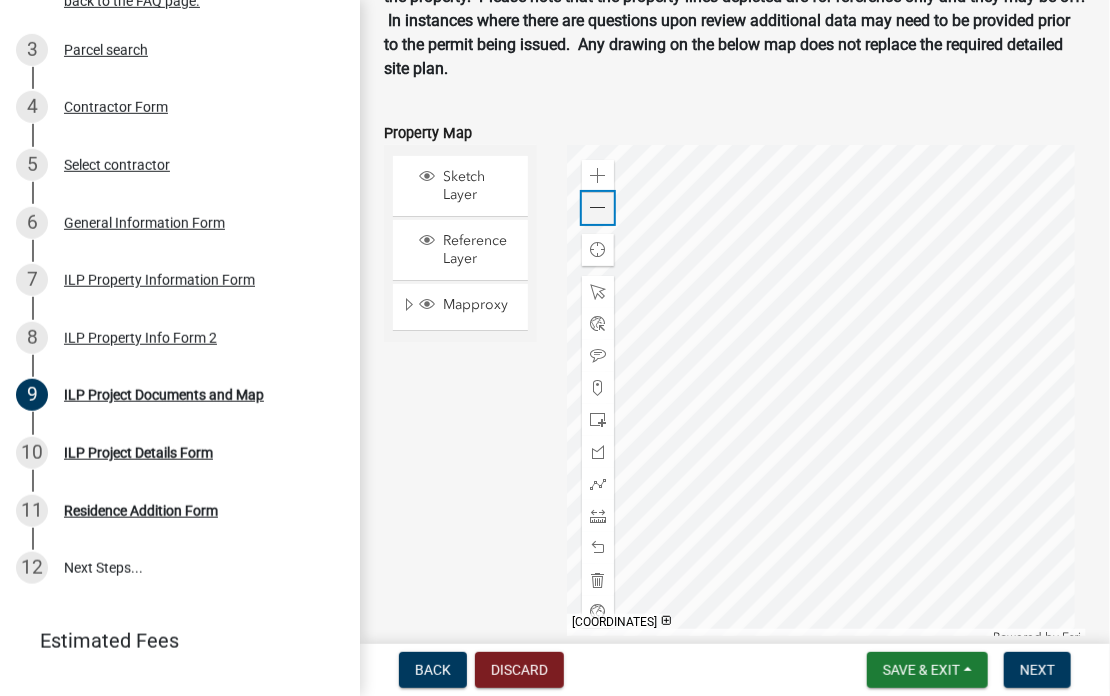 click 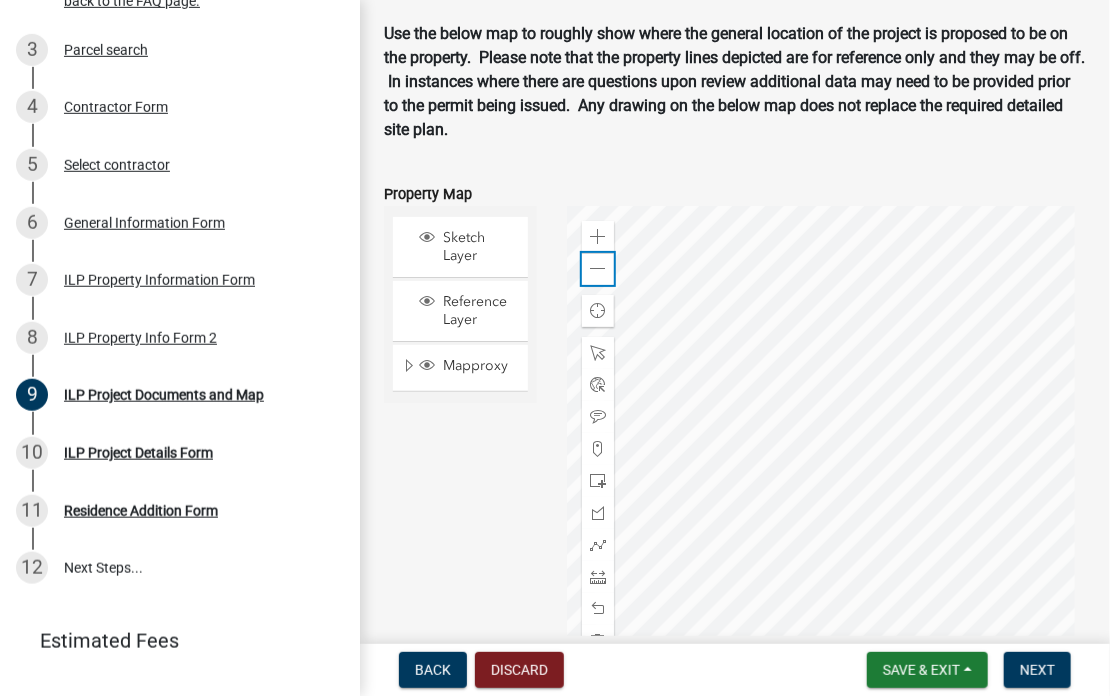 scroll, scrollTop: 3114, scrollLeft: 0, axis: vertical 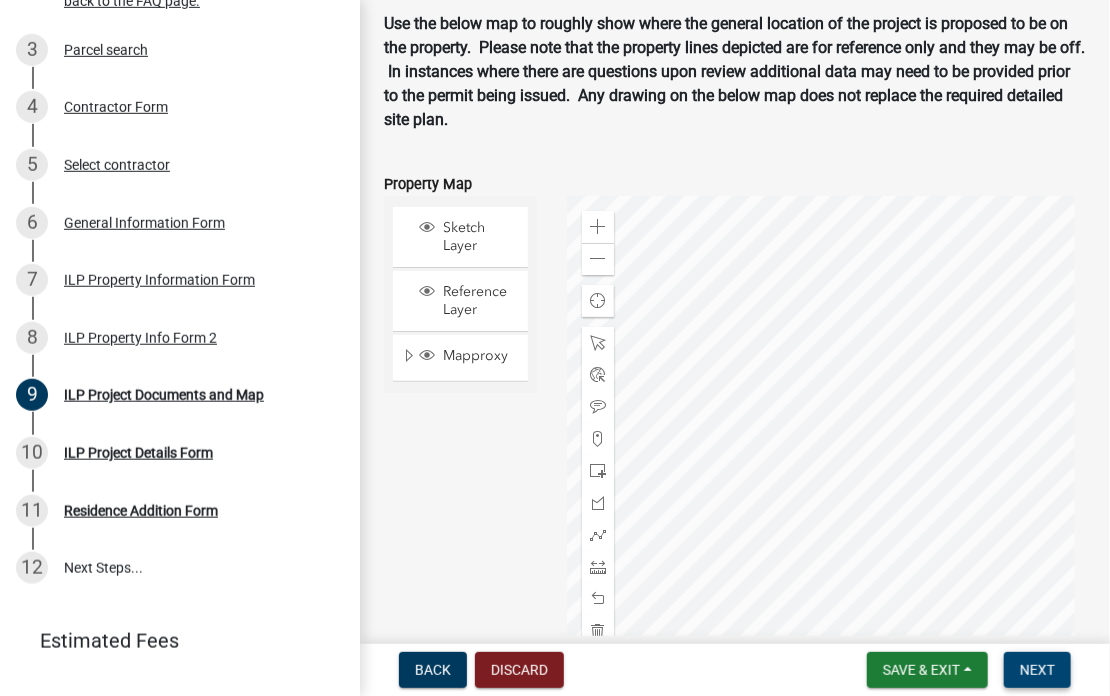 click on "Next" at bounding box center (1037, 670) 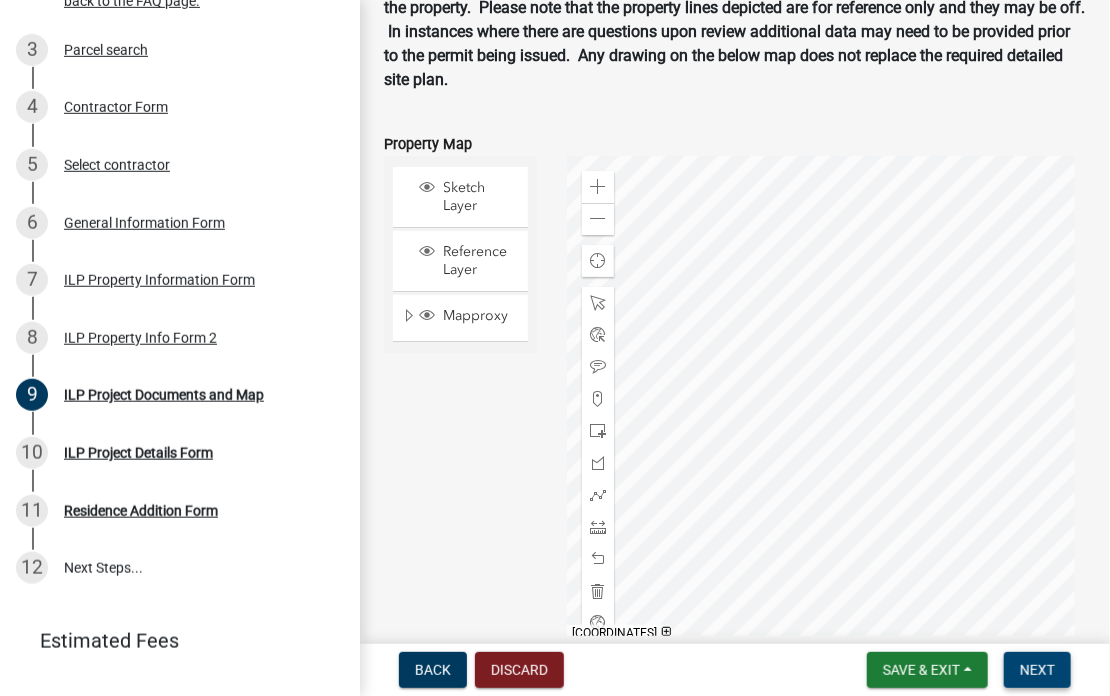 scroll, scrollTop: 3169, scrollLeft: 0, axis: vertical 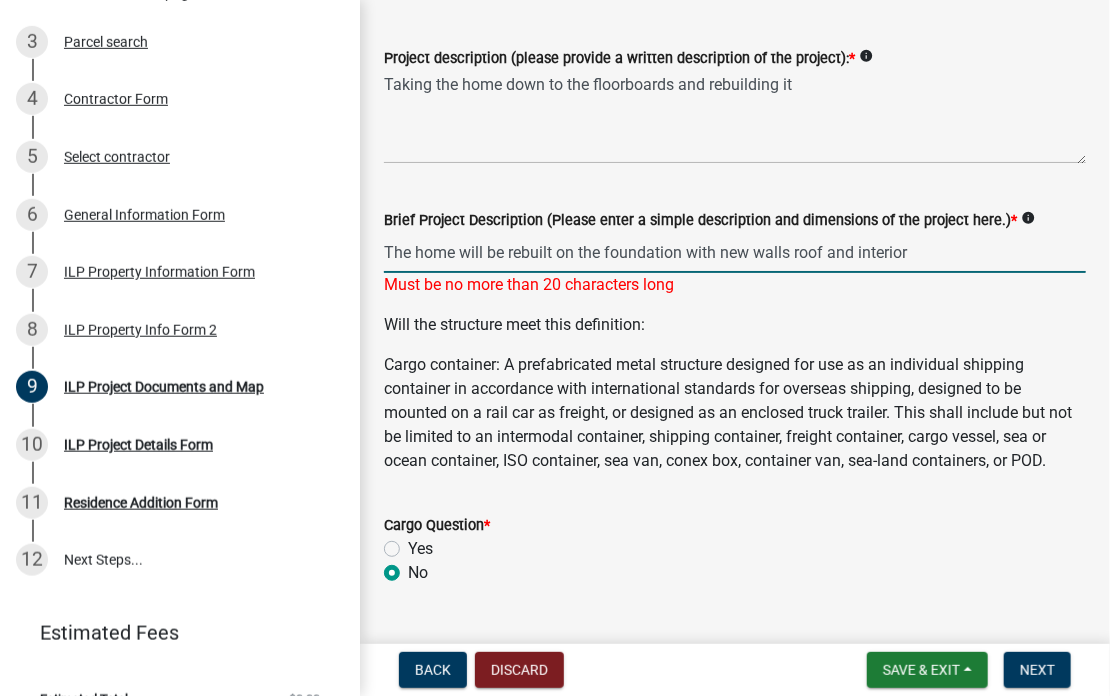 click on "The home will be rebuilt on the foundation with new walls roof and interior" at bounding box center (735, 252) 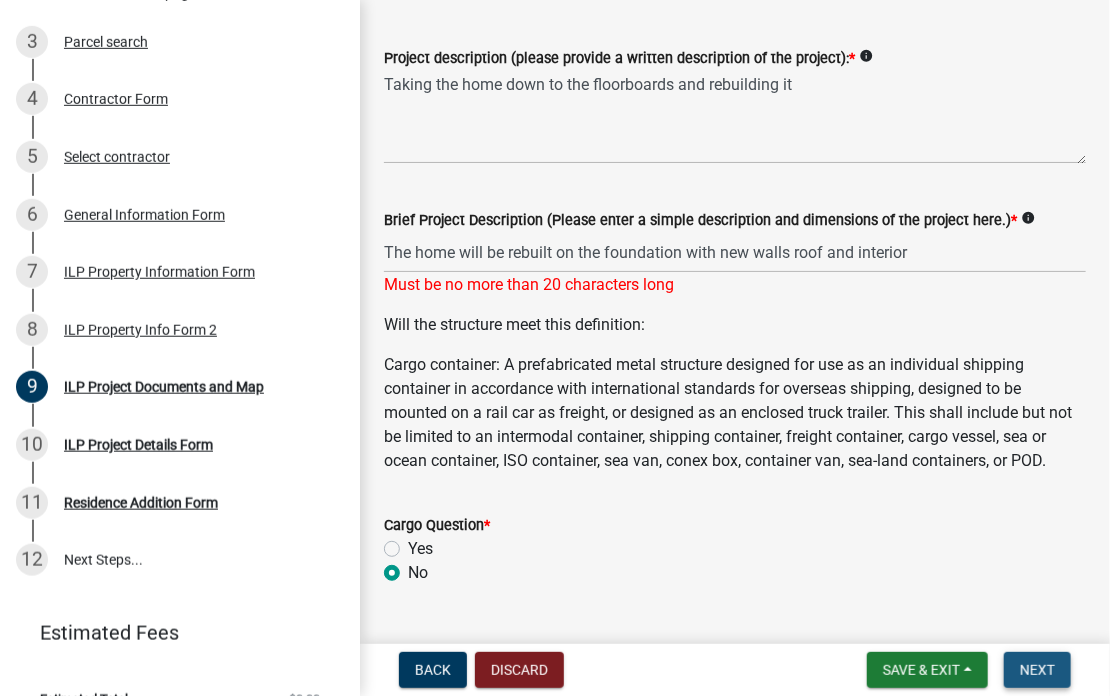 click on "Next" at bounding box center (1037, 670) 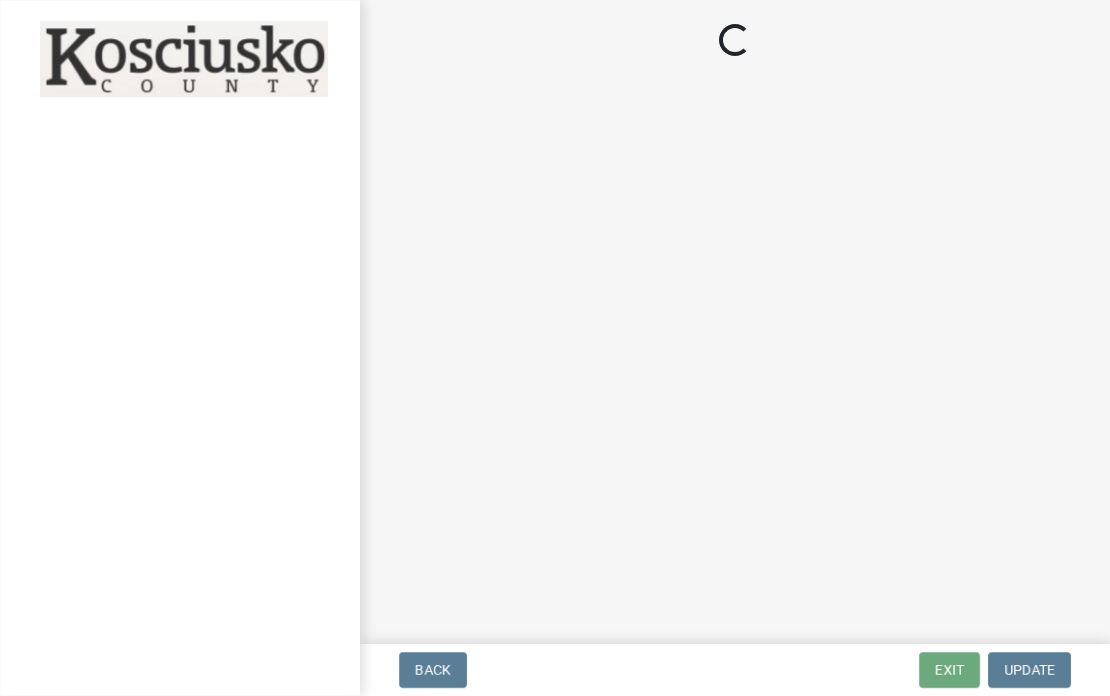 scroll, scrollTop: 0, scrollLeft: 0, axis: both 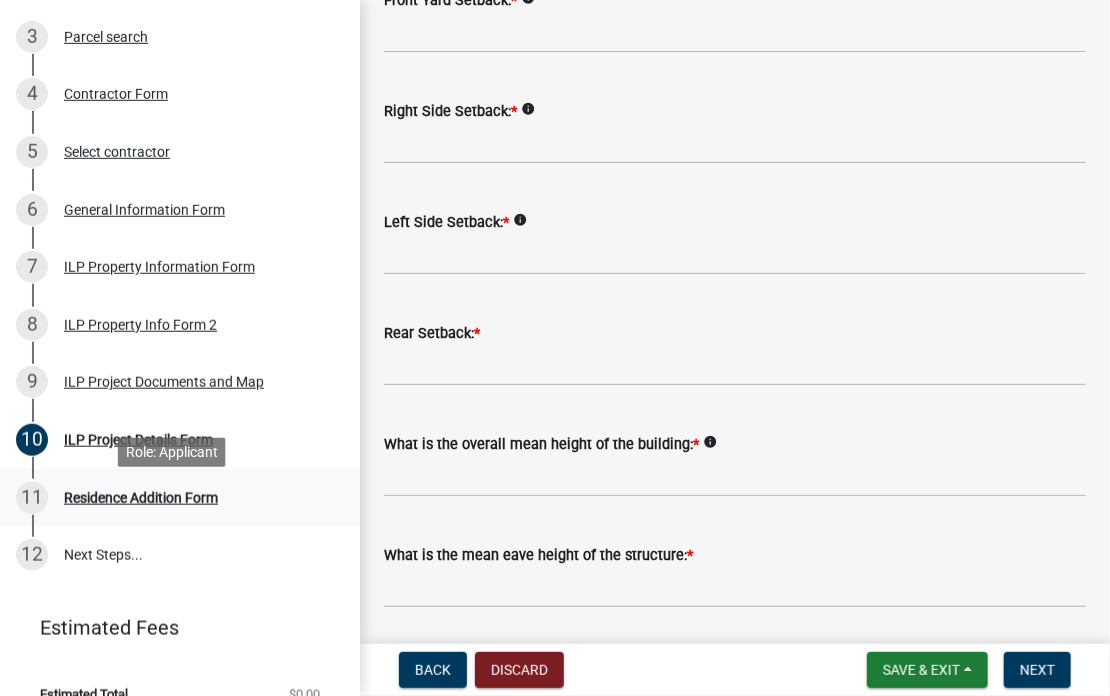 click on "11" at bounding box center (32, 498) 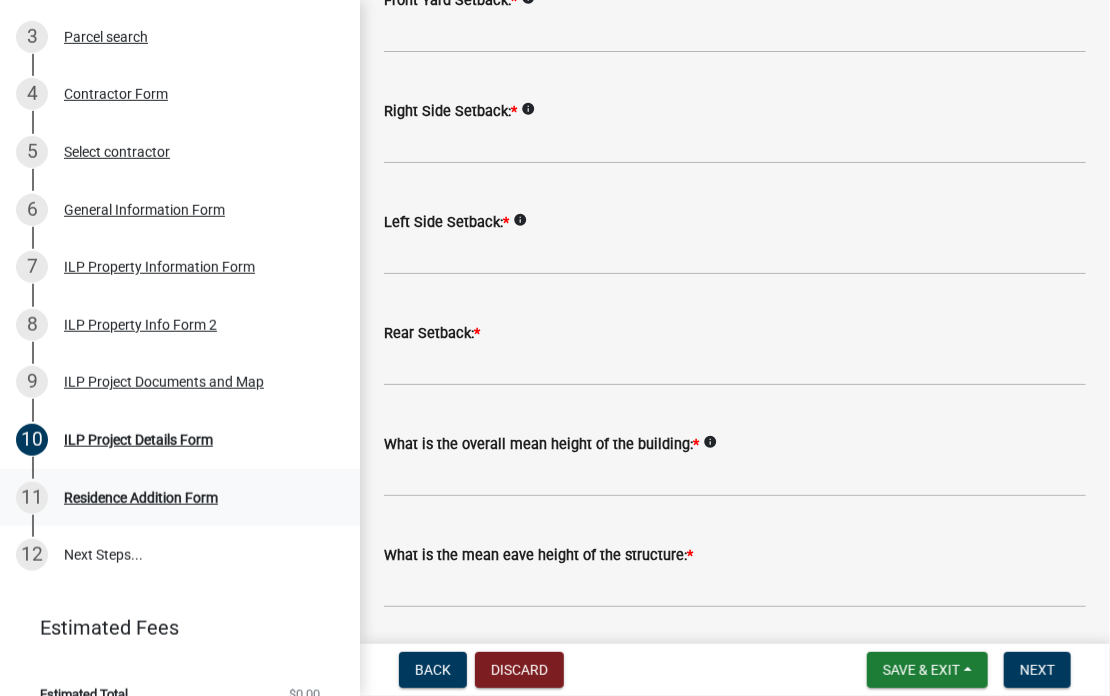 click on "11" at bounding box center (32, 498) 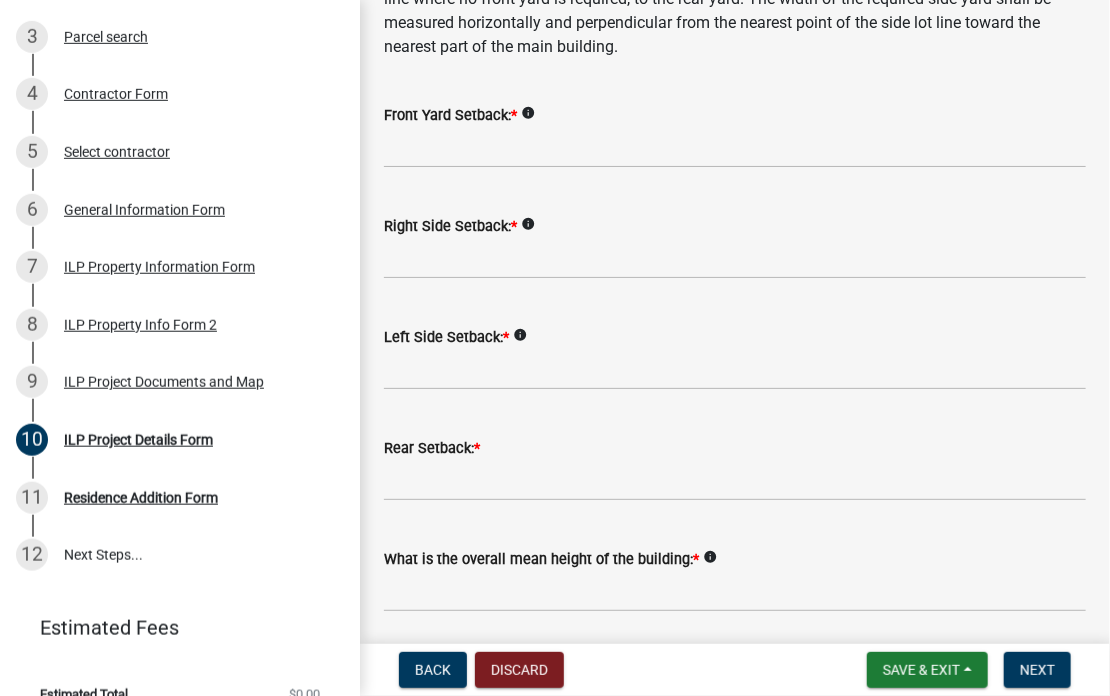 scroll, scrollTop: 0, scrollLeft: 0, axis: both 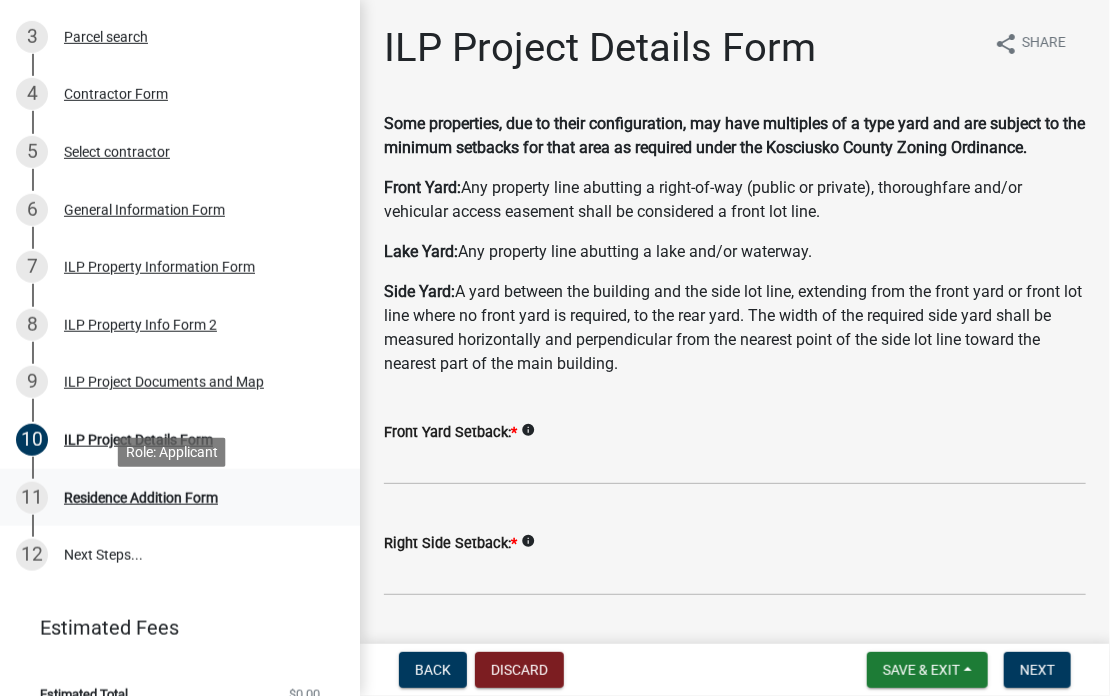 click on "11" at bounding box center [32, 498] 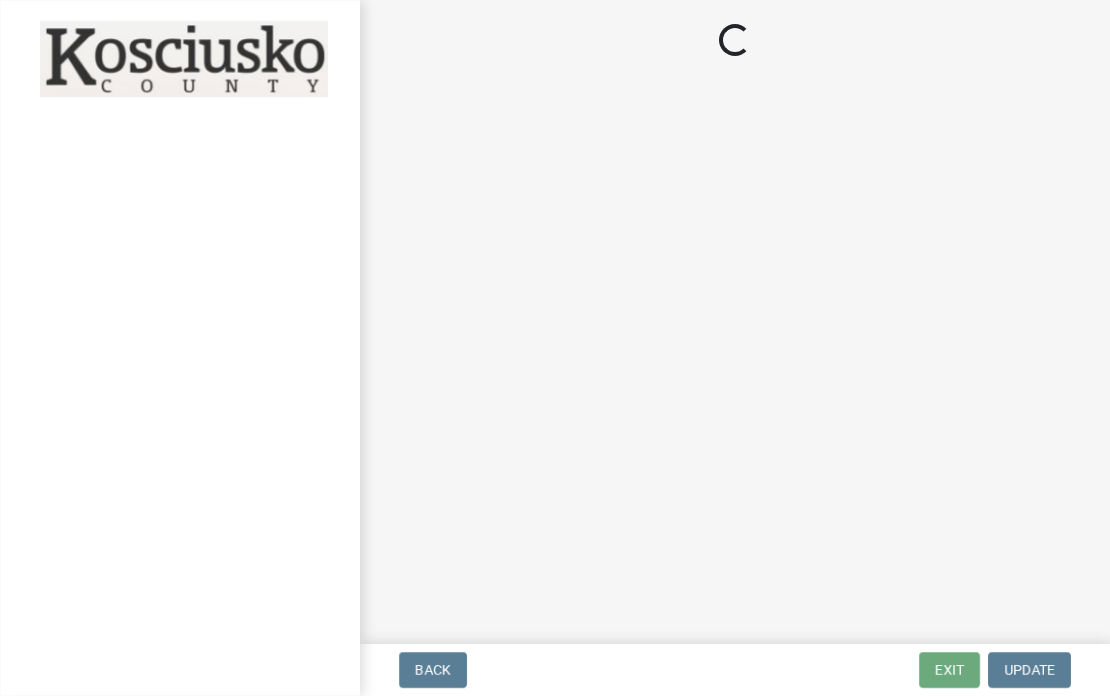 scroll, scrollTop: 0, scrollLeft: 0, axis: both 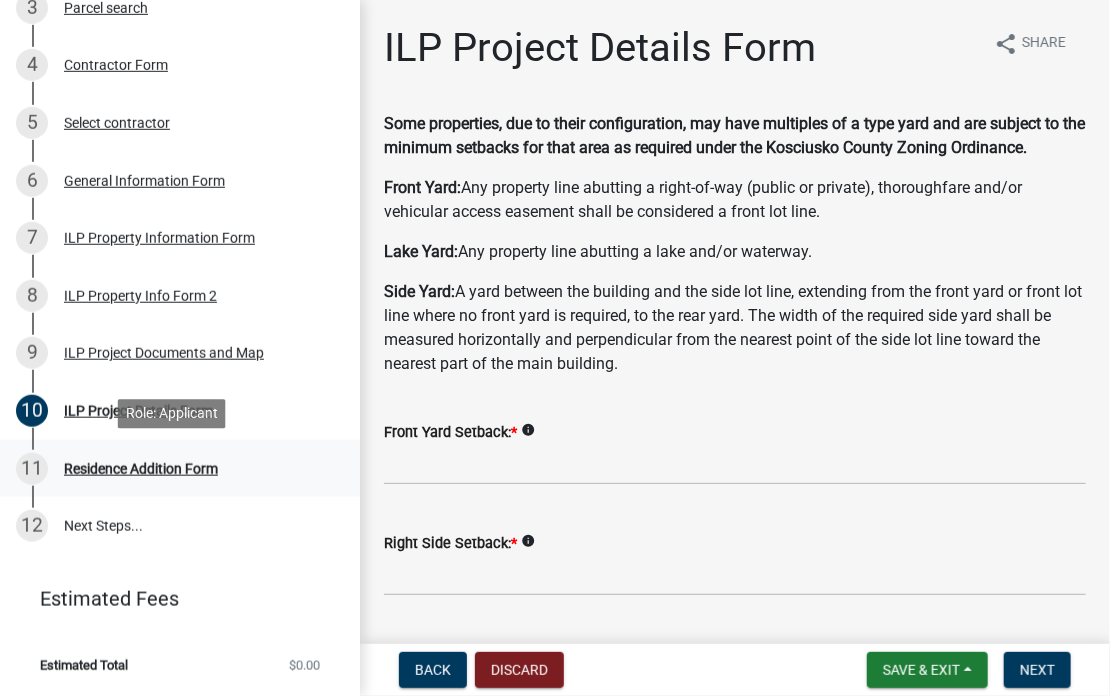 click on "11" at bounding box center [32, 469] 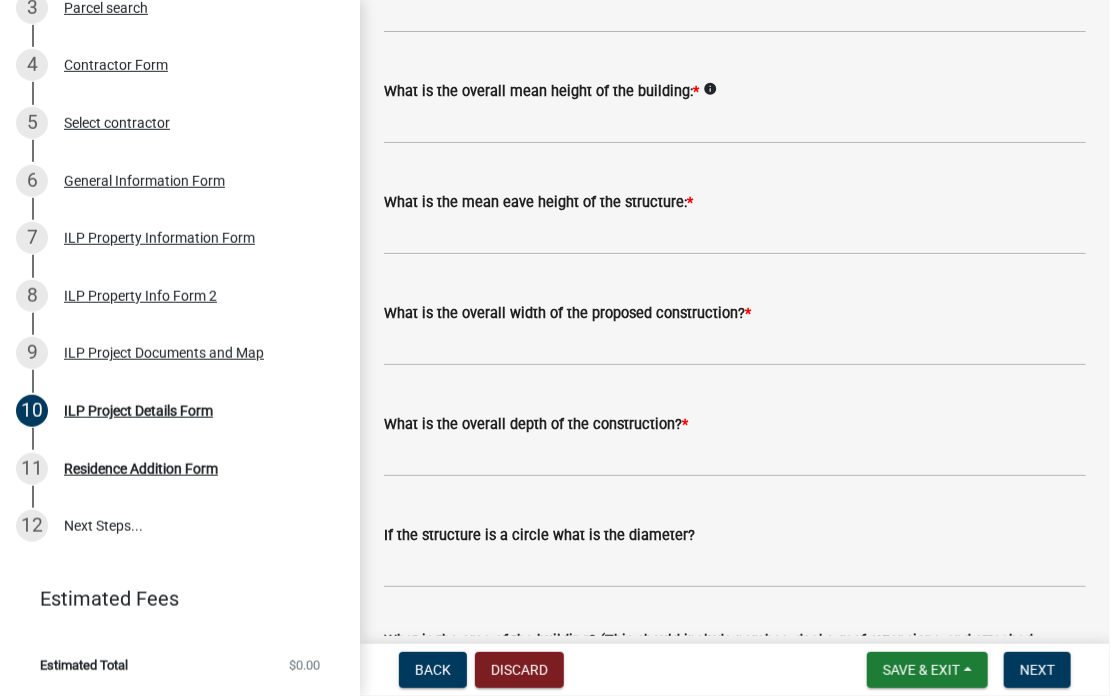 scroll, scrollTop: 792, scrollLeft: 0, axis: vertical 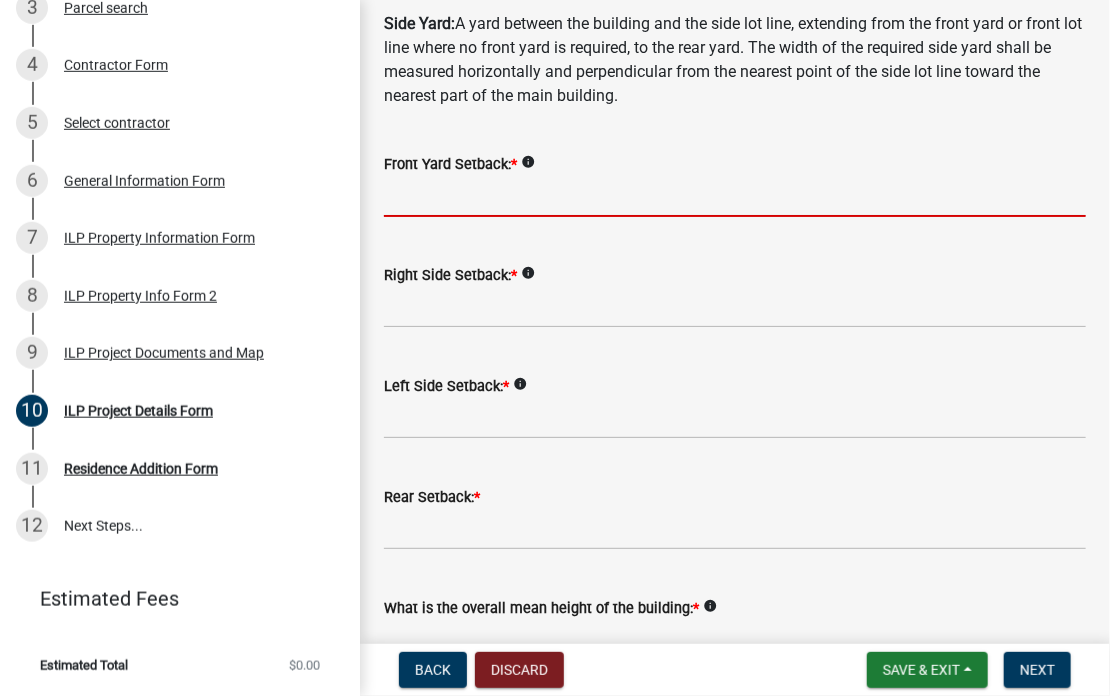 click 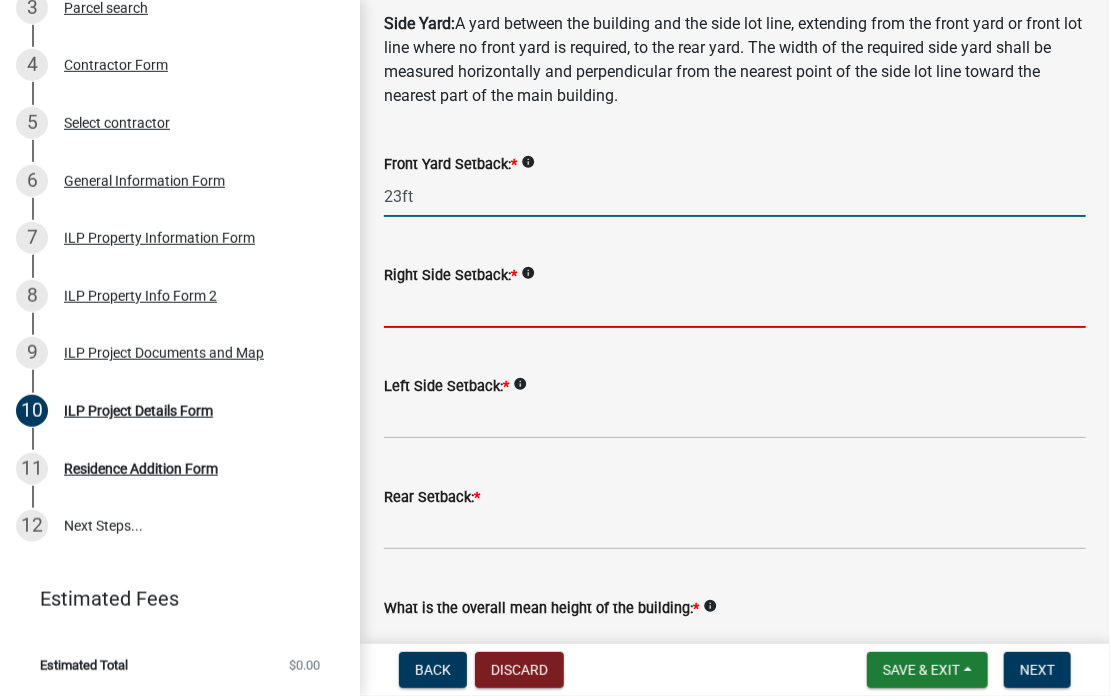 type on "23.0" 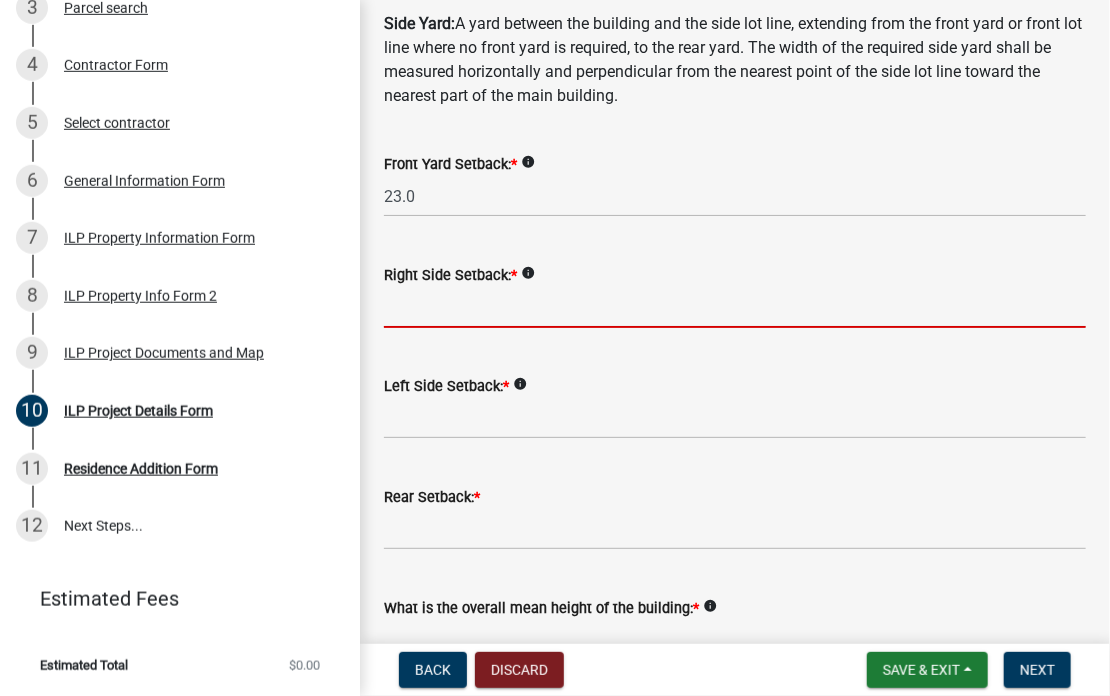click 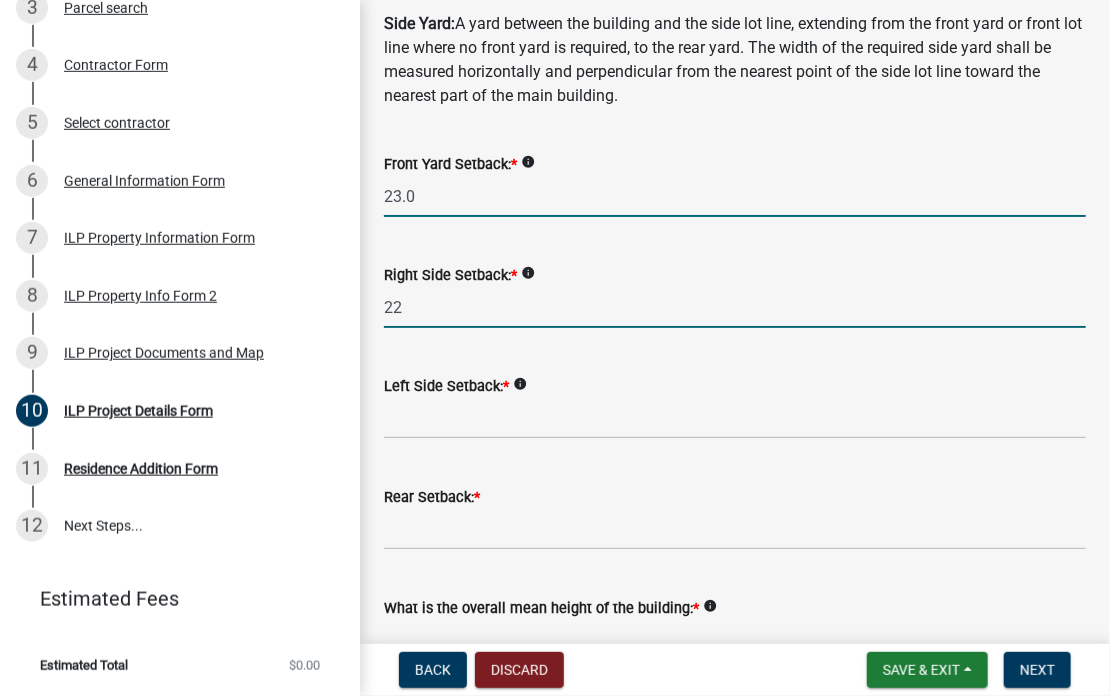 type on "22.0" 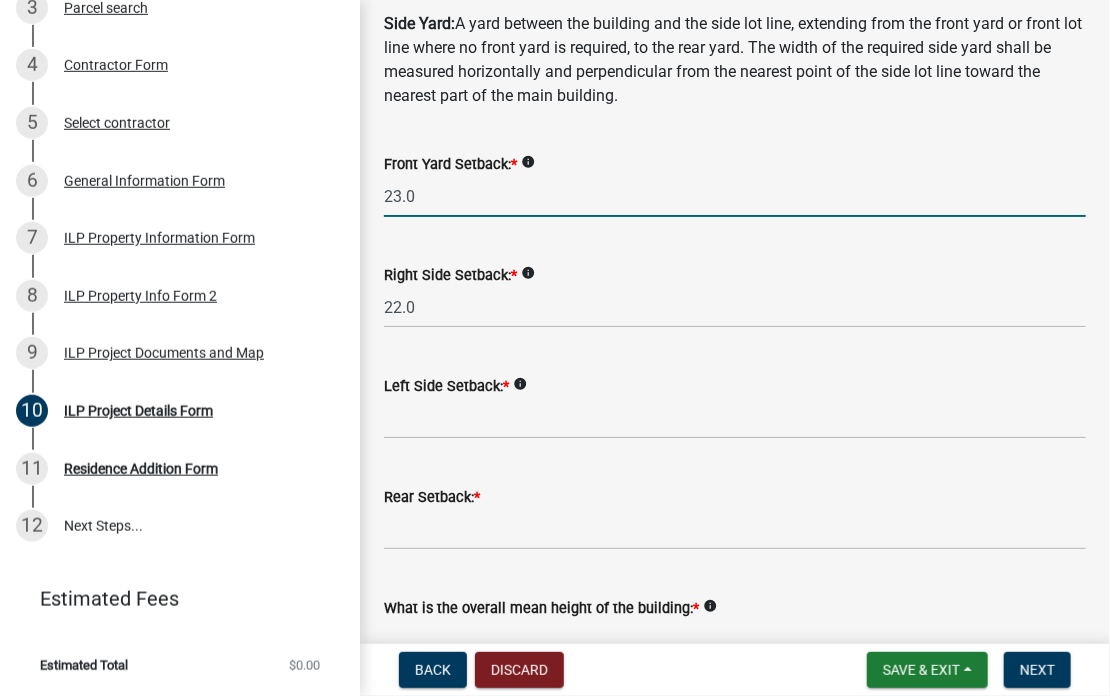 click on "23.0" 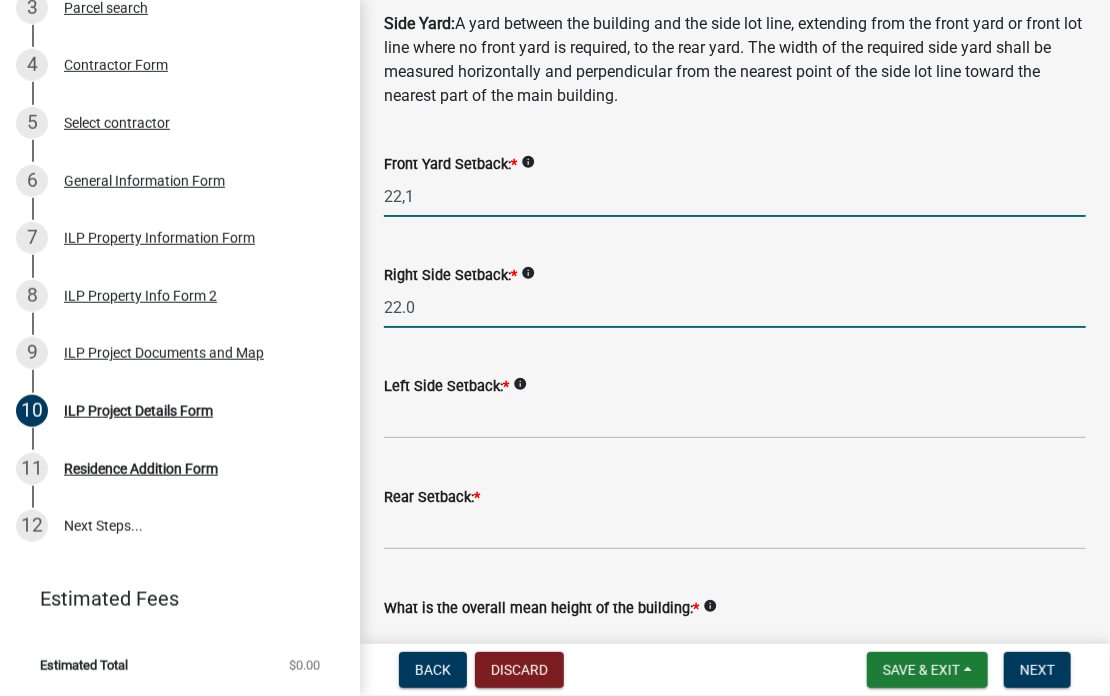 type on "221.0" 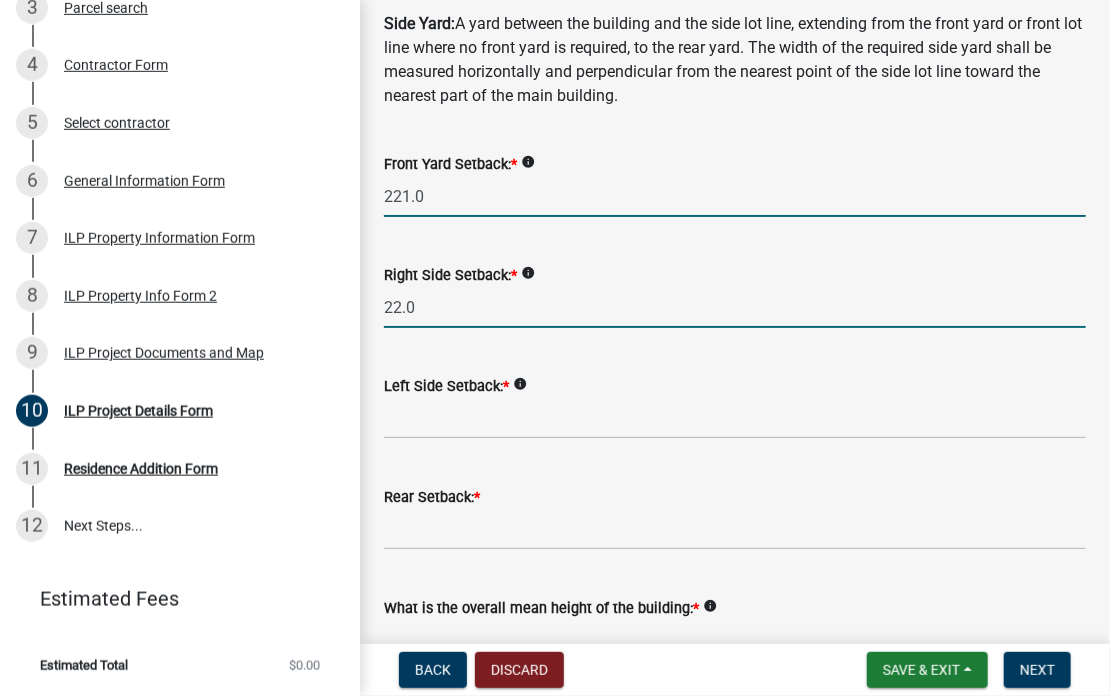 click on "22.0" 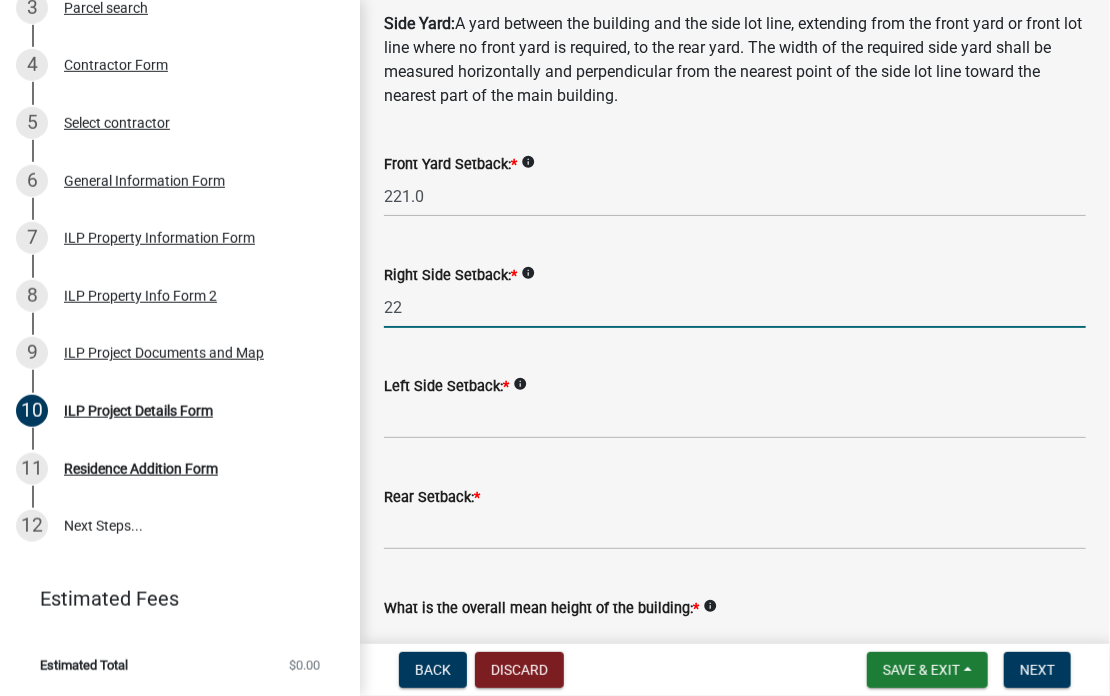 type on "2" 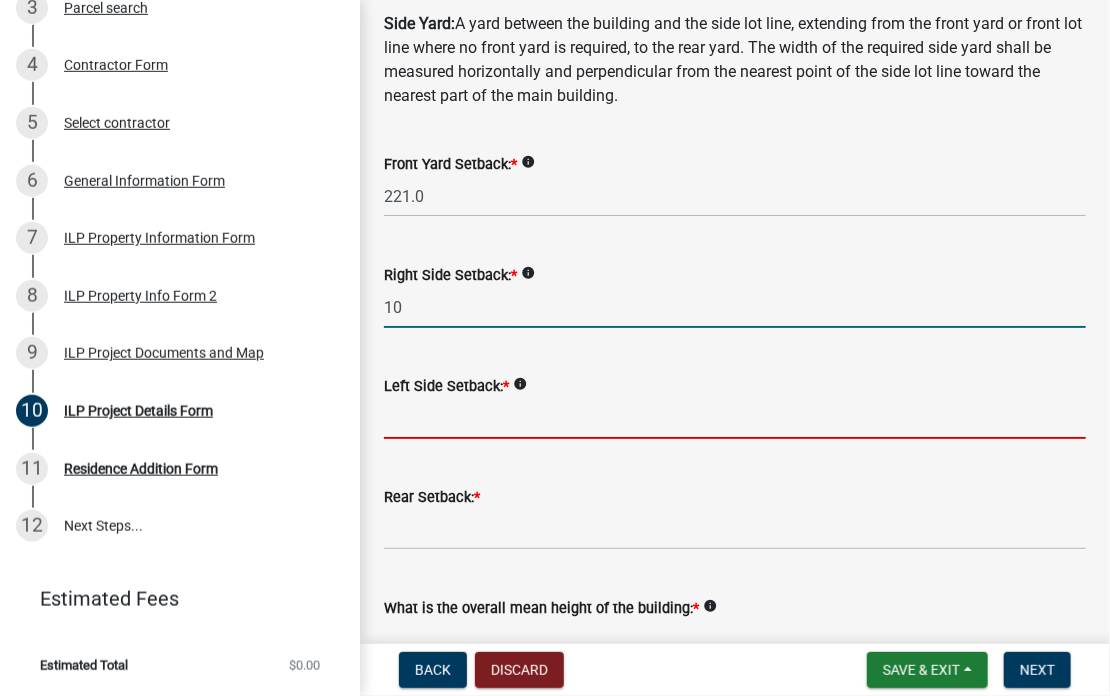 type on "10.0" 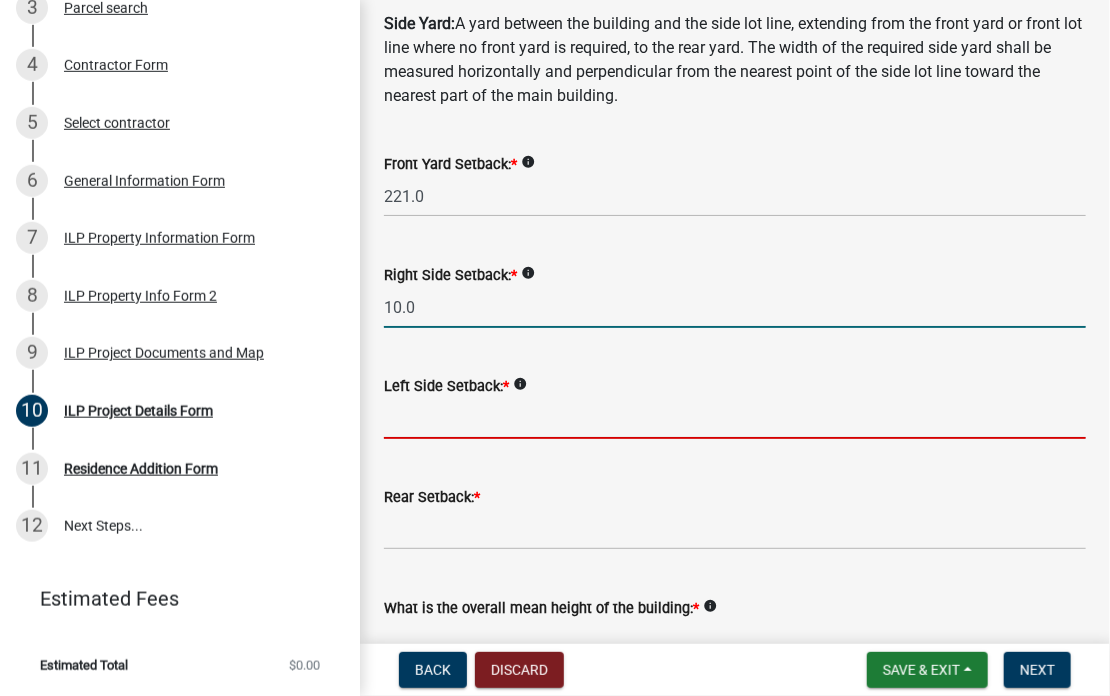 click 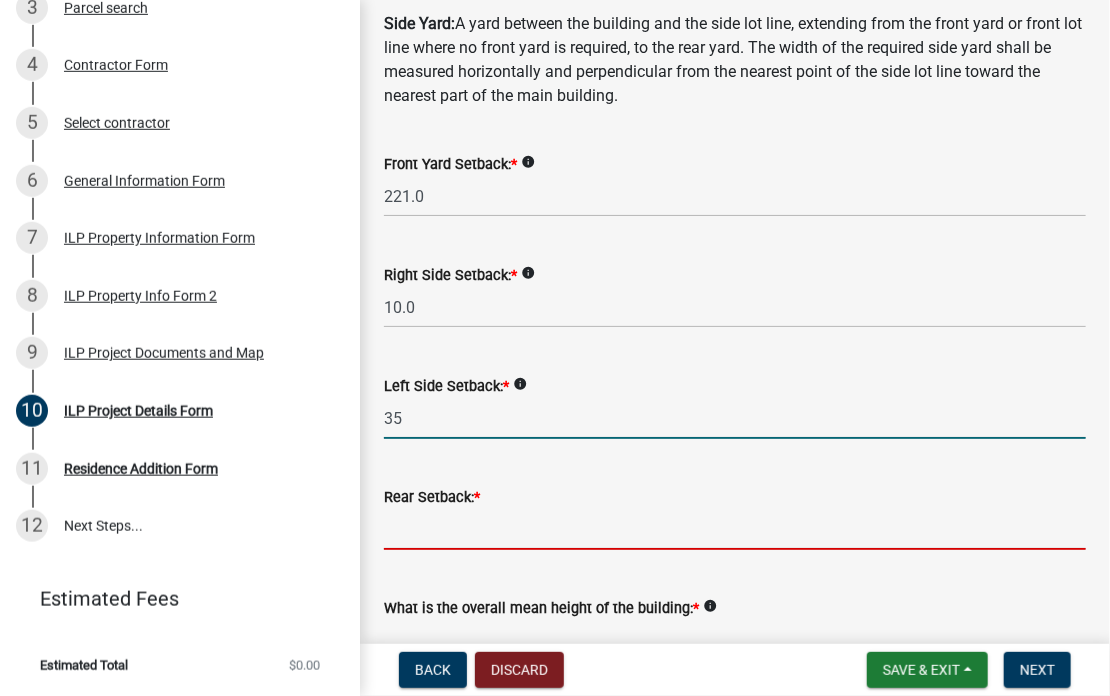 type on "35.0" 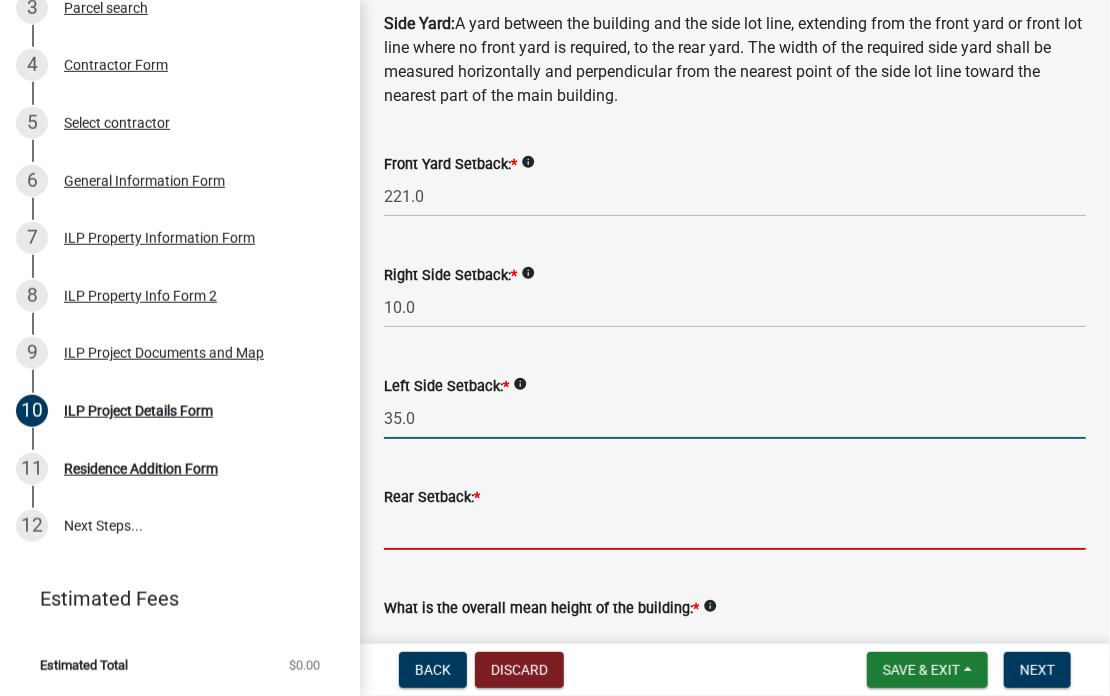 click 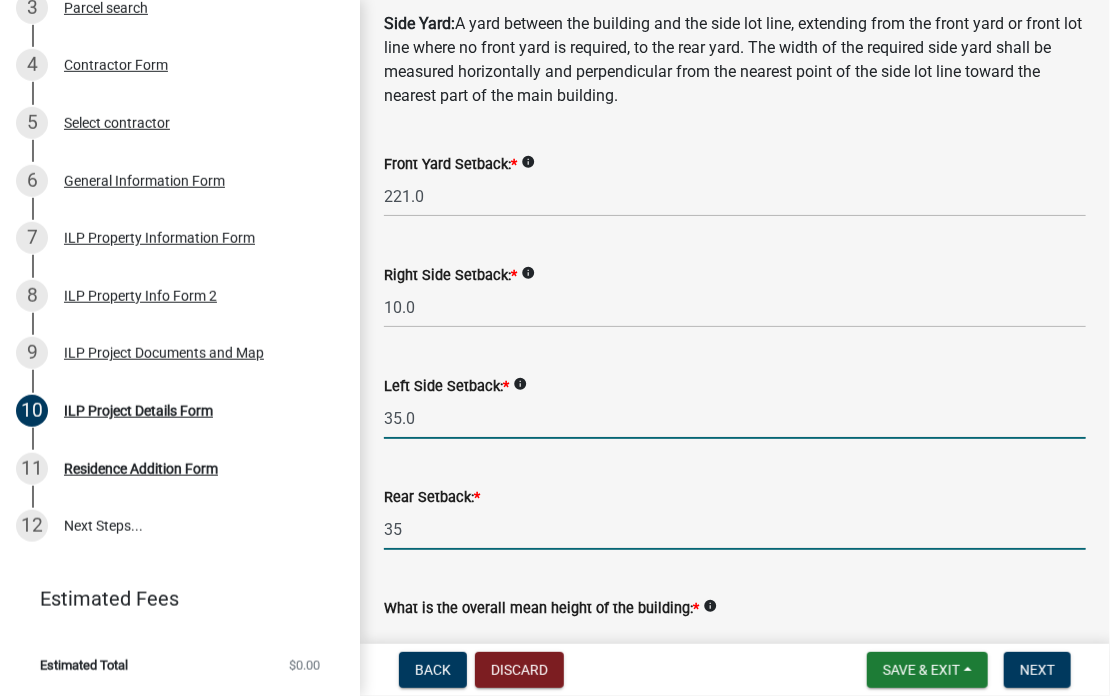 type on "35.0" 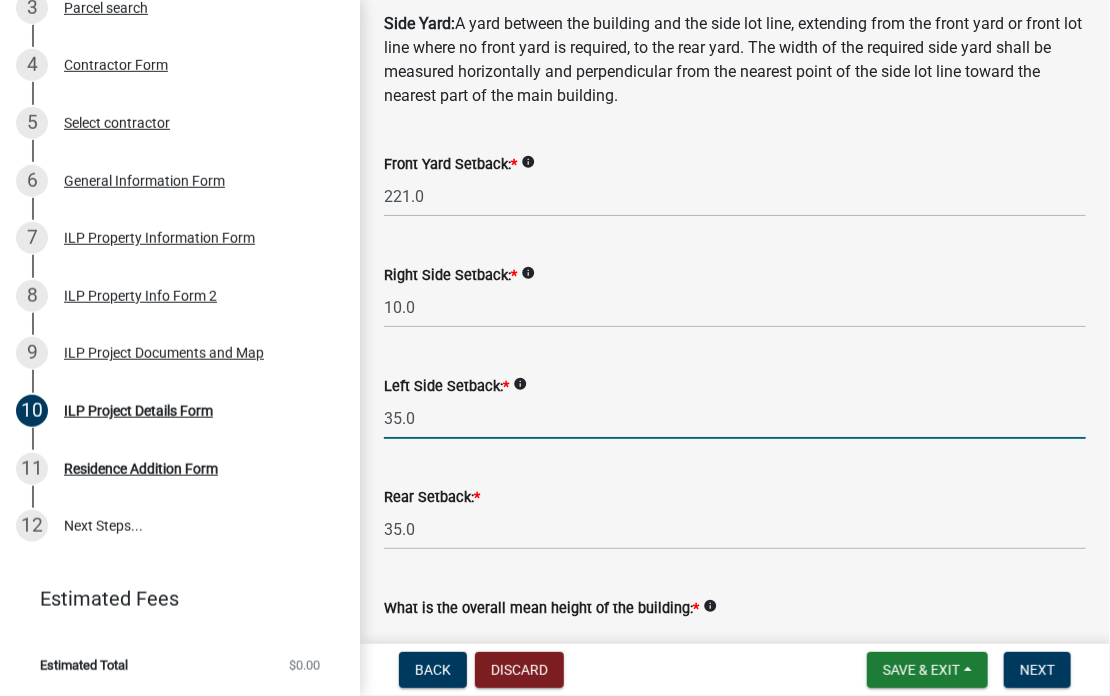 drag, startPoint x: 422, startPoint y: 419, endPoint x: 376, endPoint y: 418, distance: 46.010868 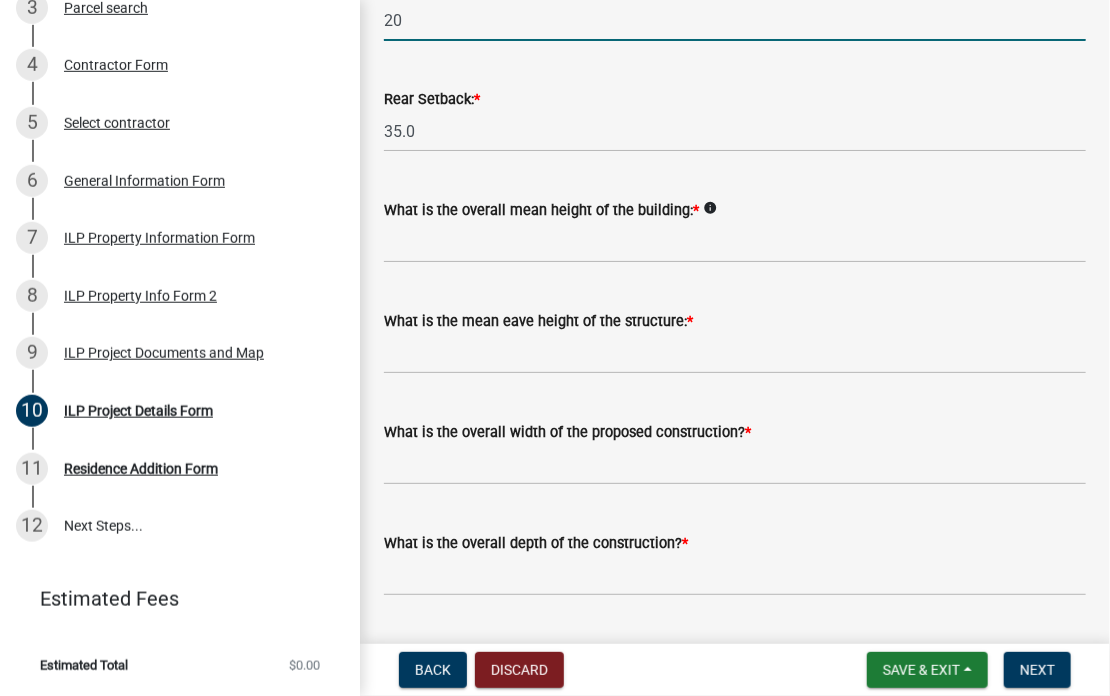 scroll, scrollTop: 668, scrollLeft: 0, axis: vertical 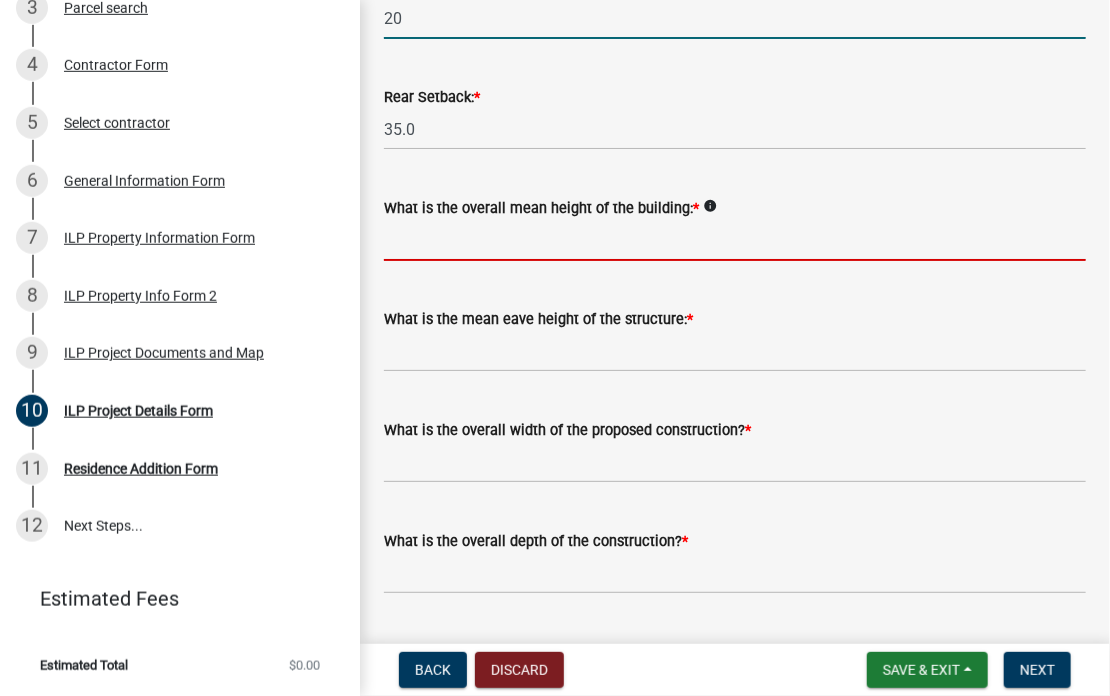 type on "20.0" 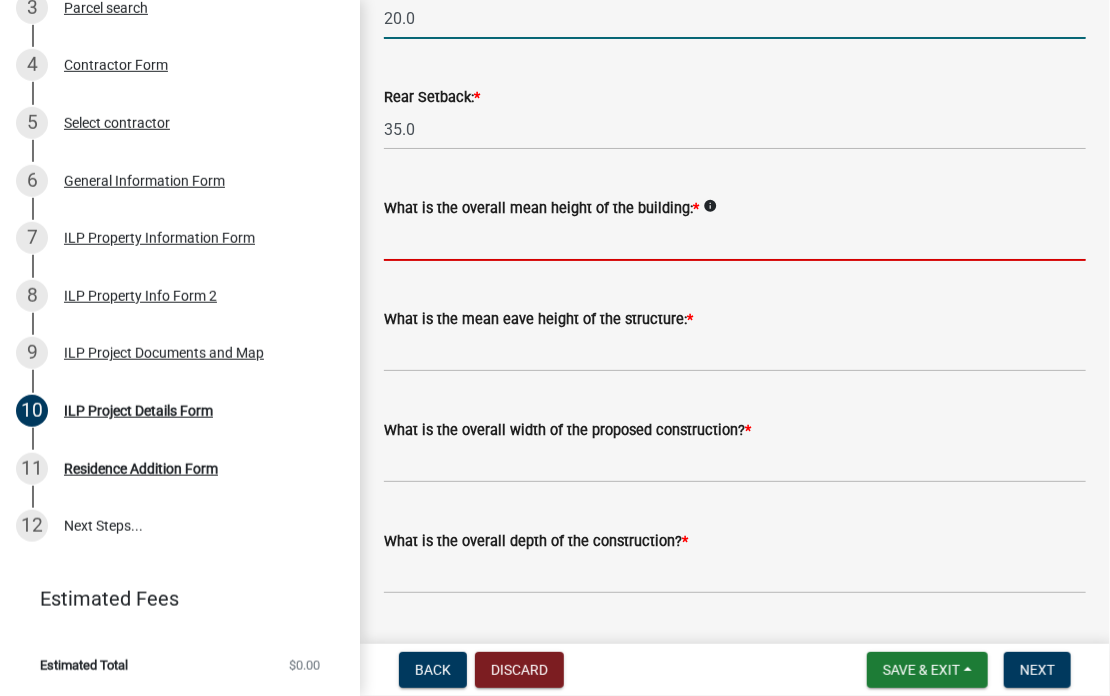 click 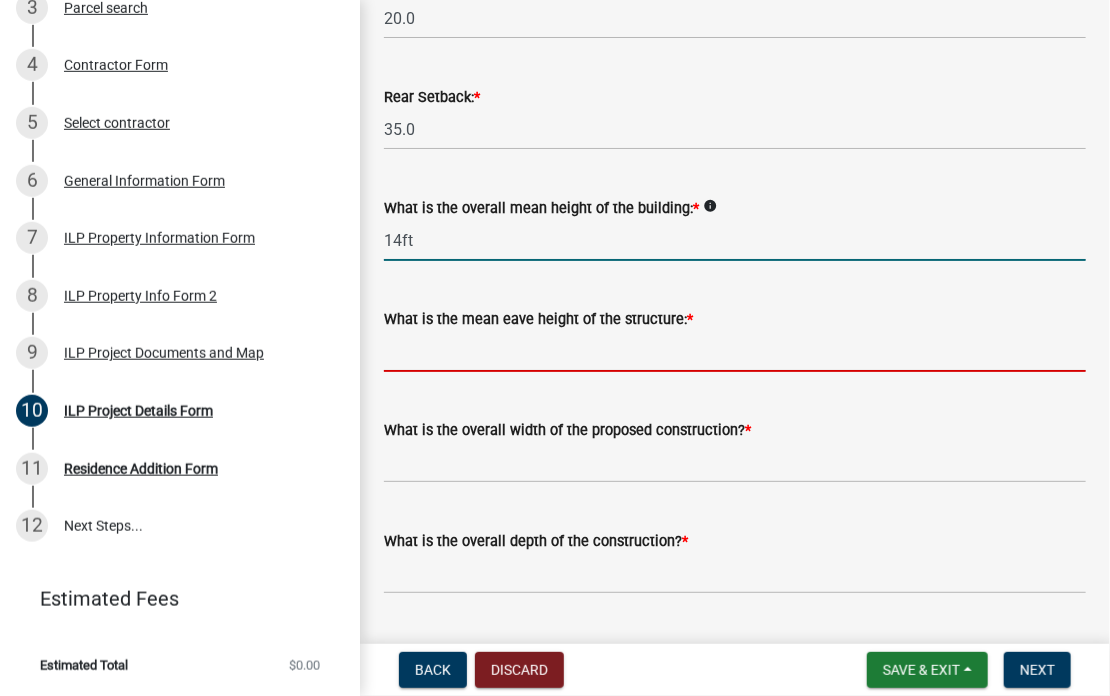 type on "14.0" 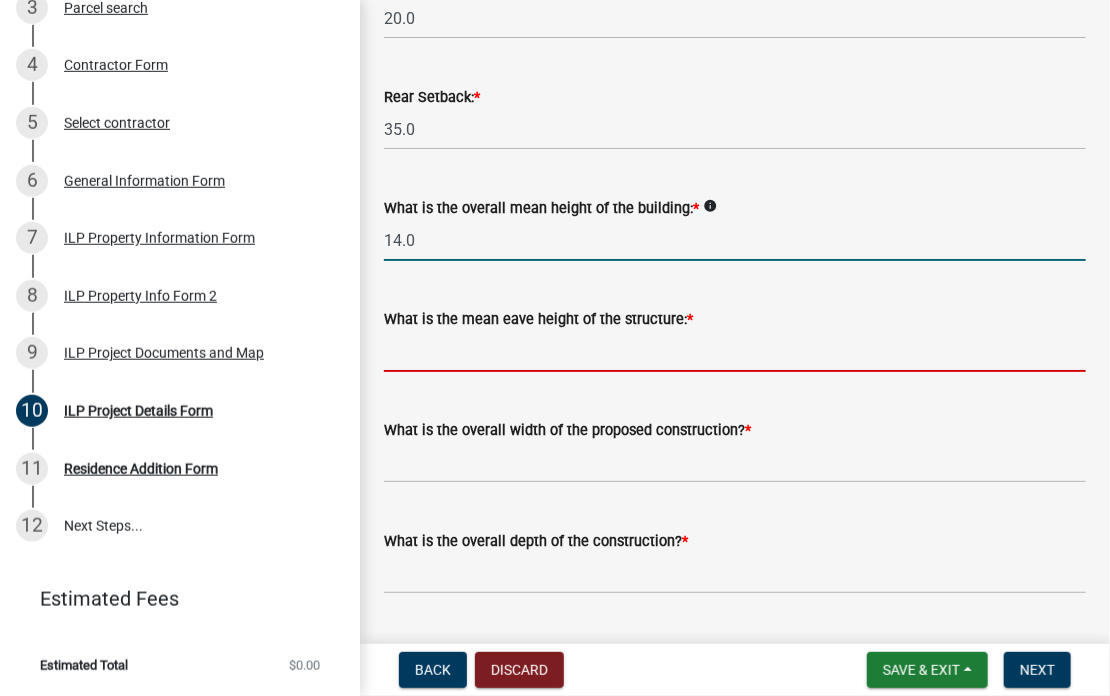 click 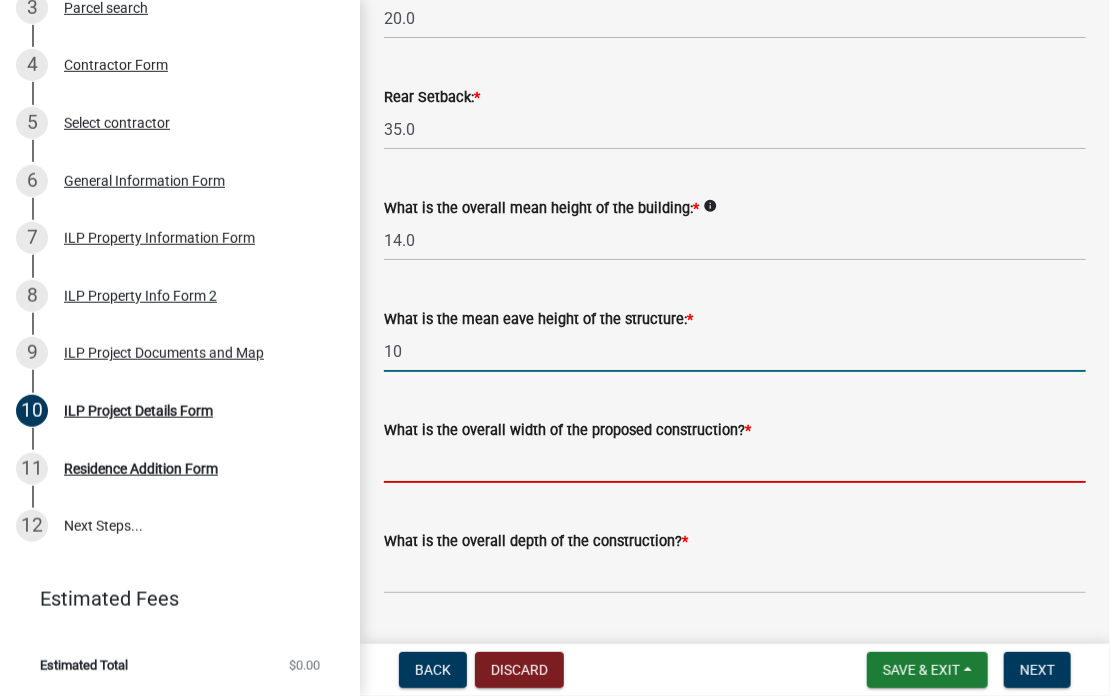 type on "10.0" 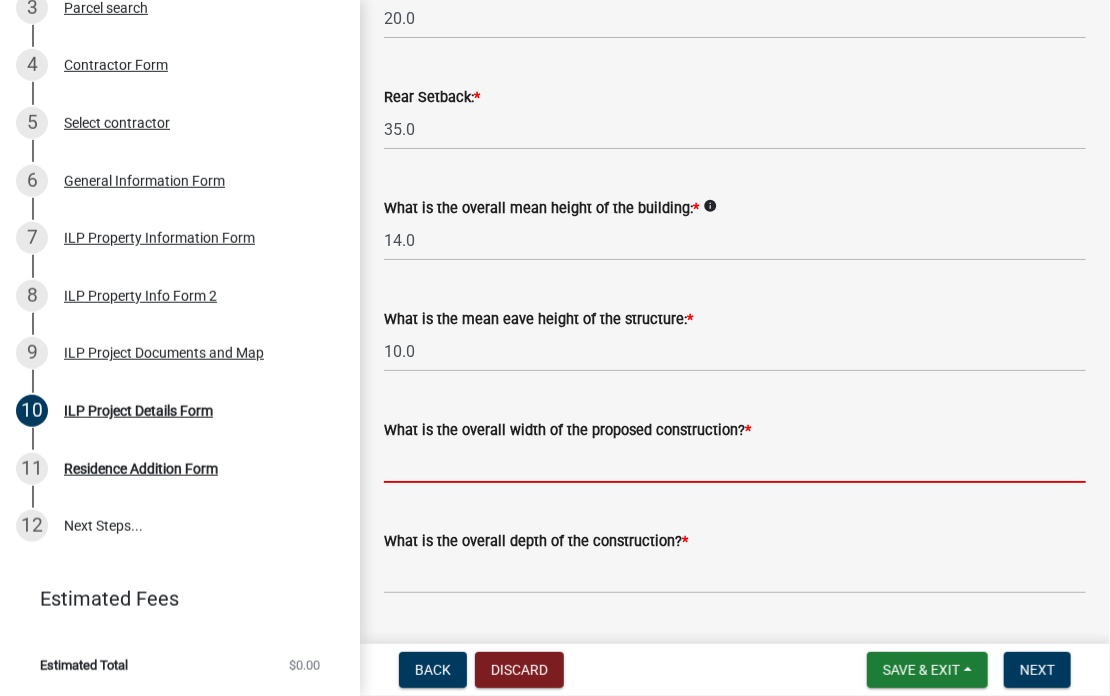 click 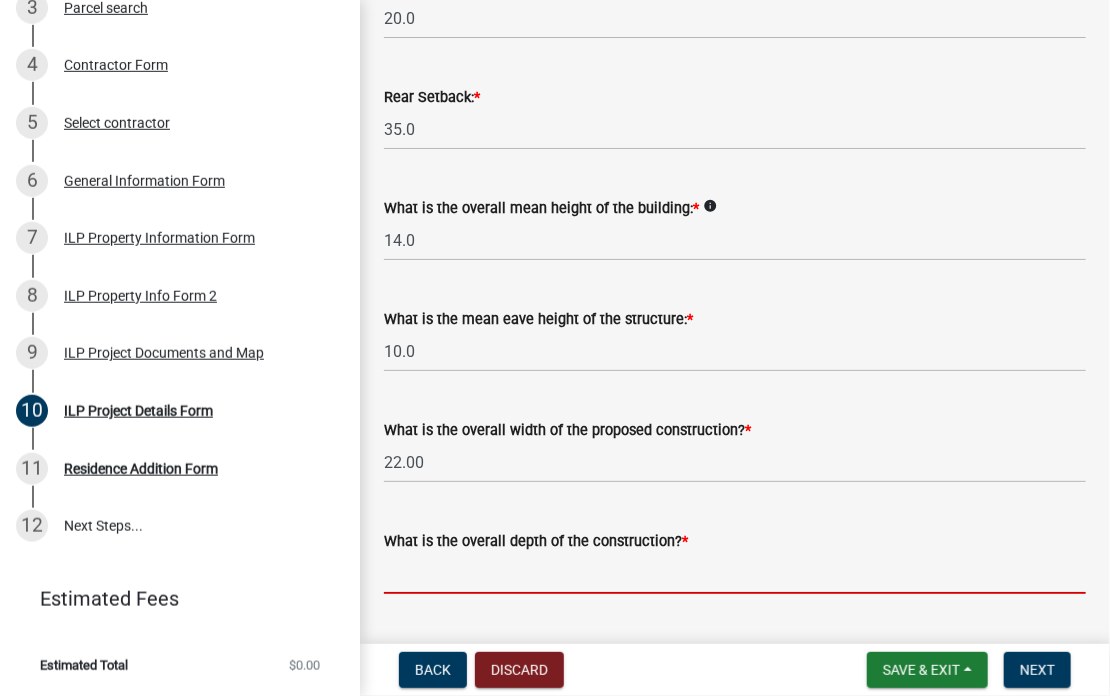 click 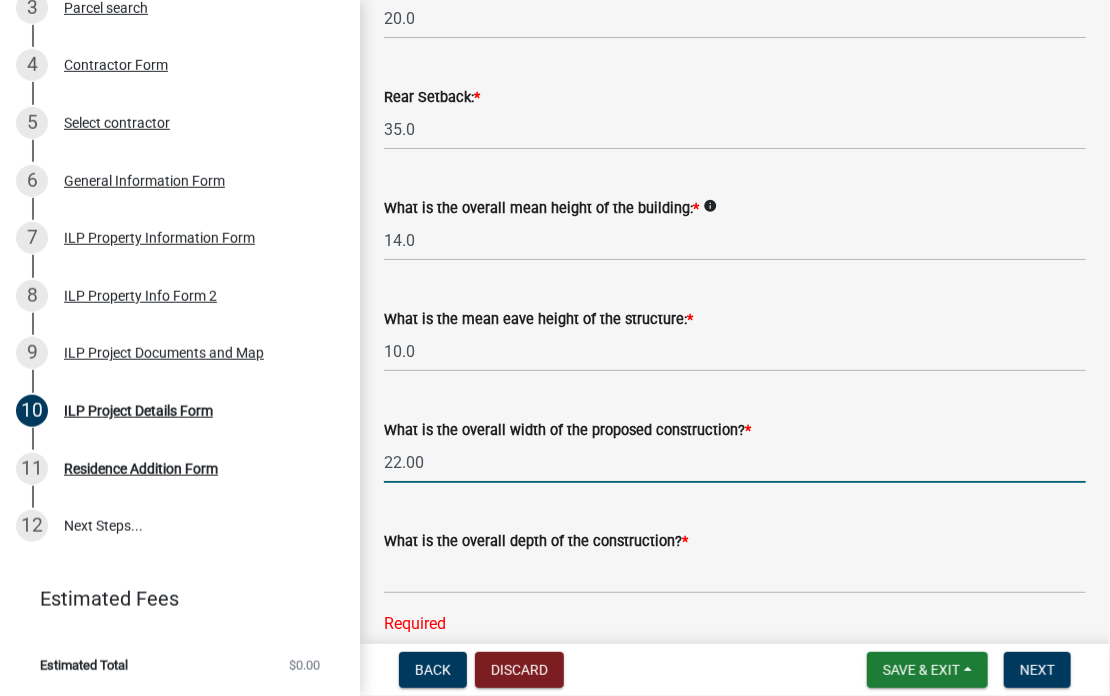 click on "22.00" 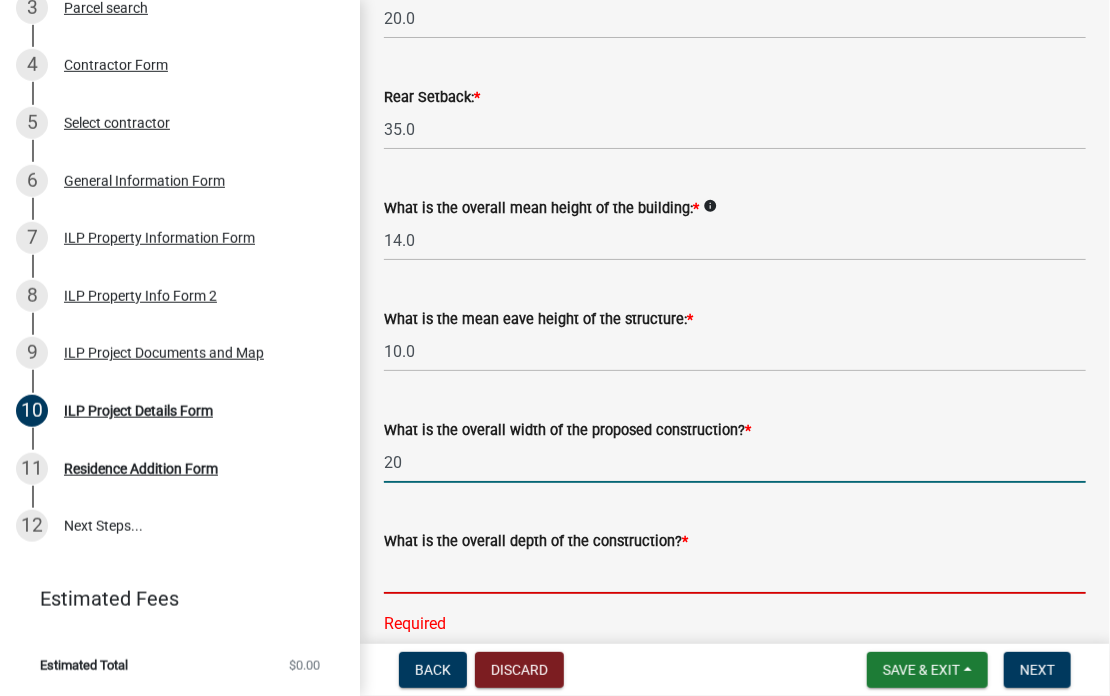 type on "20.00" 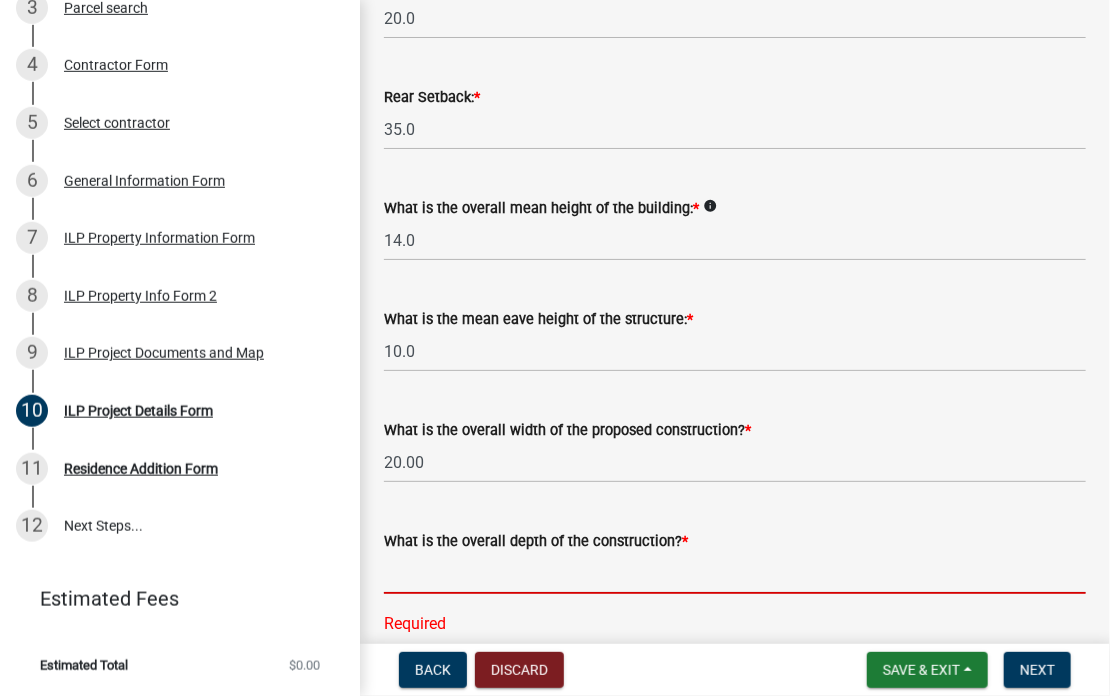 click 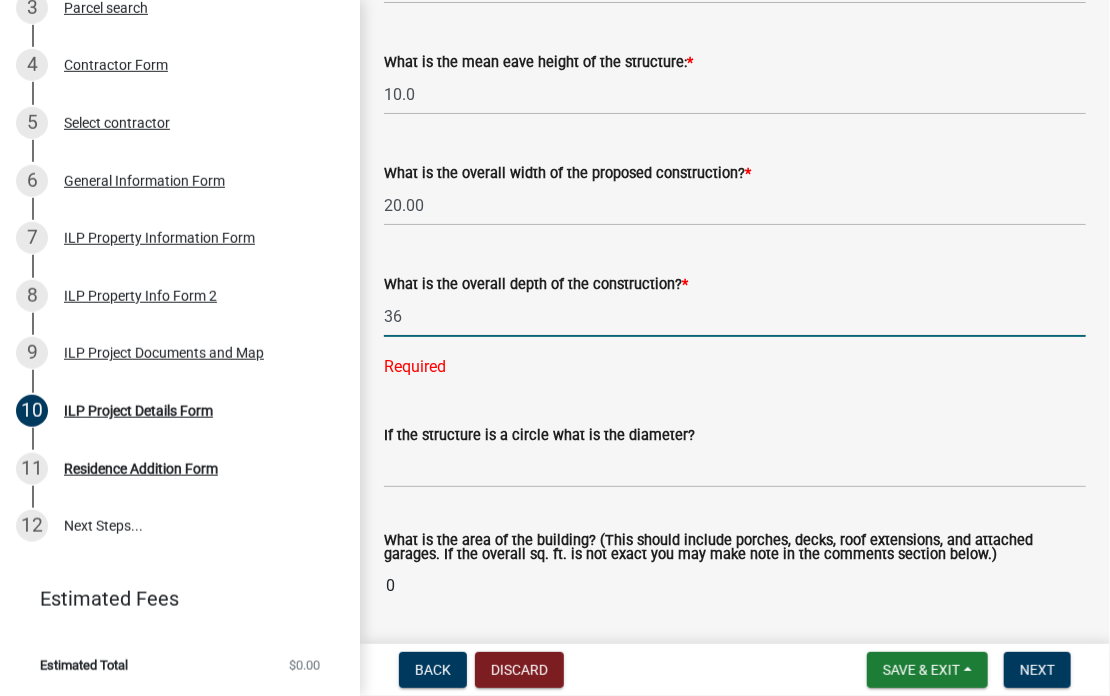 scroll, scrollTop: 935, scrollLeft: 0, axis: vertical 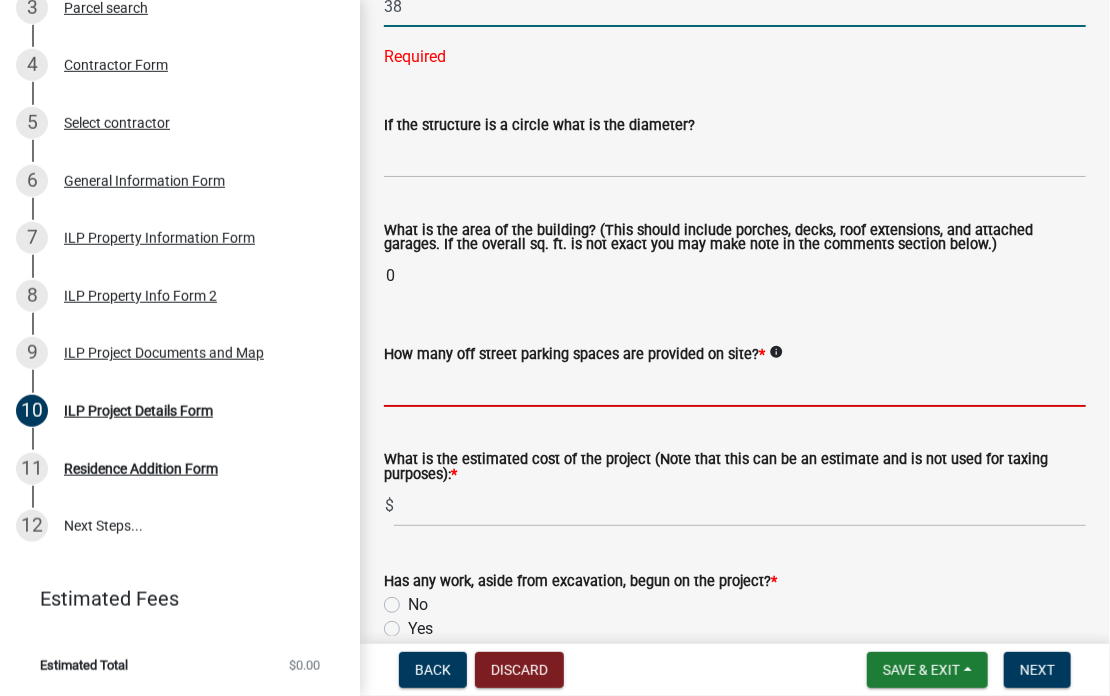 type on "38.00" 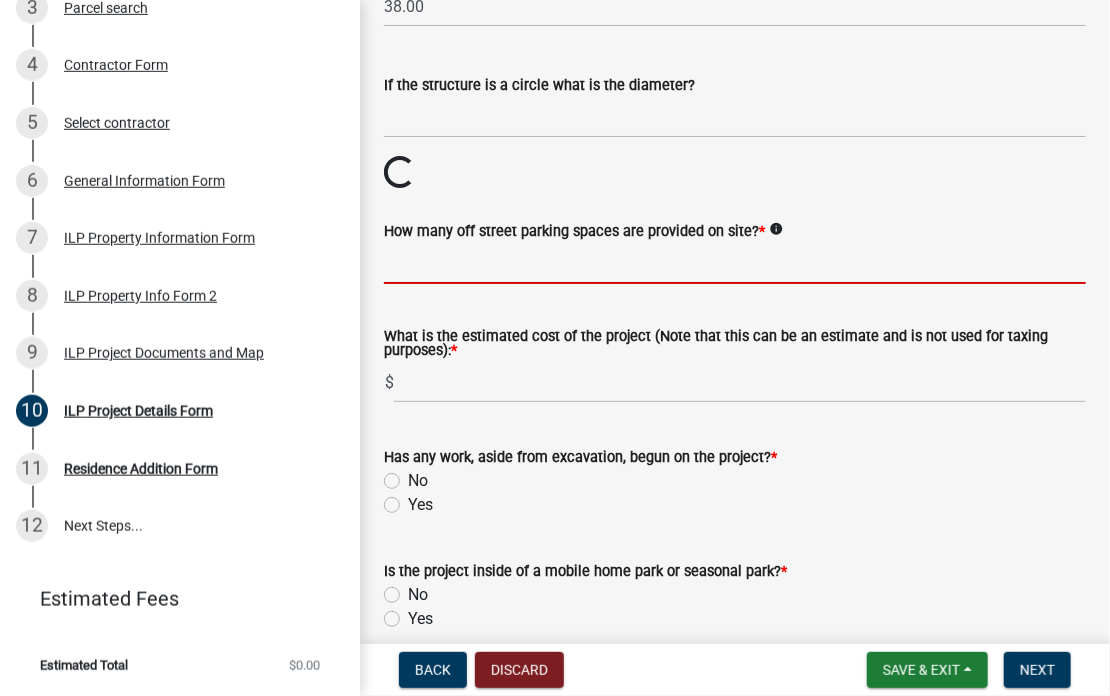 click on "Some properties, due to their configuration, may have multiples of a type yard and are subject to the minimum setbacks for that area as required under the Kosciusko County Zoning Ordinance. Front Yard:  Any property line abutting a right-of-way (public or private), thoroughfare and/or vehicular access easement shall be considered a front lot line. Lake Yard:  Any property line abutting a lake and/or waterway. Side Yard:  A yard between the building and the side lot line, extending from the front yard or front lot line where no front yard is required, to the rear yard. The width of the required side yard shall be measured horizontally and perpendicular from the nearest point of the side lot line toward the nearest part of the main building.   Front Yard Setback:  *  info
221.0  Right Side Setback:  *  info
10.0  Left Side Setback:  *  info
20.0  Rear Setback:  * 35.0  What is the overall mean height of the building:  *  info
14.0  What is the mean eave height of the structure:  * 10.0 * 20.00 * 38.00 * *" 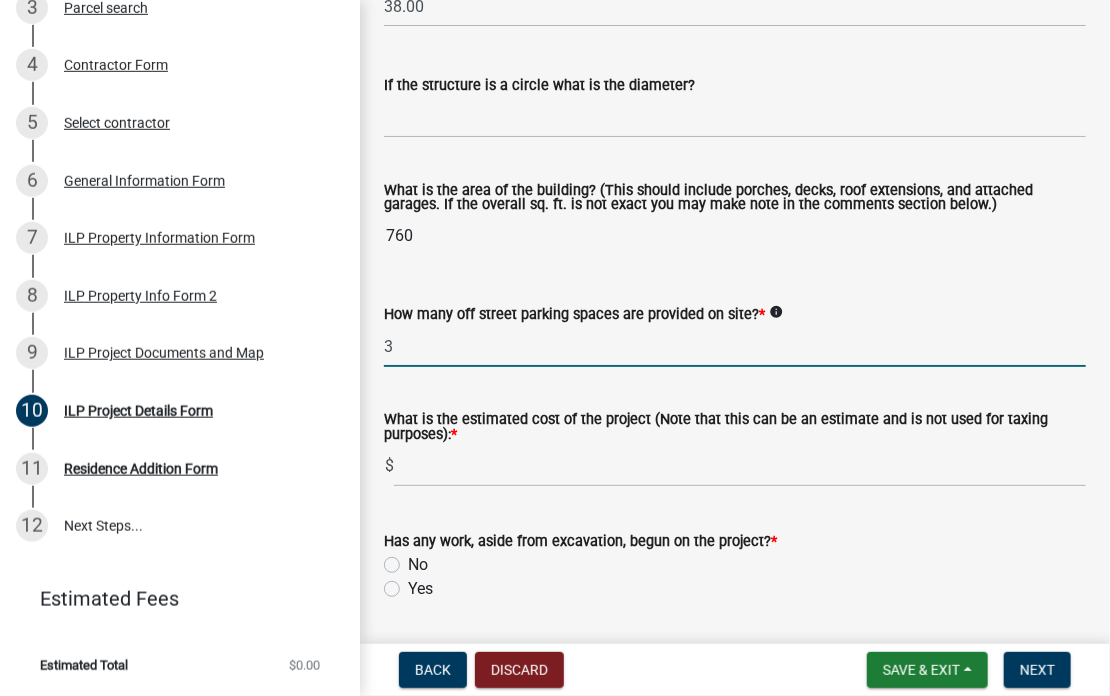 type on "3" 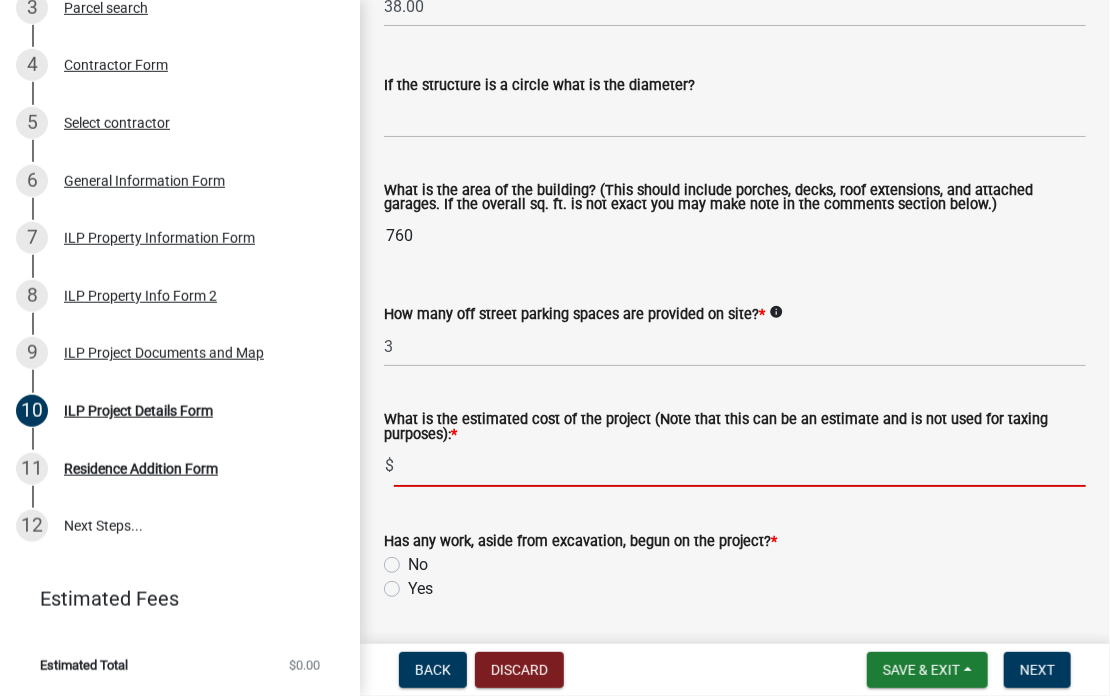 click 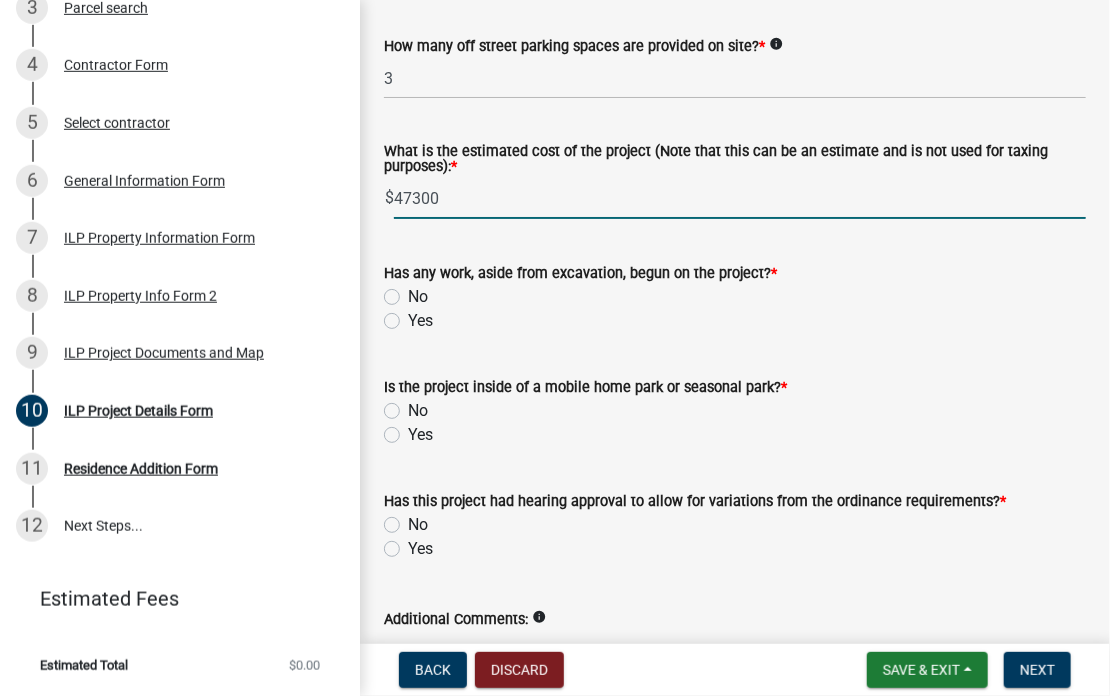 scroll, scrollTop: 1505, scrollLeft: 0, axis: vertical 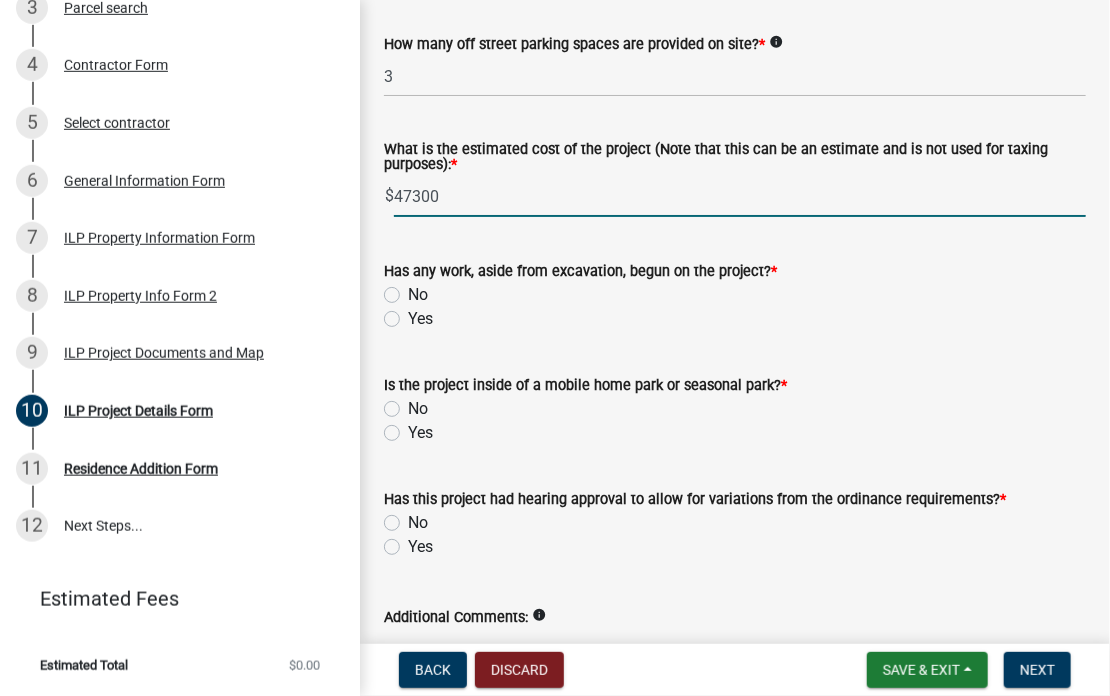 type on "47300" 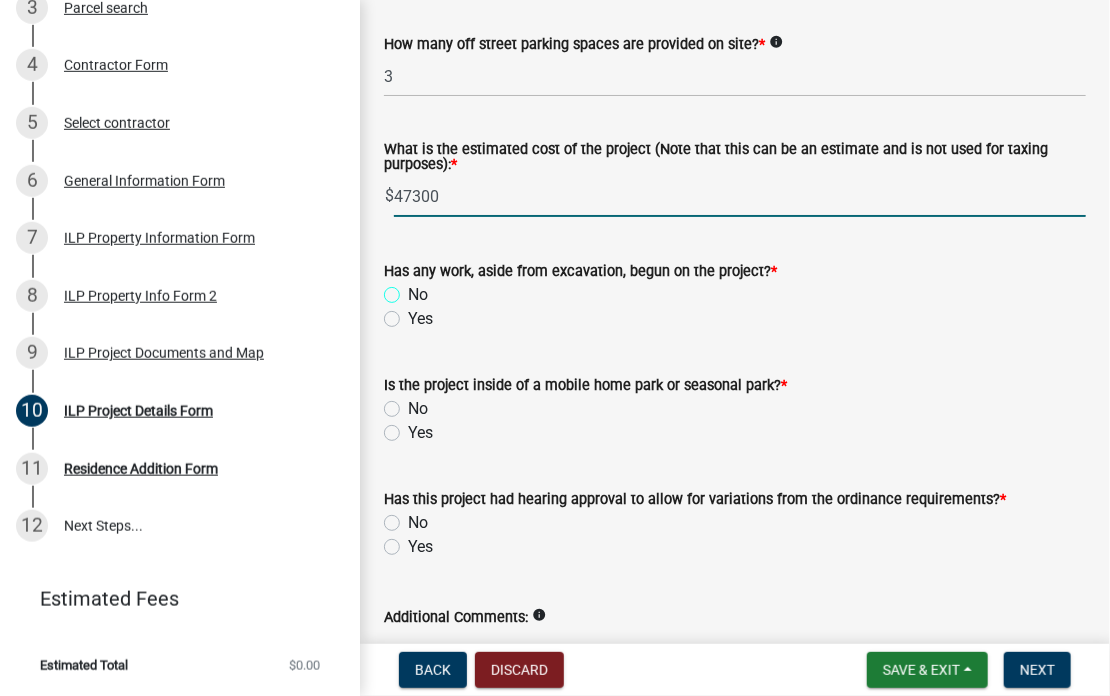 click on "No" at bounding box center [414, 289] 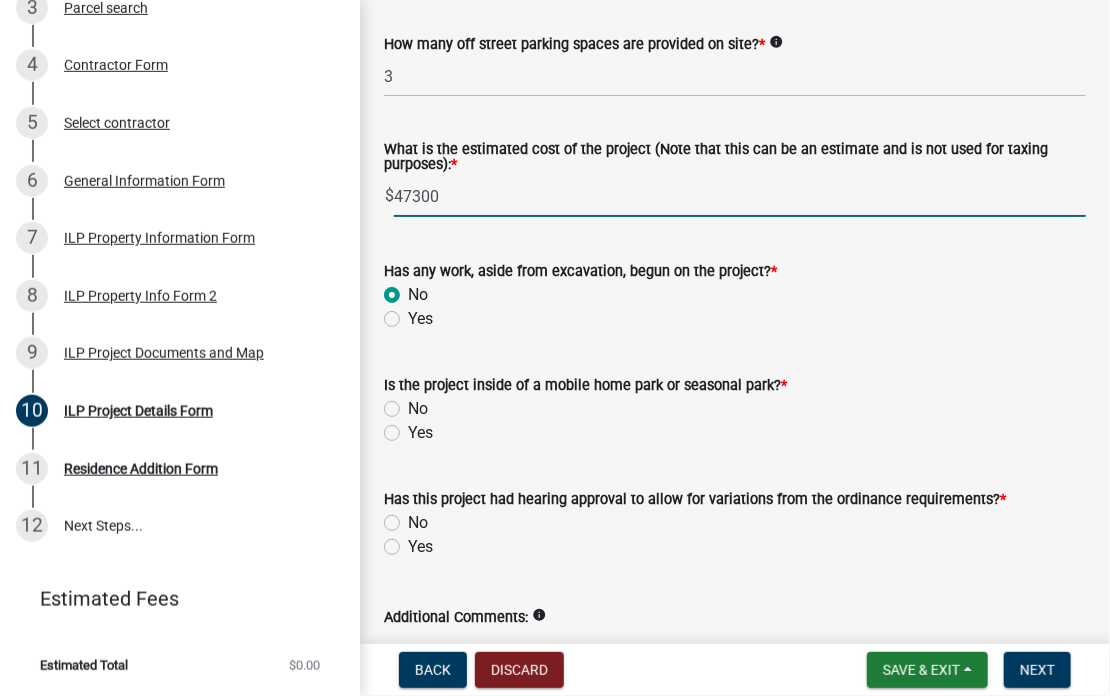 radio on "true" 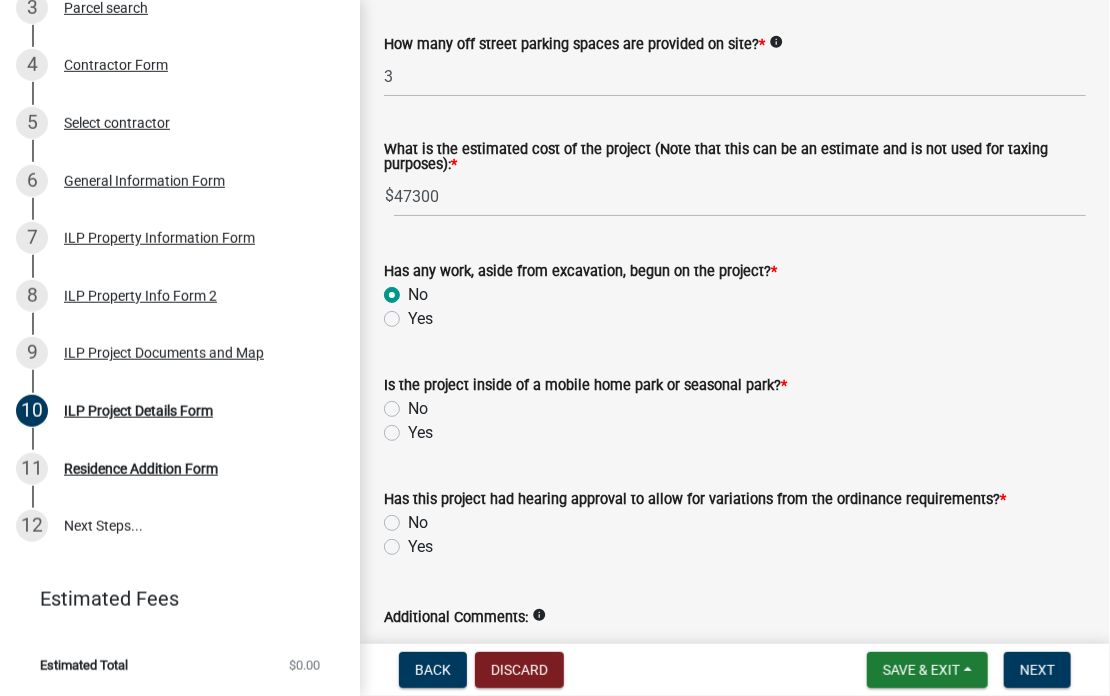 click on "No" 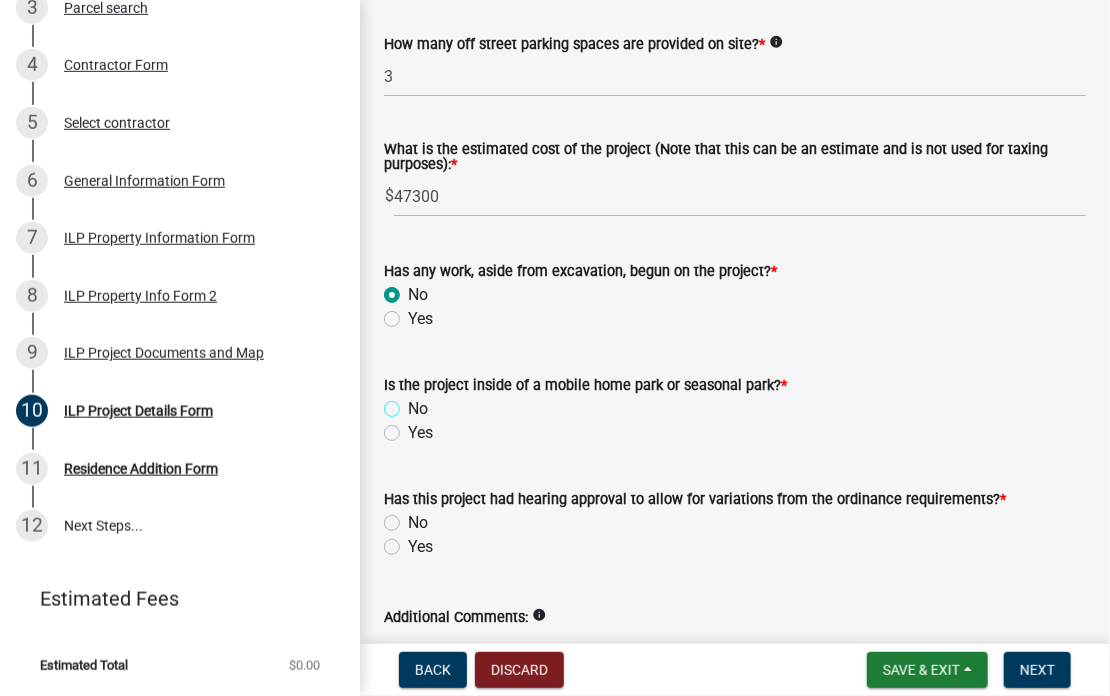 click on "No" at bounding box center [414, 403] 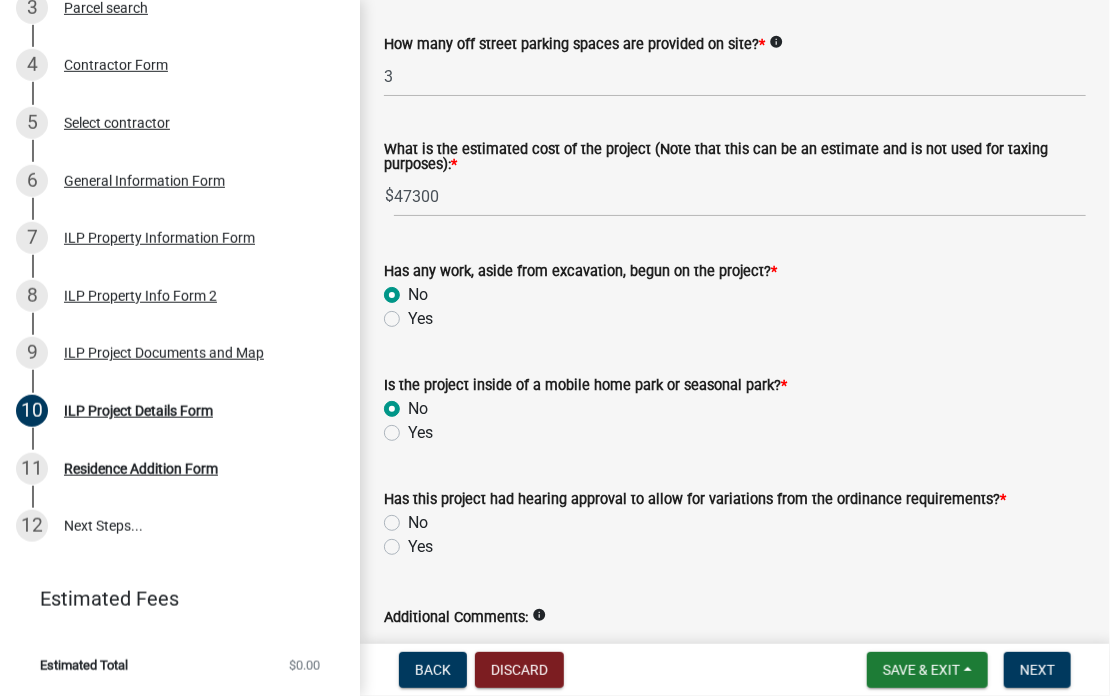 radio on "true" 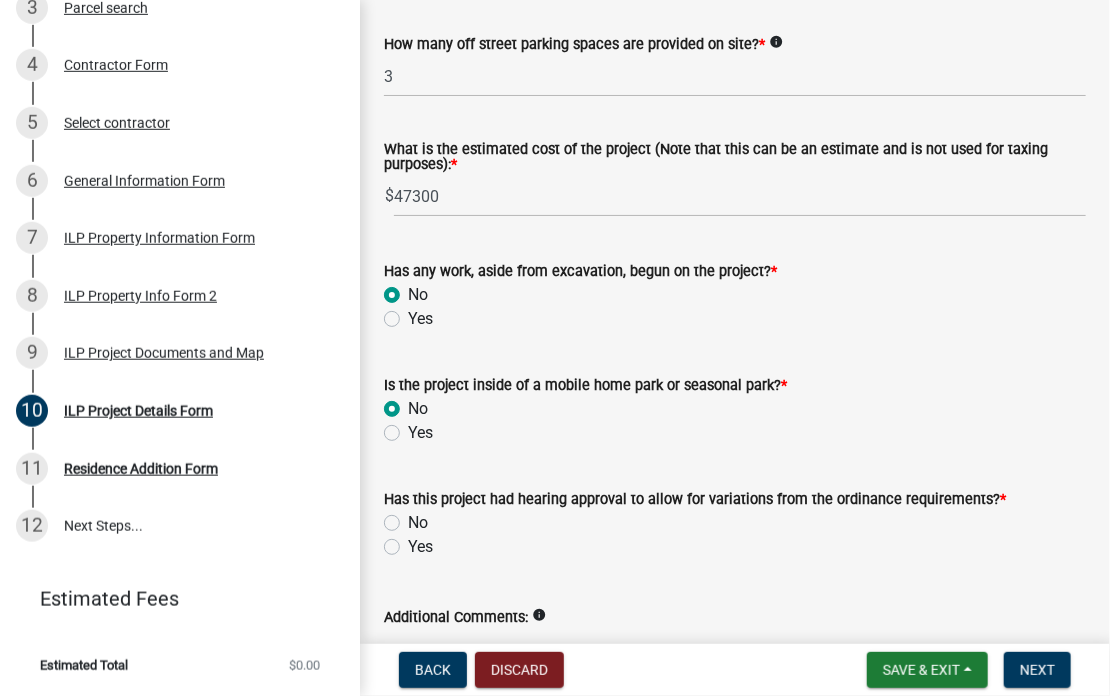 click on "Yes" 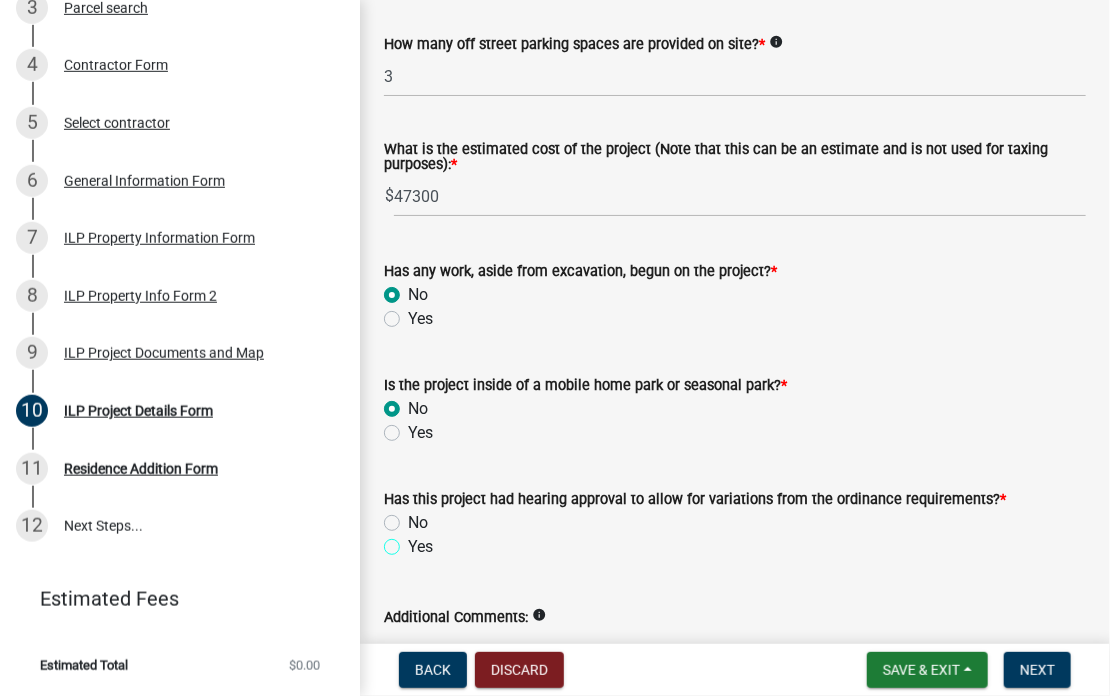click on "Yes" at bounding box center (414, 541) 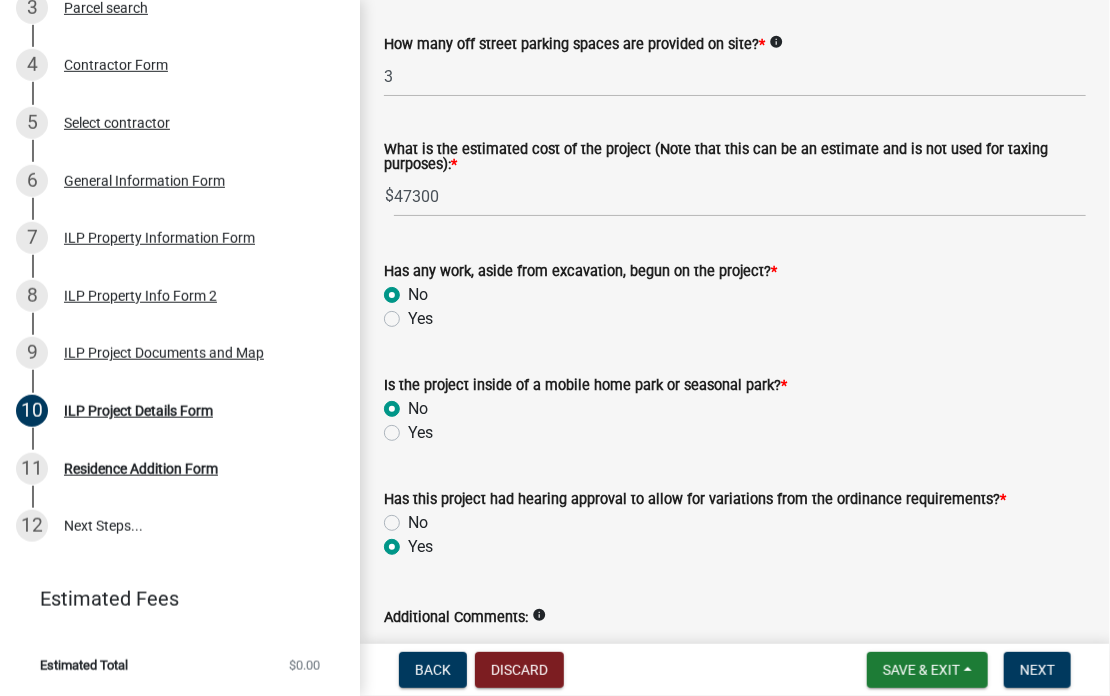 radio on "true" 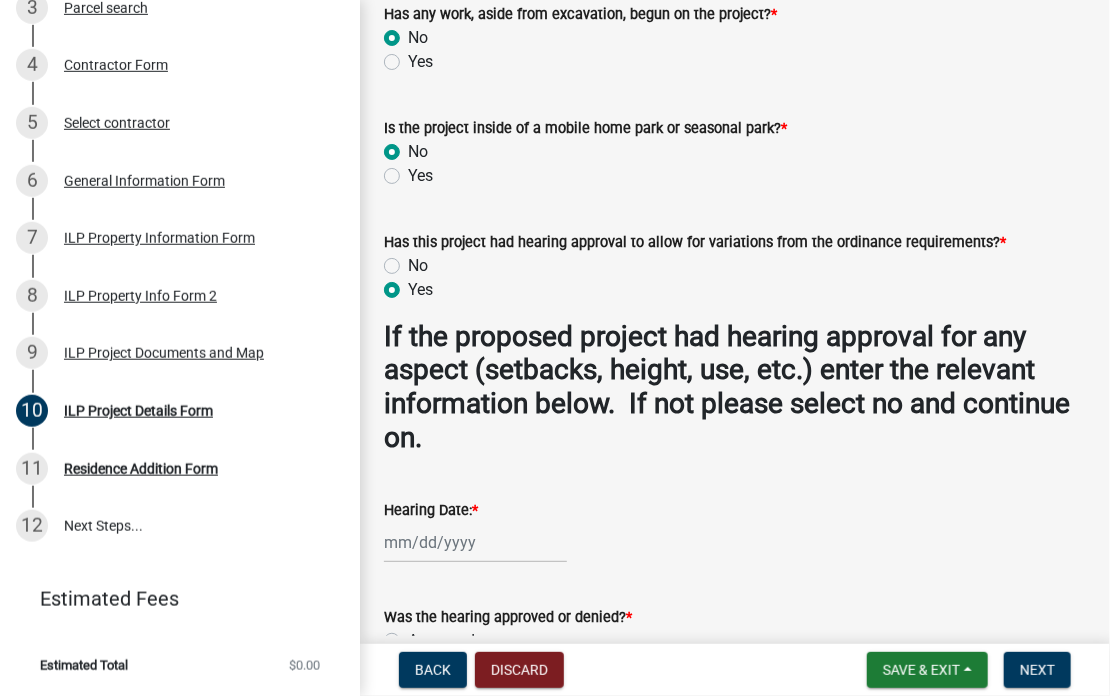 scroll, scrollTop: 1790, scrollLeft: 0, axis: vertical 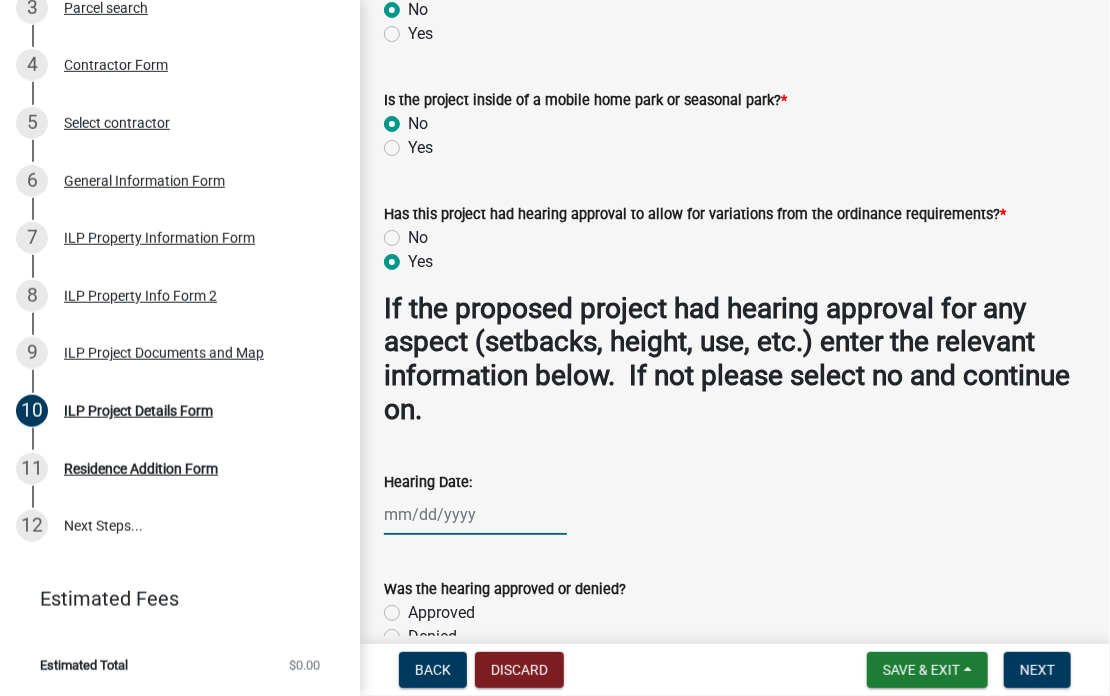 click 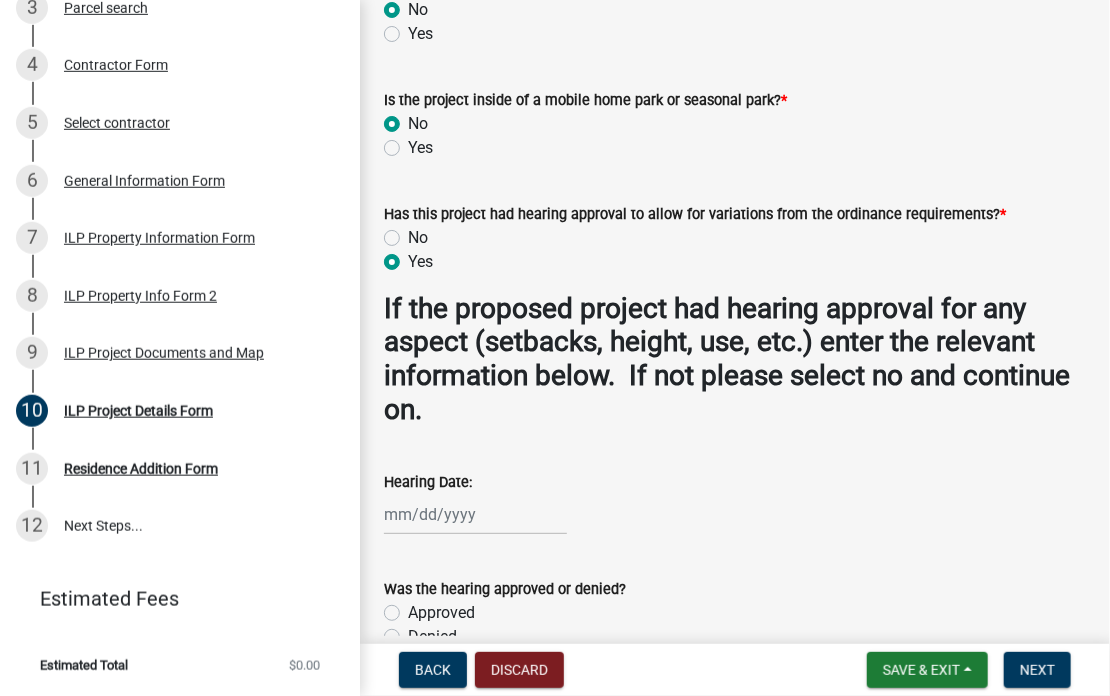 select on "8" 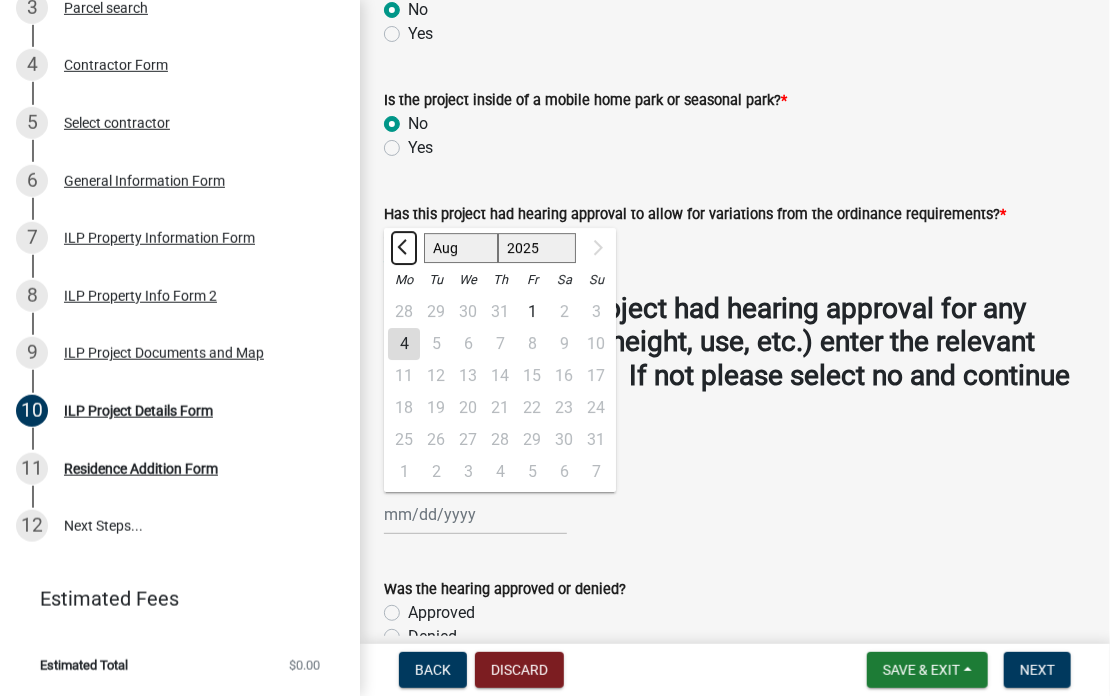 click 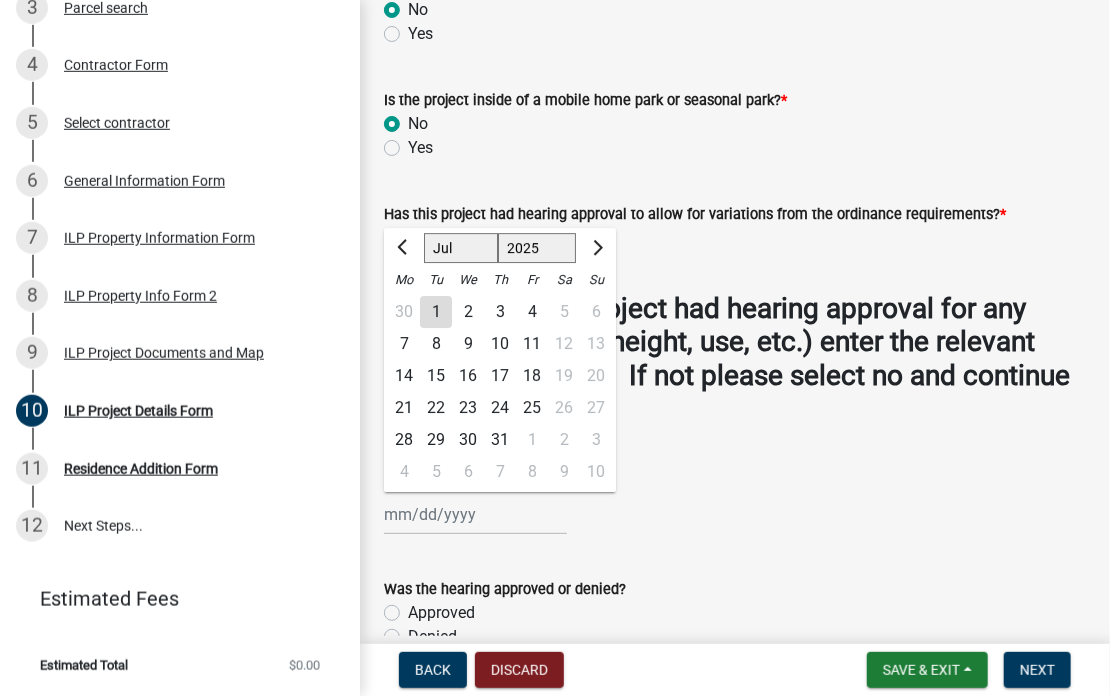 click on "8" 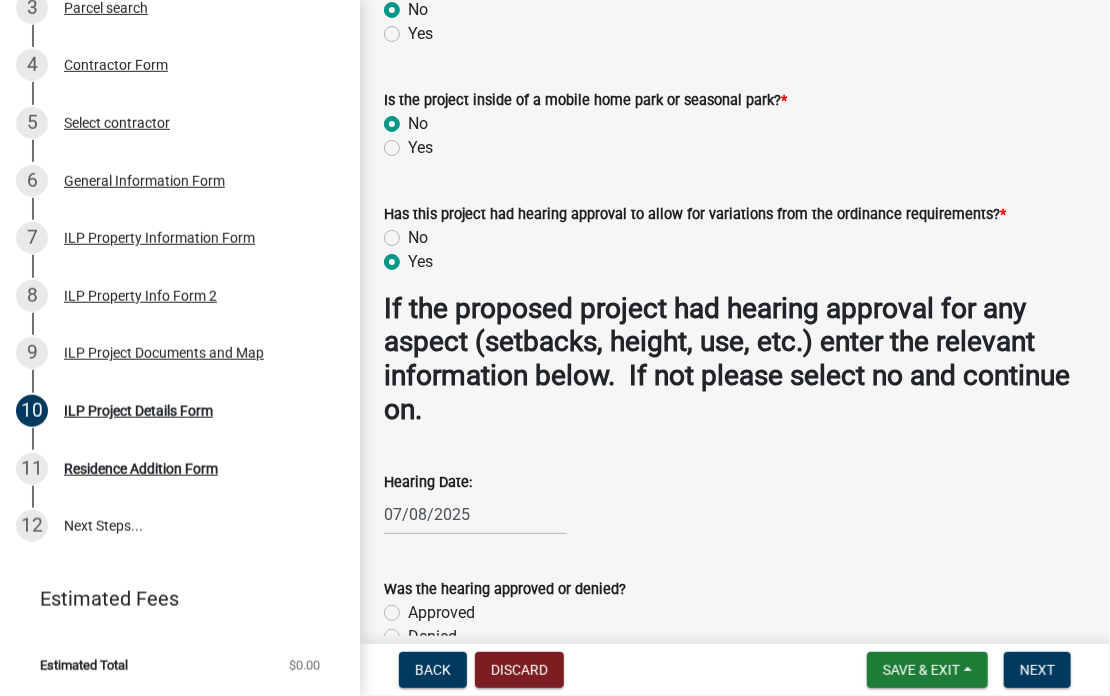 scroll, scrollTop: 2008, scrollLeft: 0, axis: vertical 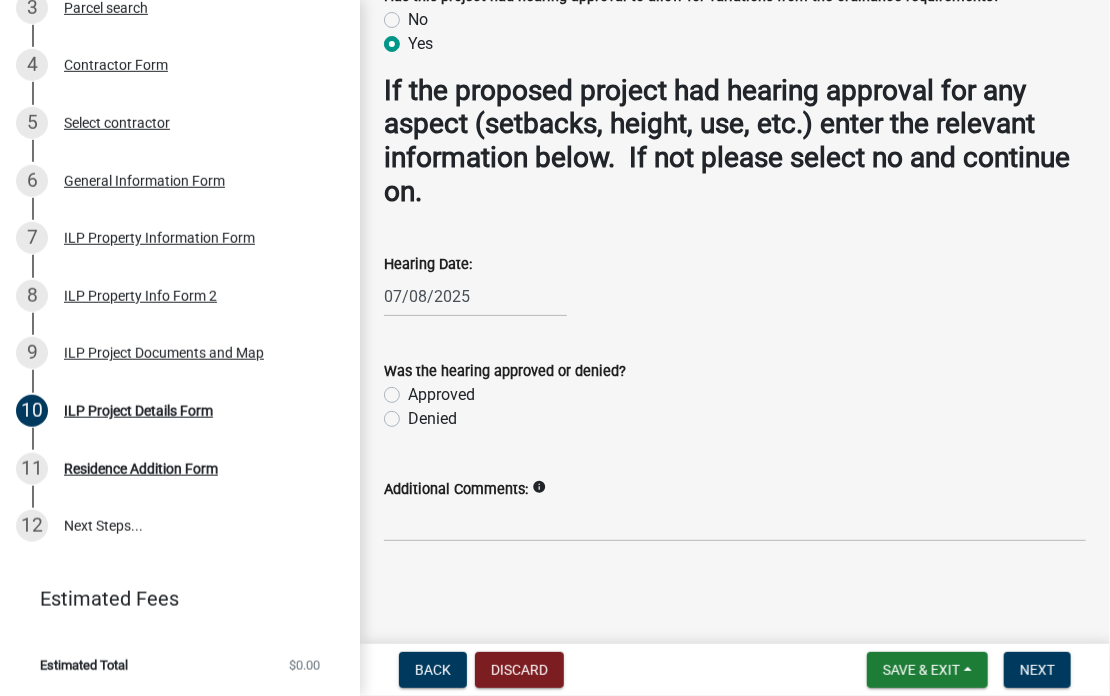 click on "Approved" 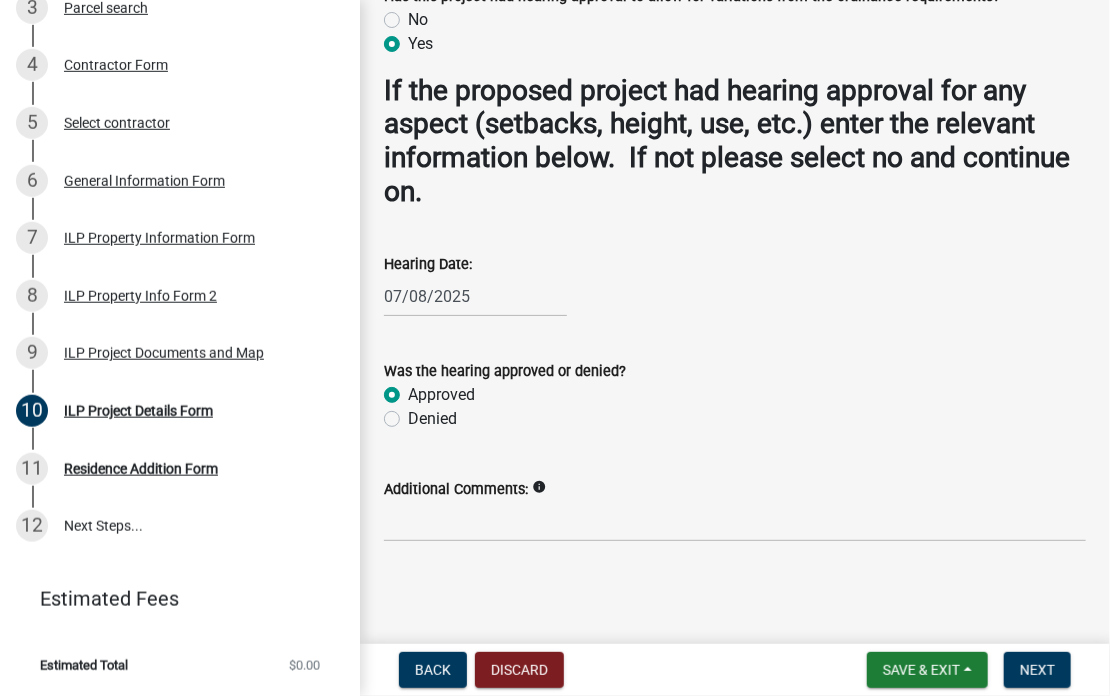radio on "true" 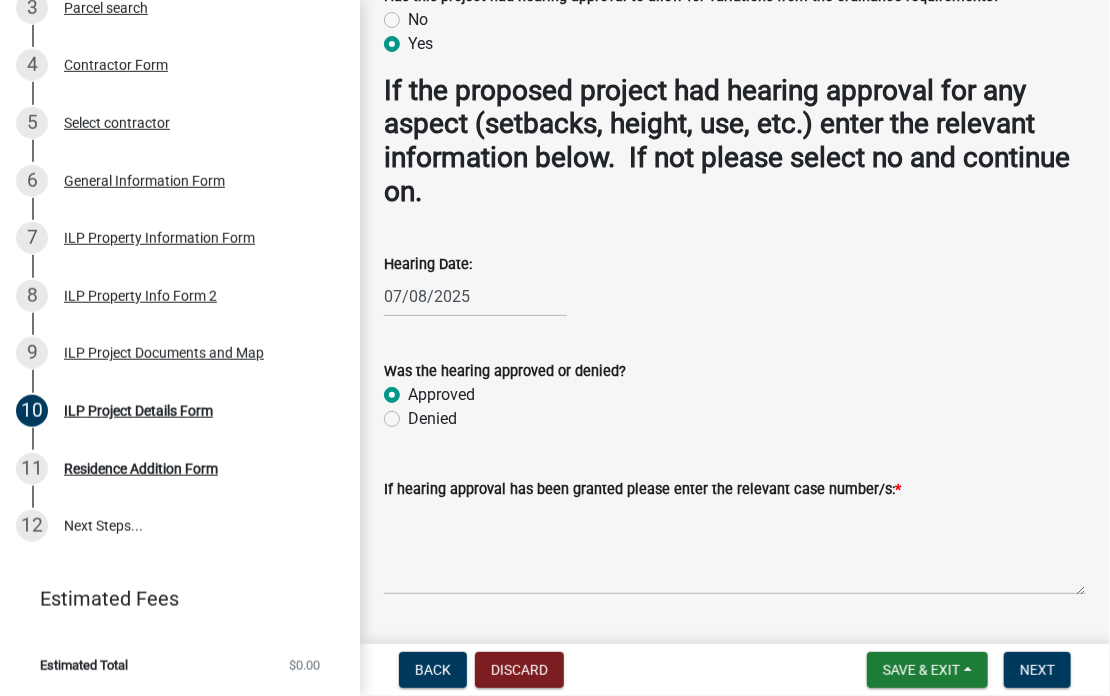 scroll, scrollTop: 2170, scrollLeft: 0, axis: vertical 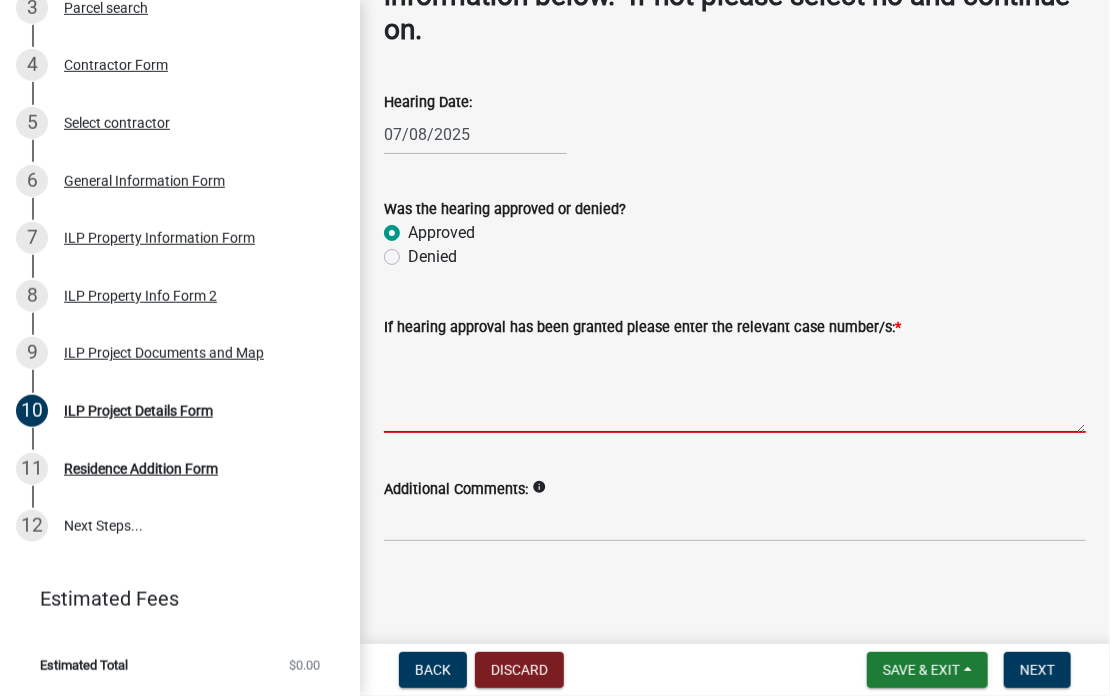 click on "If hearing approval has been granted please enter the relevant case number/s:  *" at bounding box center [735, 386] 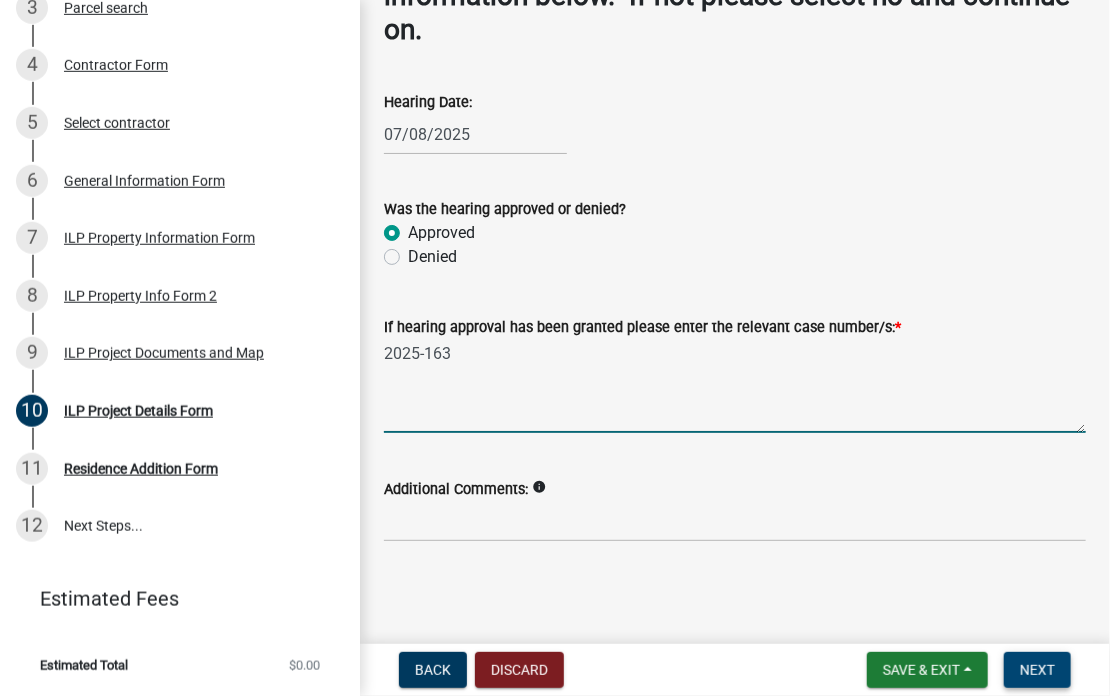 type on "2025-163" 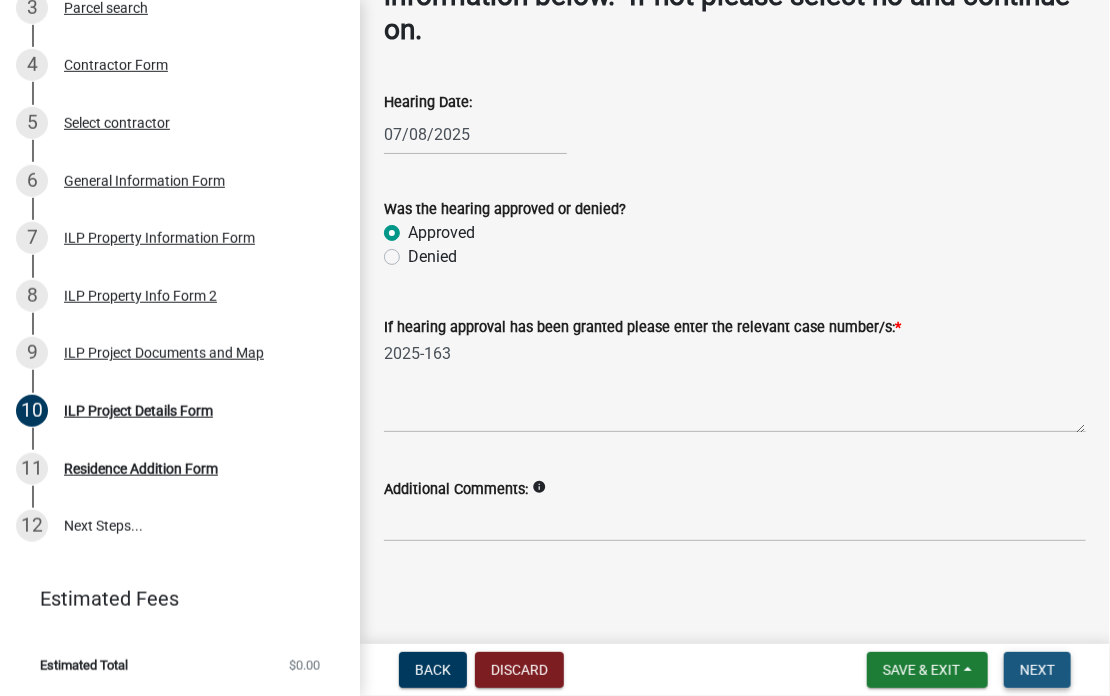 click on "Next" at bounding box center [1037, 670] 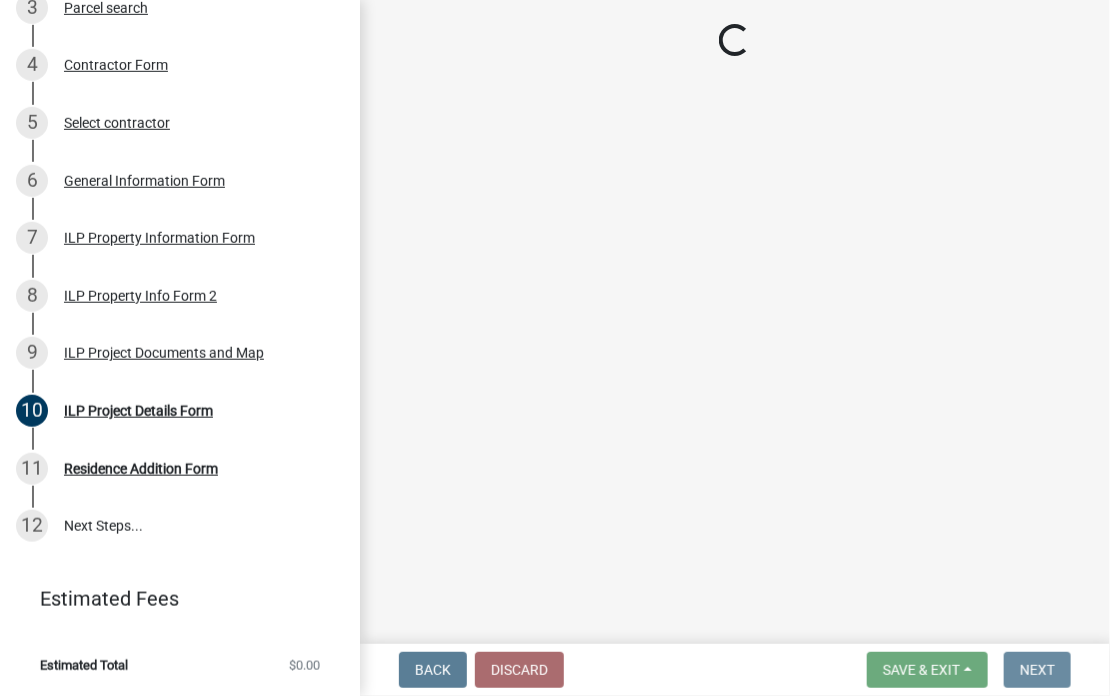 scroll, scrollTop: 0, scrollLeft: 0, axis: both 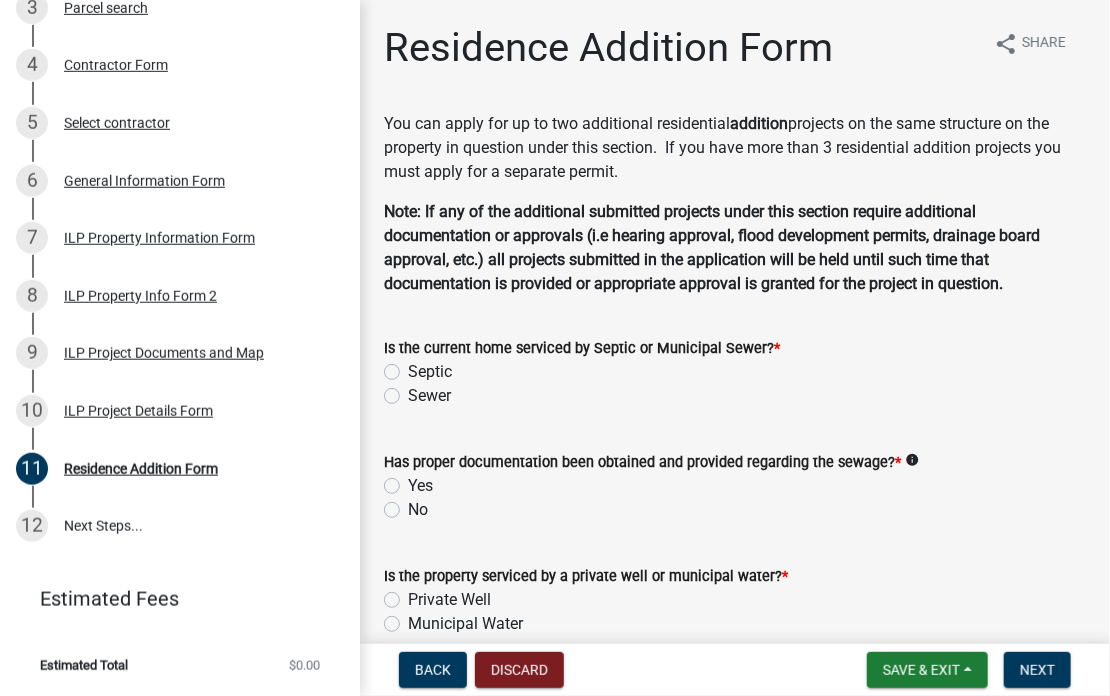 click on "Sewer" 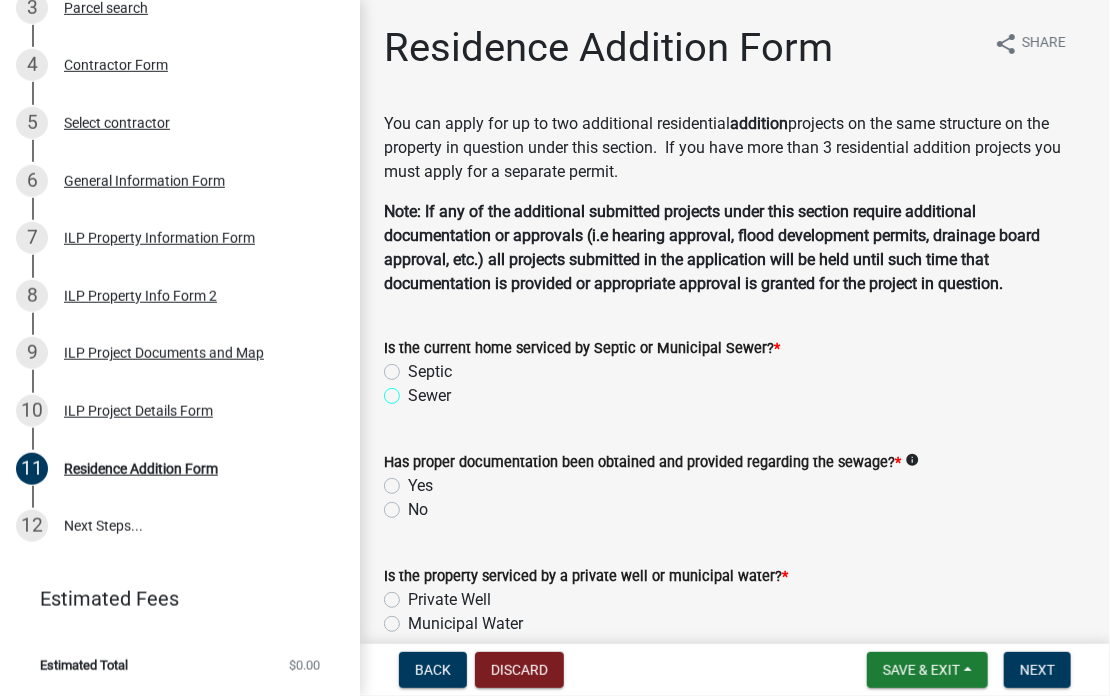 click on "Sewer" at bounding box center (414, 390) 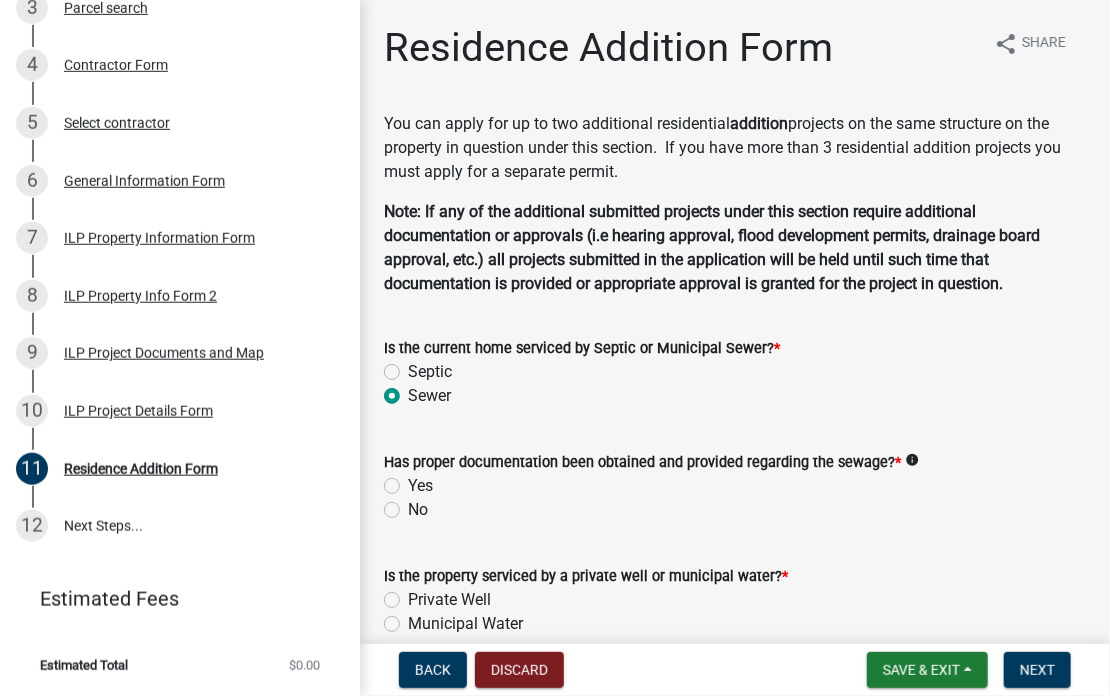 radio on "true" 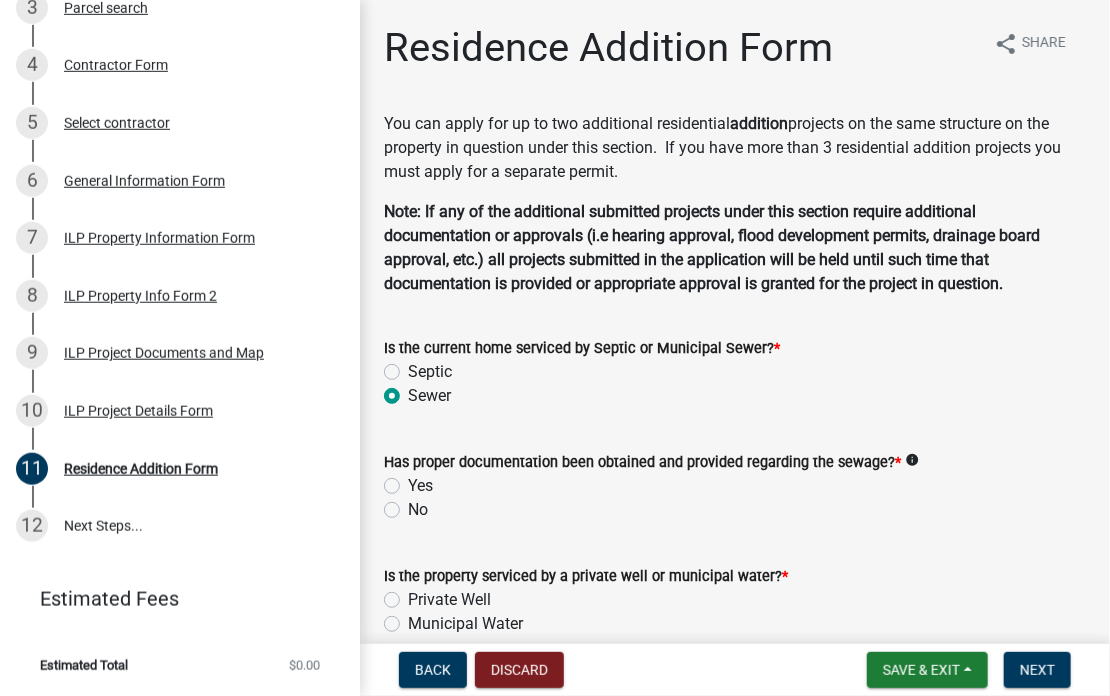 click on "Yes" 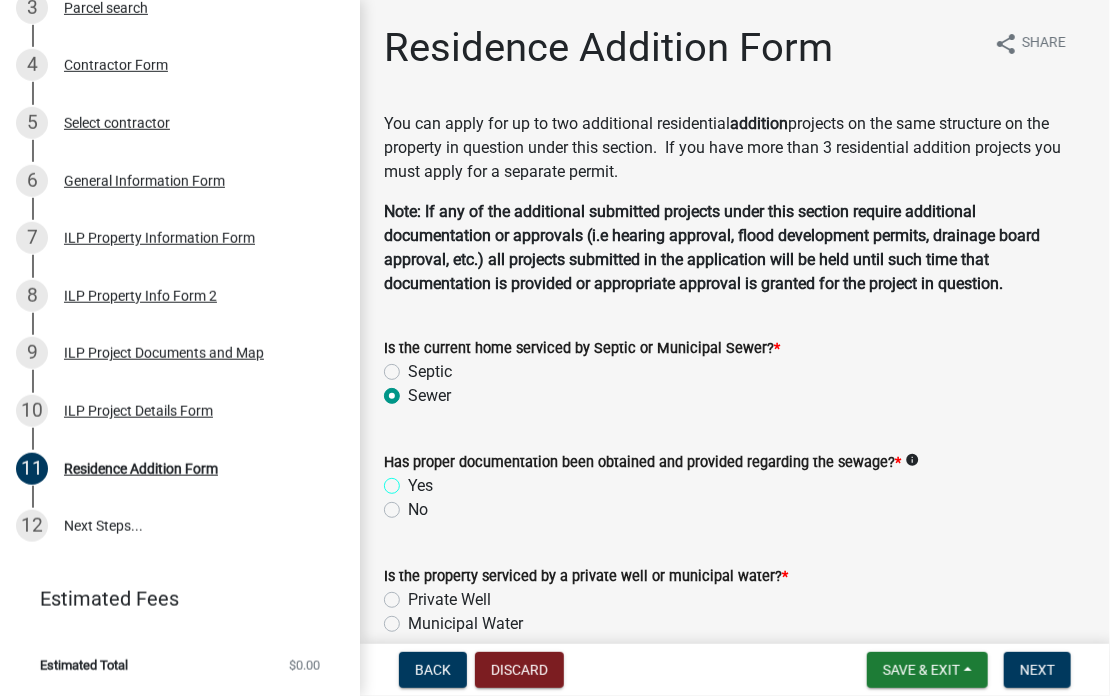 click on "Yes" at bounding box center [414, 480] 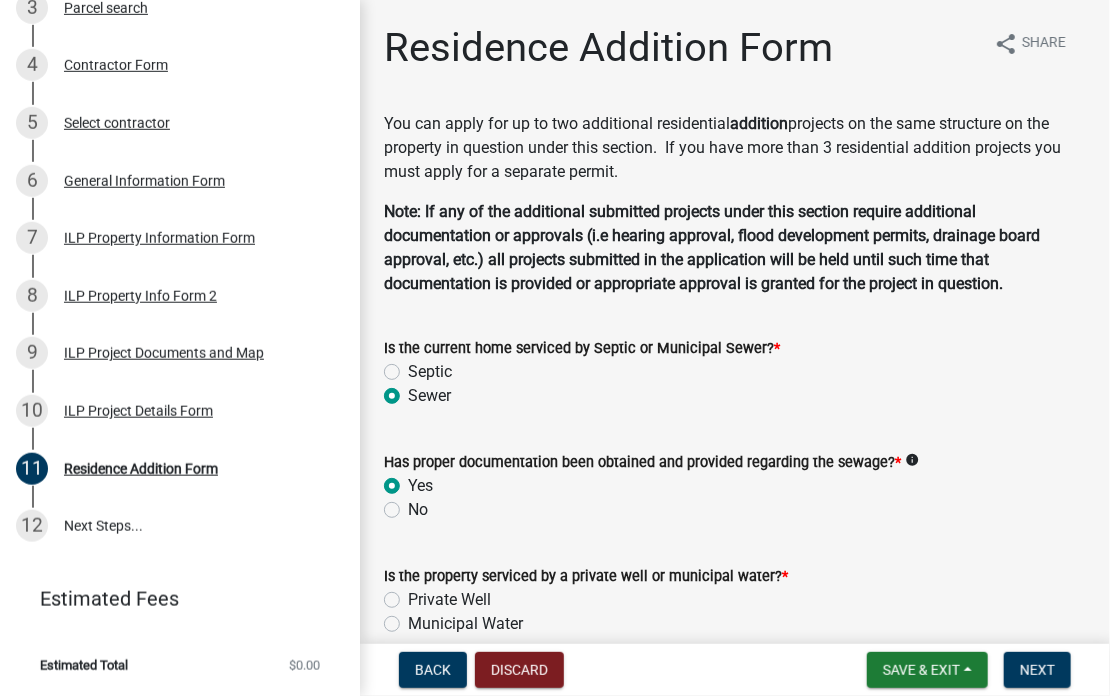 radio on "true" 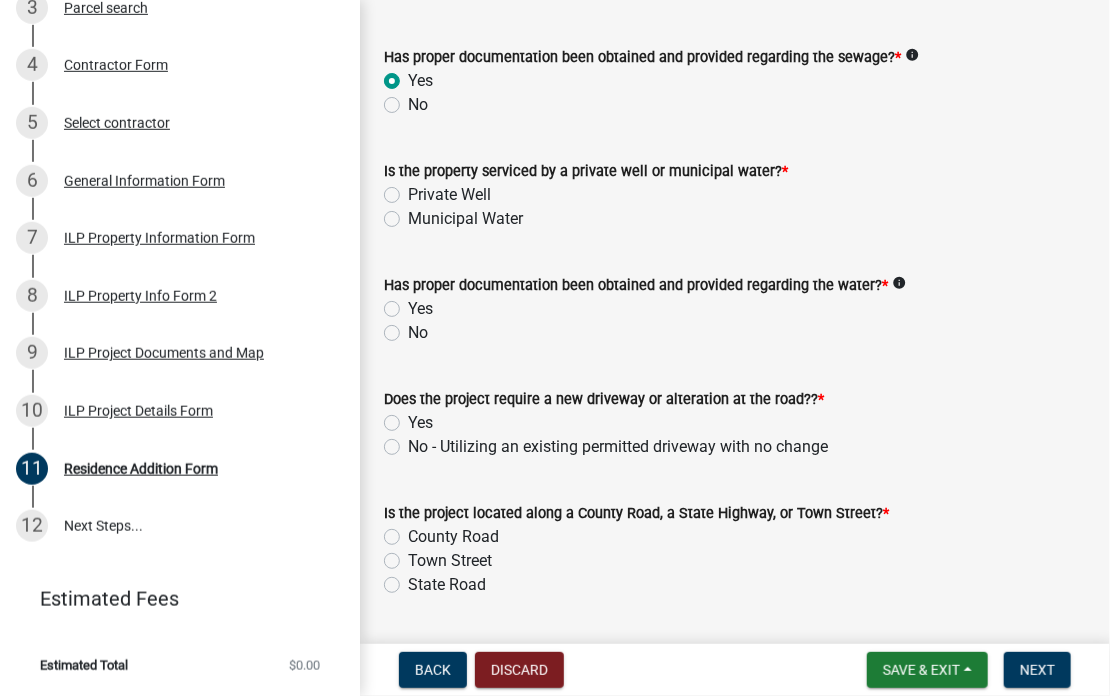 scroll, scrollTop: 418, scrollLeft: 0, axis: vertical 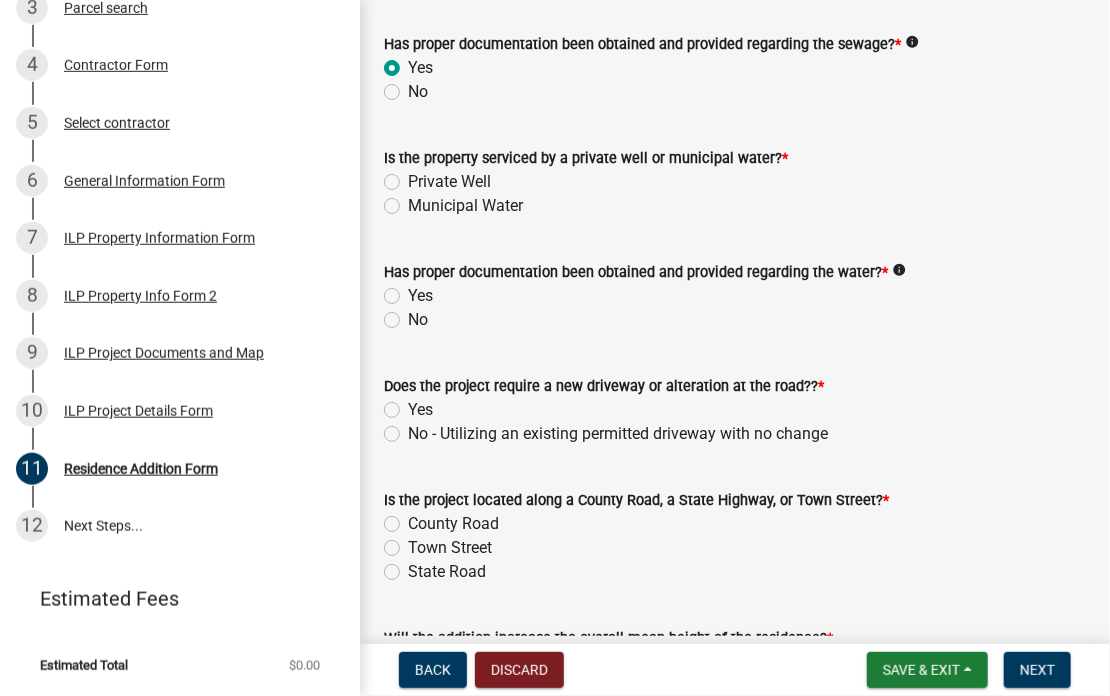 click on "Private Well" 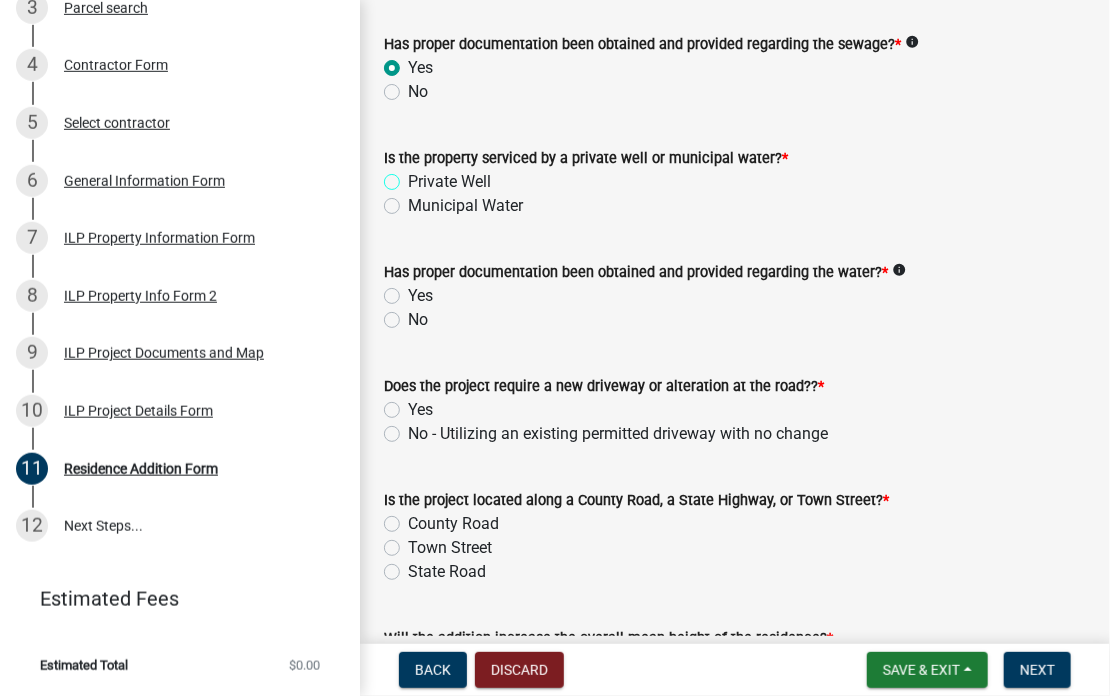click on "Private Well" at bounding box center [414, 176] 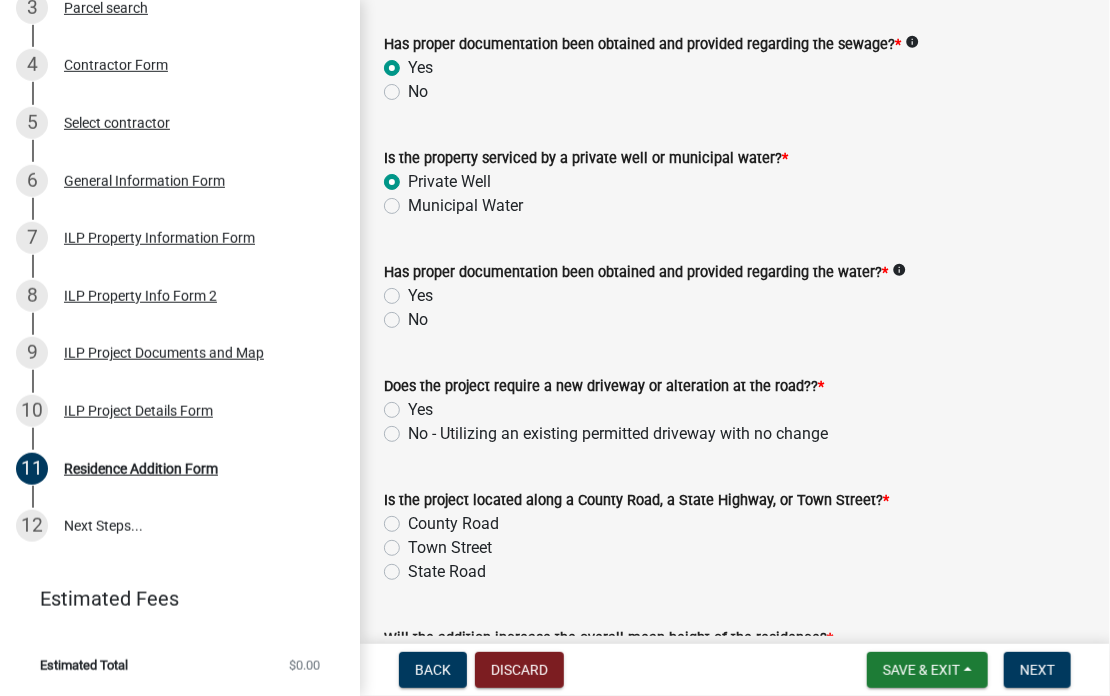 radio on "true" 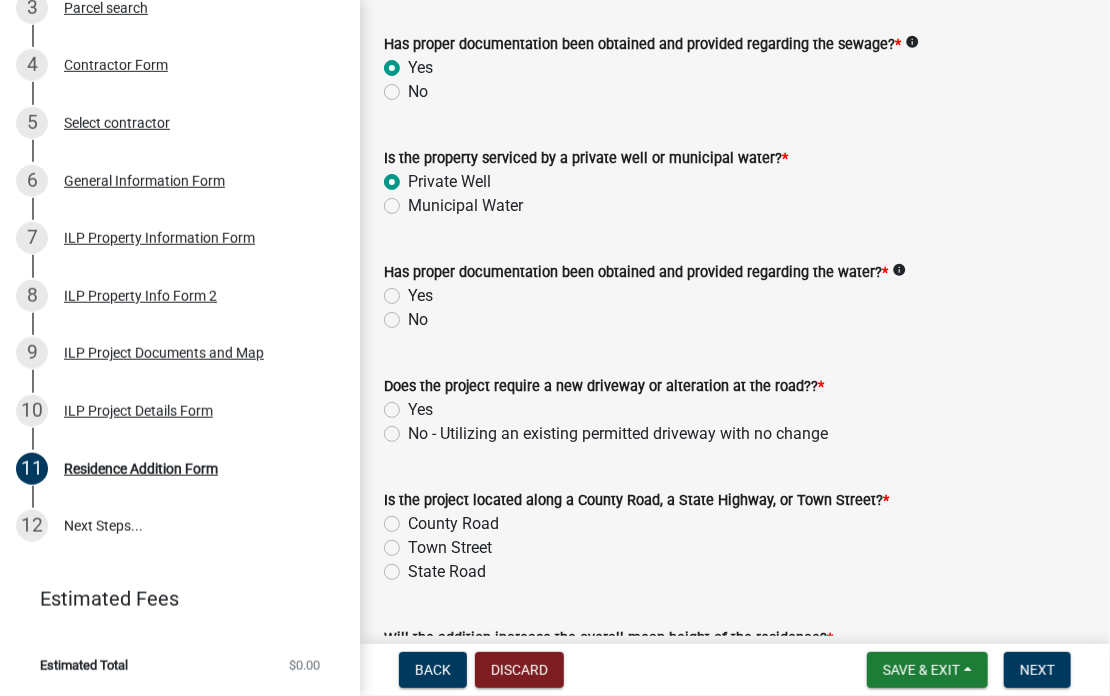 click on "Yes" 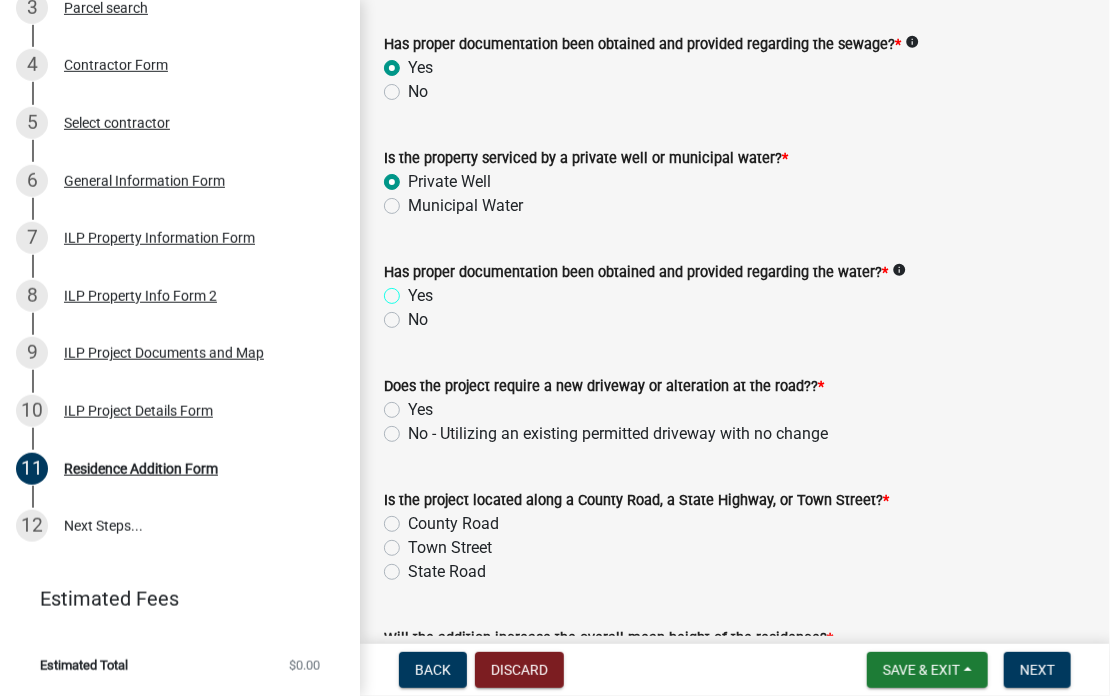 click on "Yes" at bounding box center (414, 290) 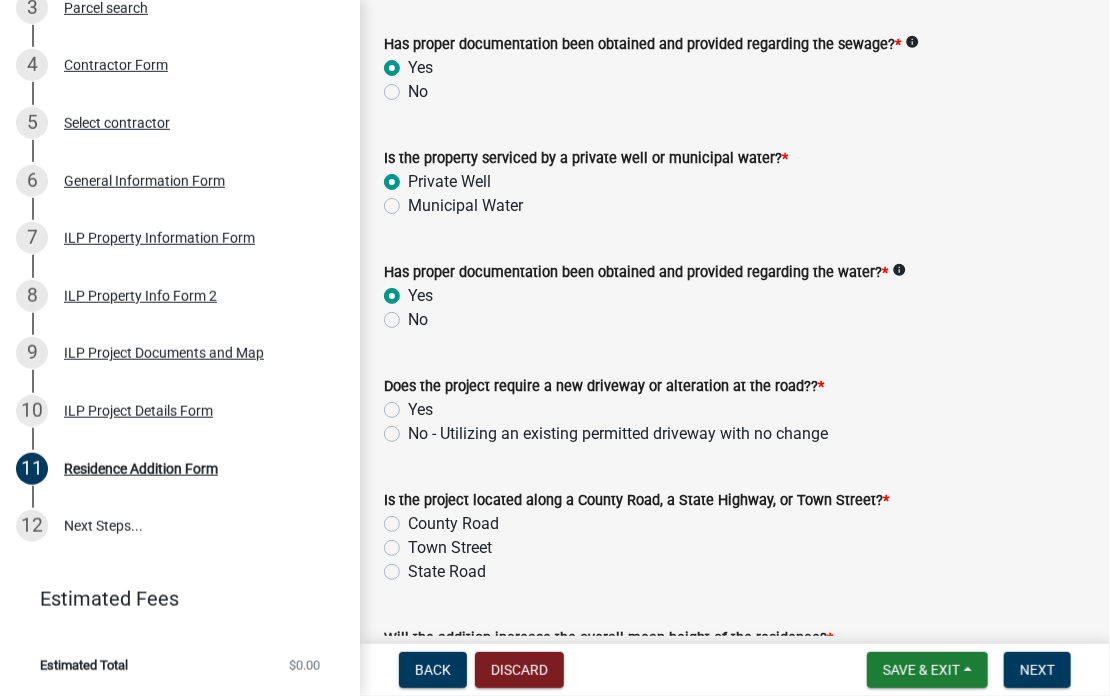 radio on "true" 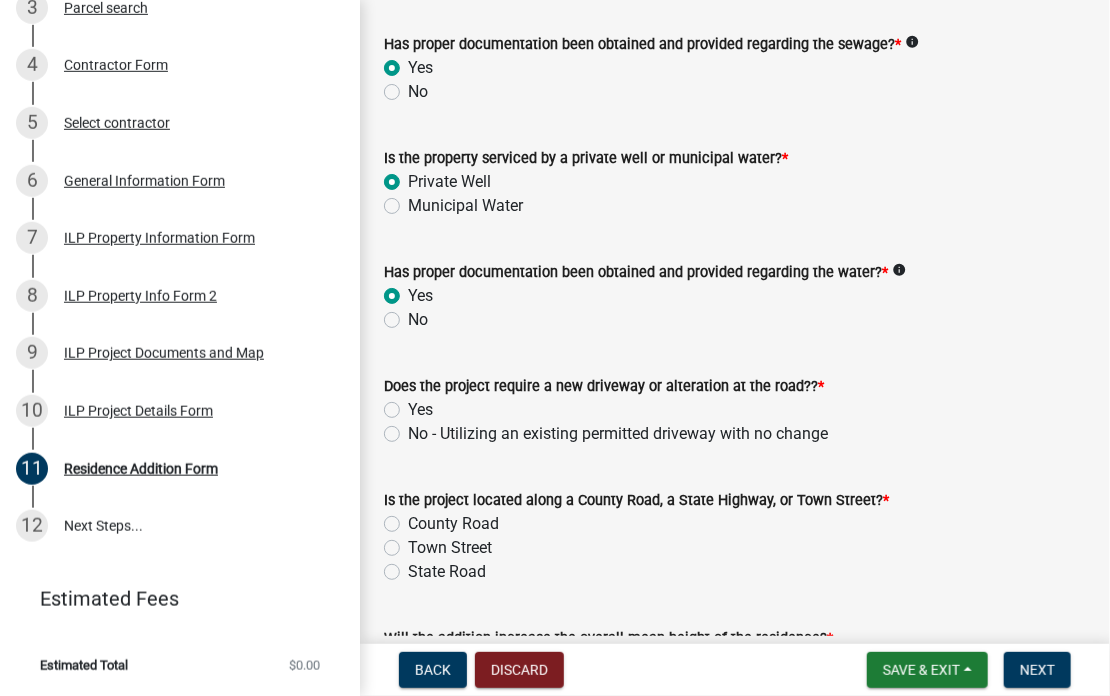 click on "No - Utilizing an existing permitted driveway with no change" 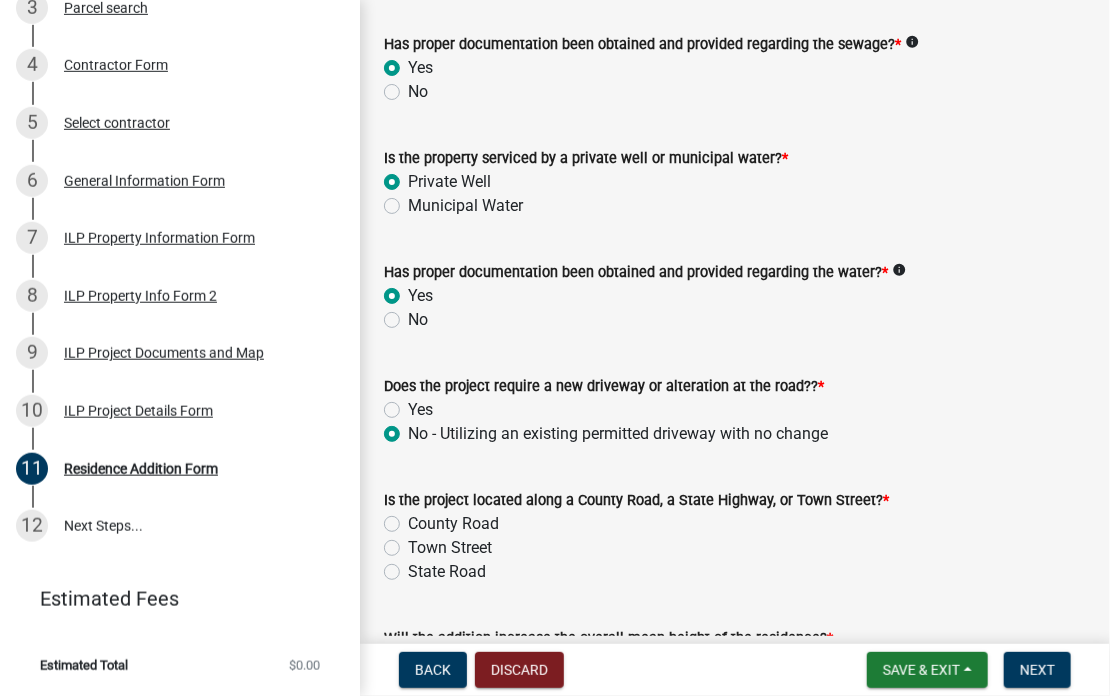 radio on "true" 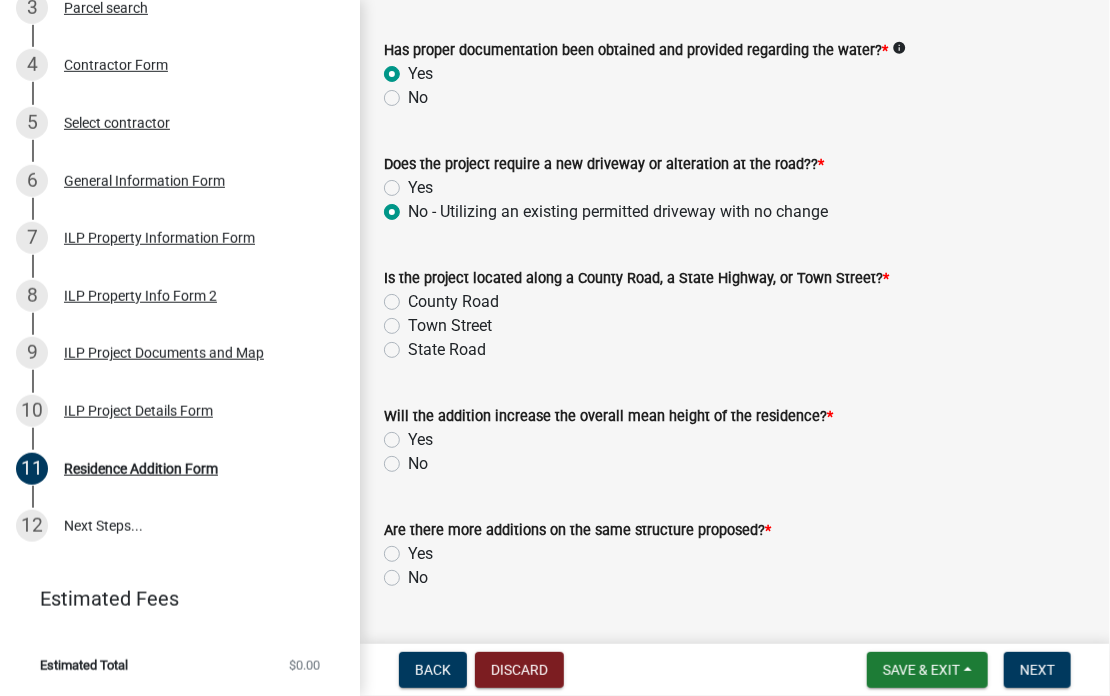 scroll, scrollTop: 654, scrollLeft: 0, axis: vertical 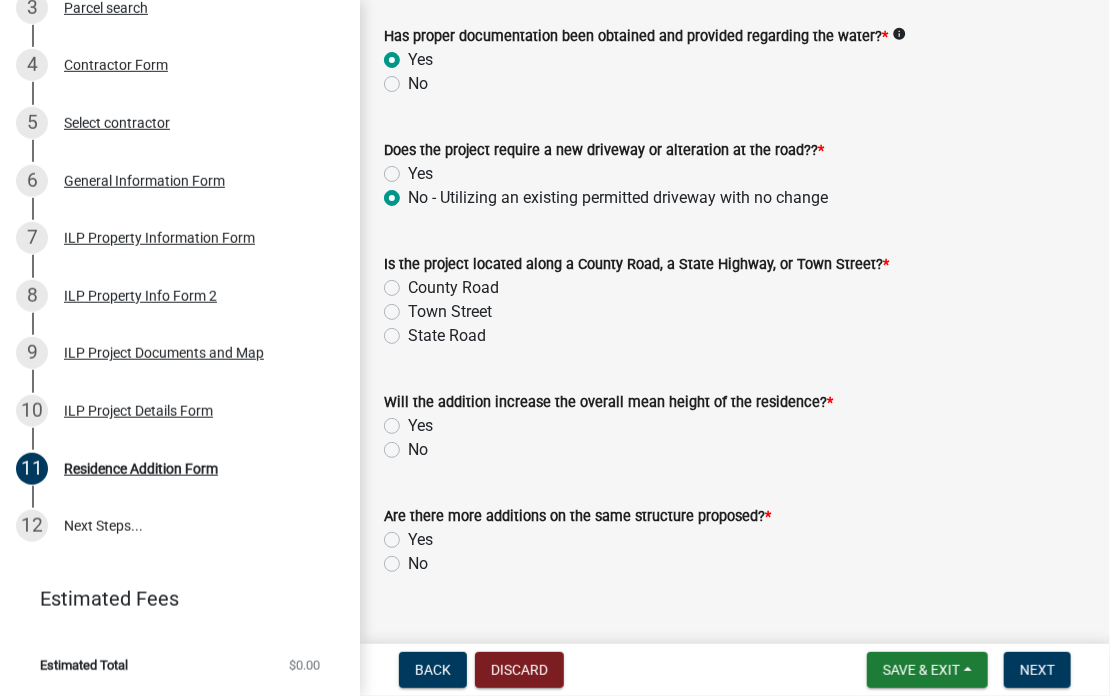 click on "County Road" 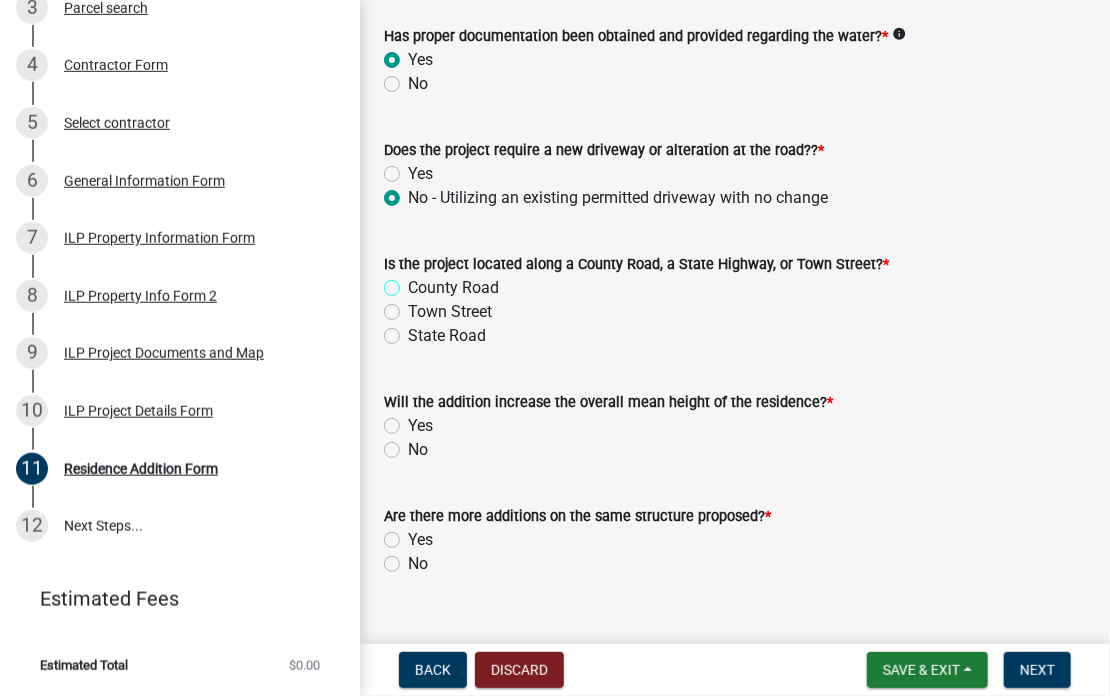 click on "County Road" at bounding box center [414, 282] 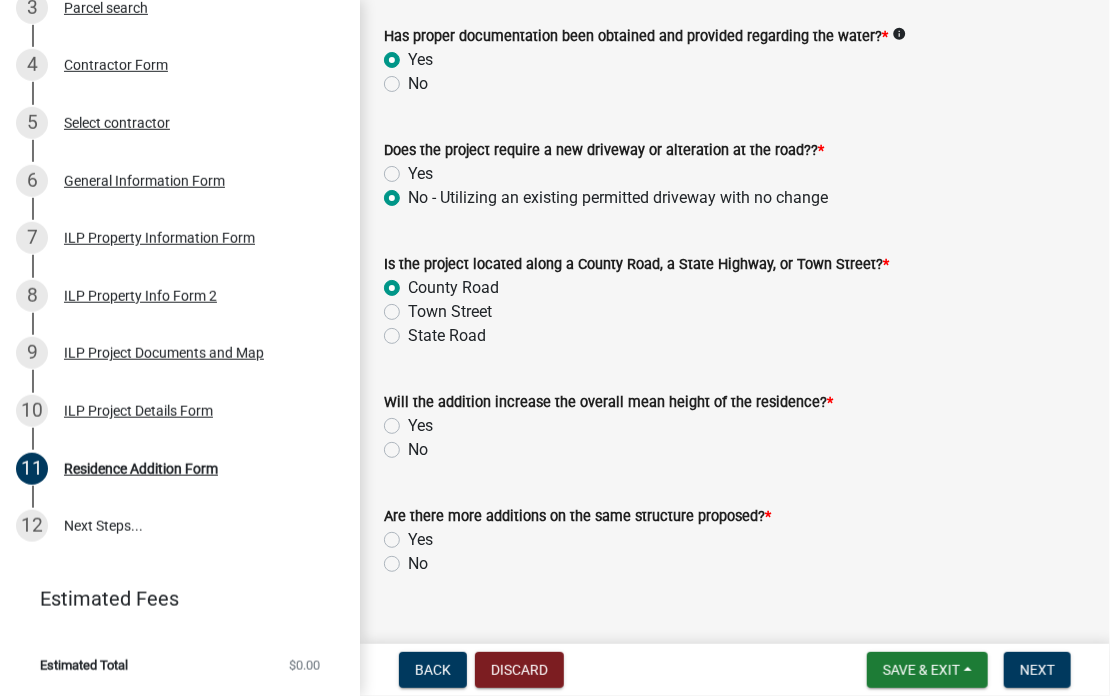 radio on "true" 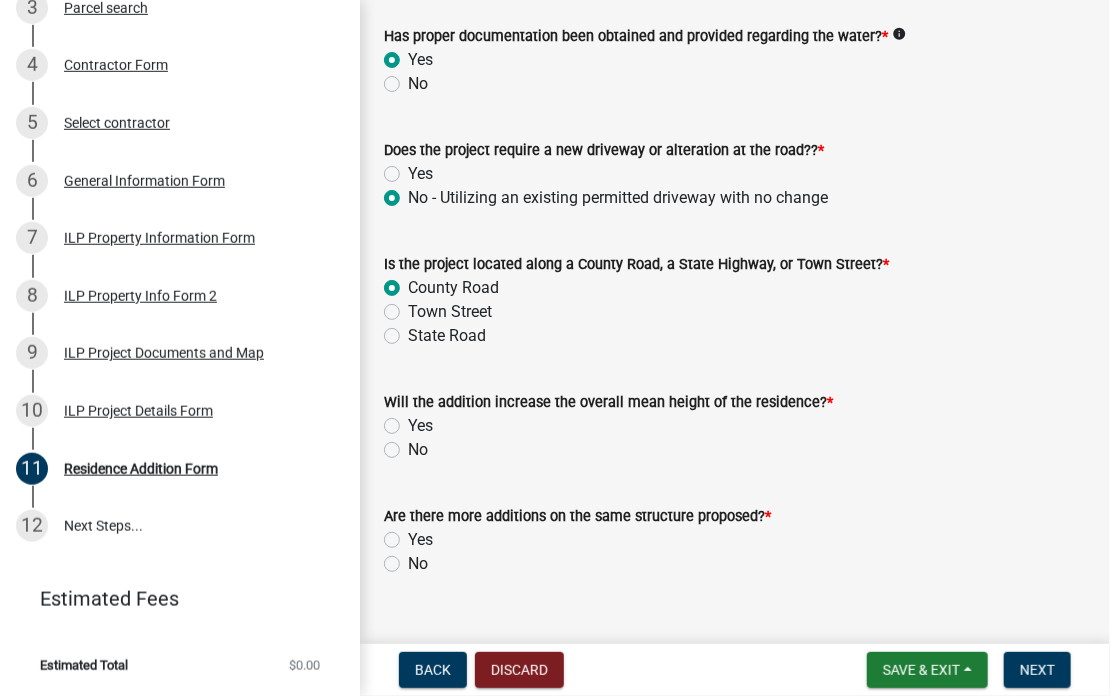 click on "No" 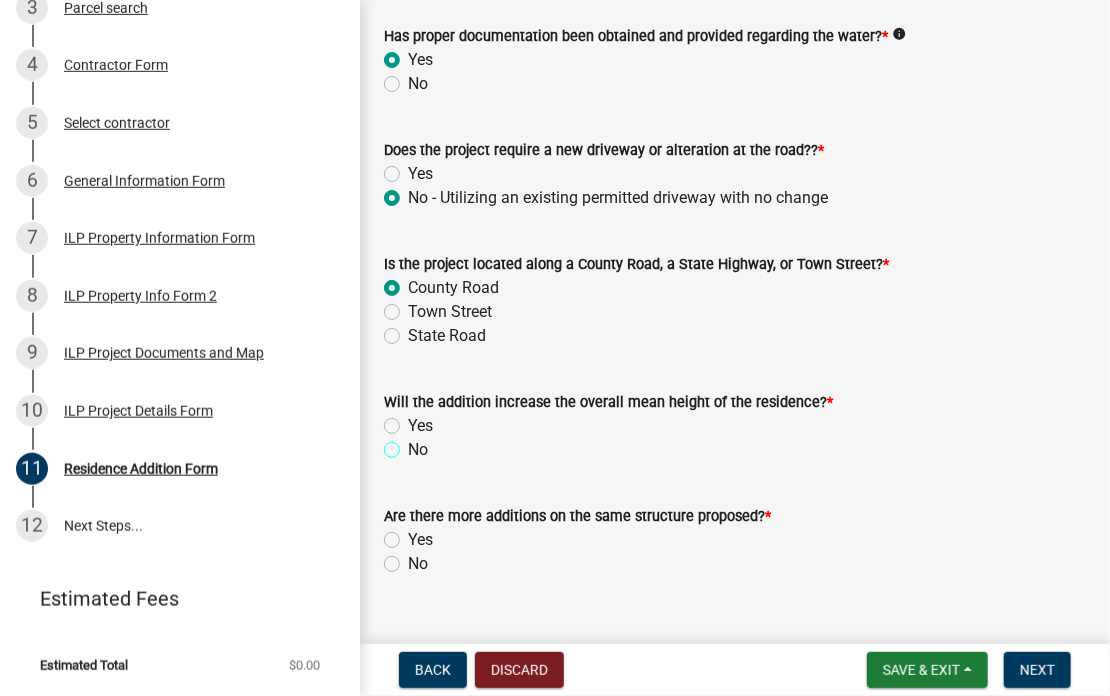 click on "No" at bounding box center [414, 444] 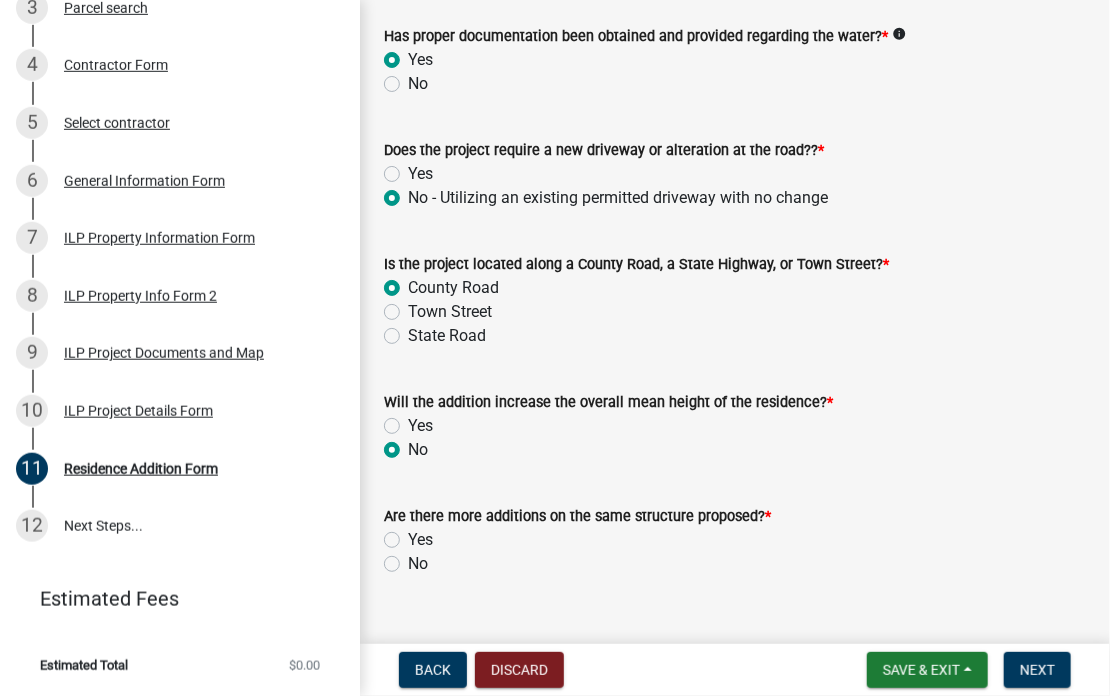 radio on "true" 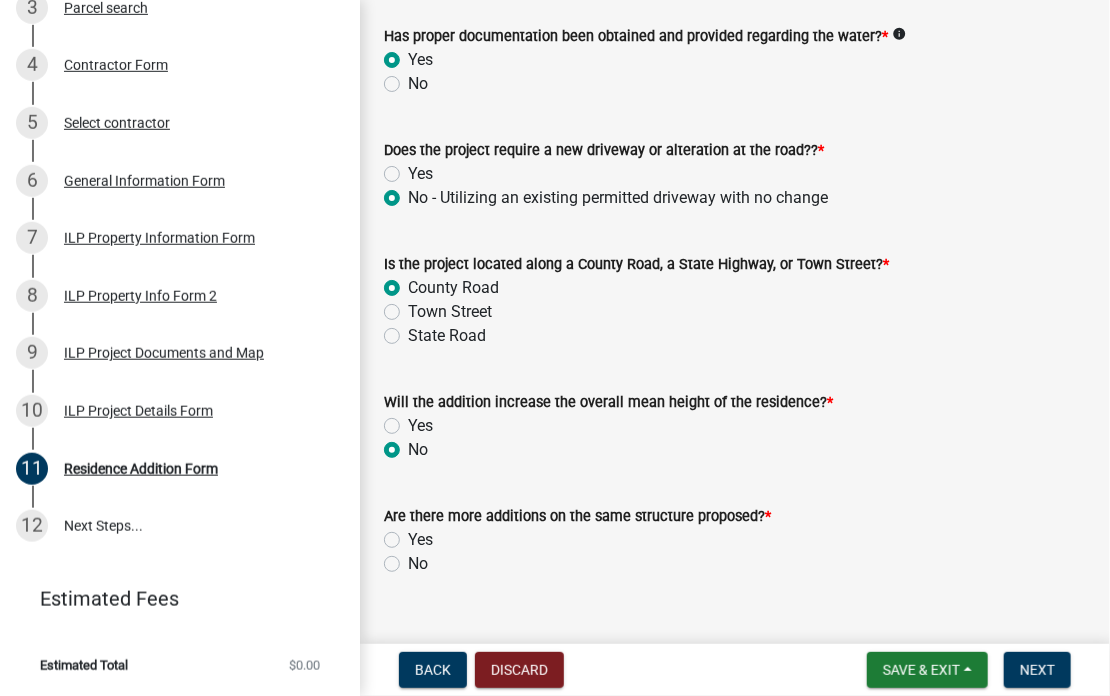 click on "No" 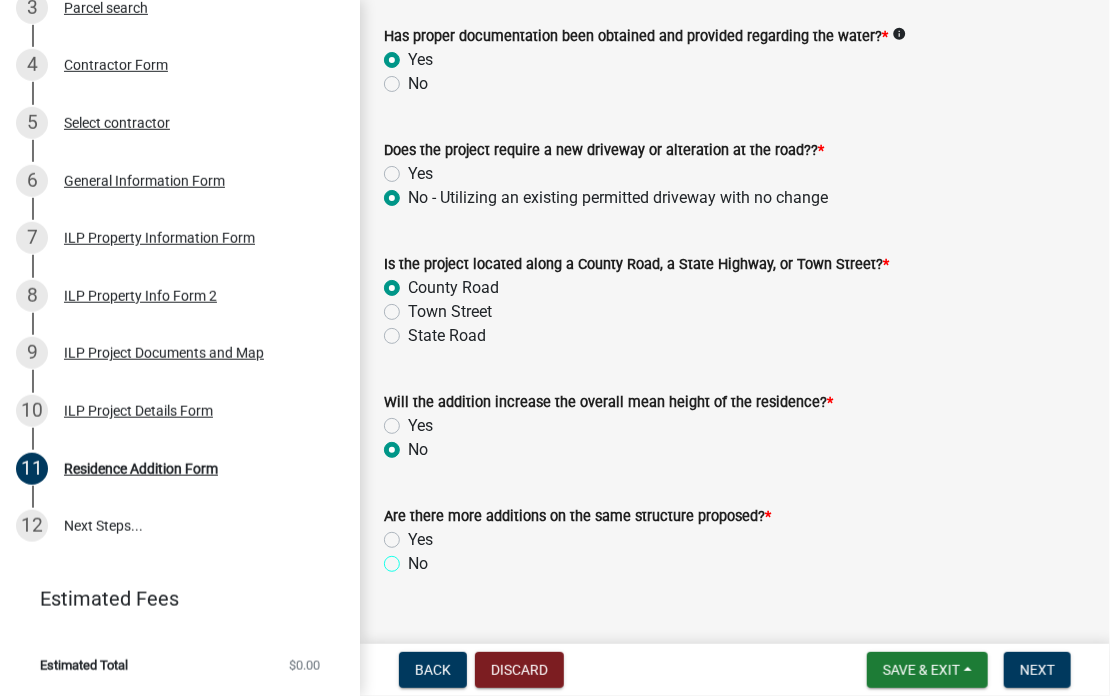 click on "No" at bounding box center [414, 558] 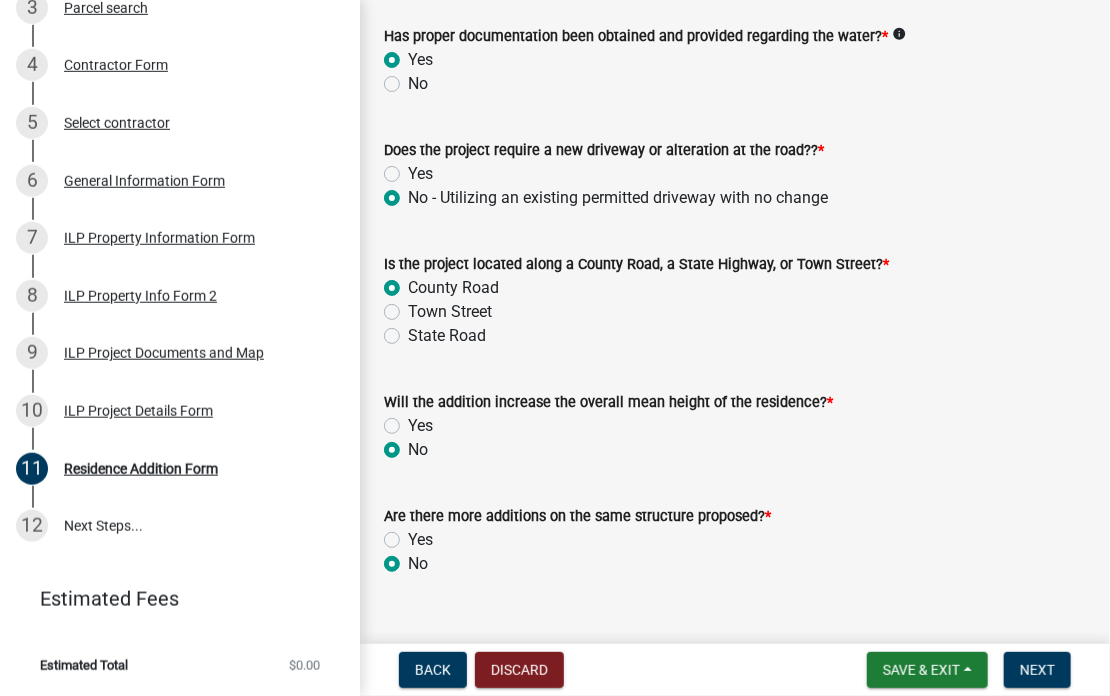 radio on "true" 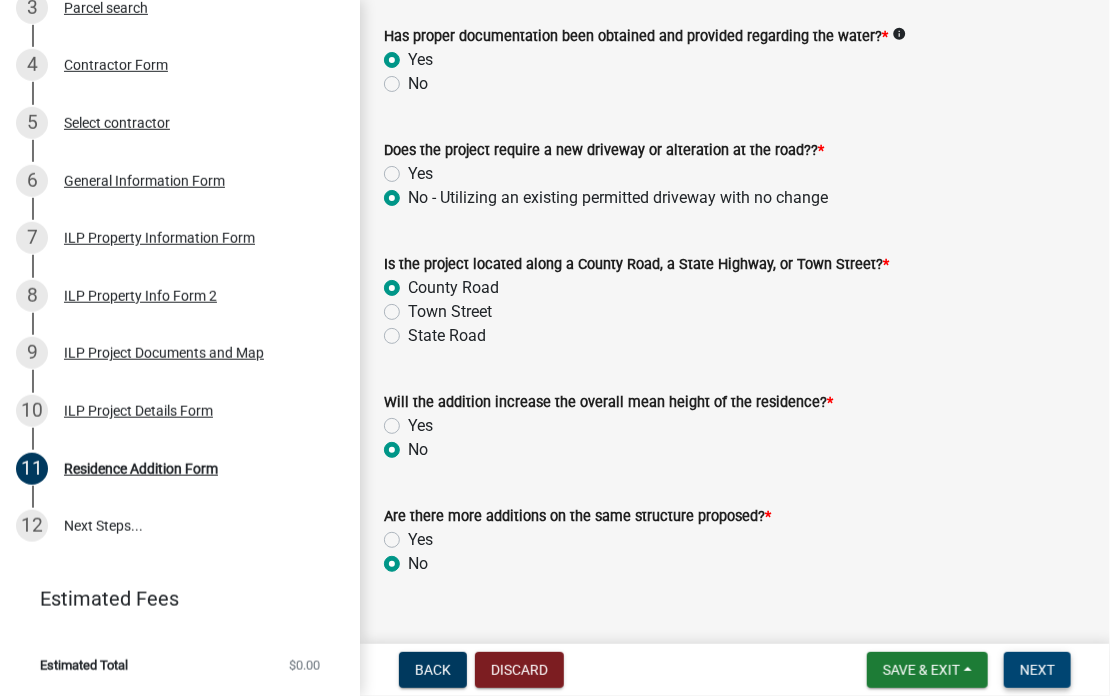 click on "Next" at bounding box center [1037, 670] 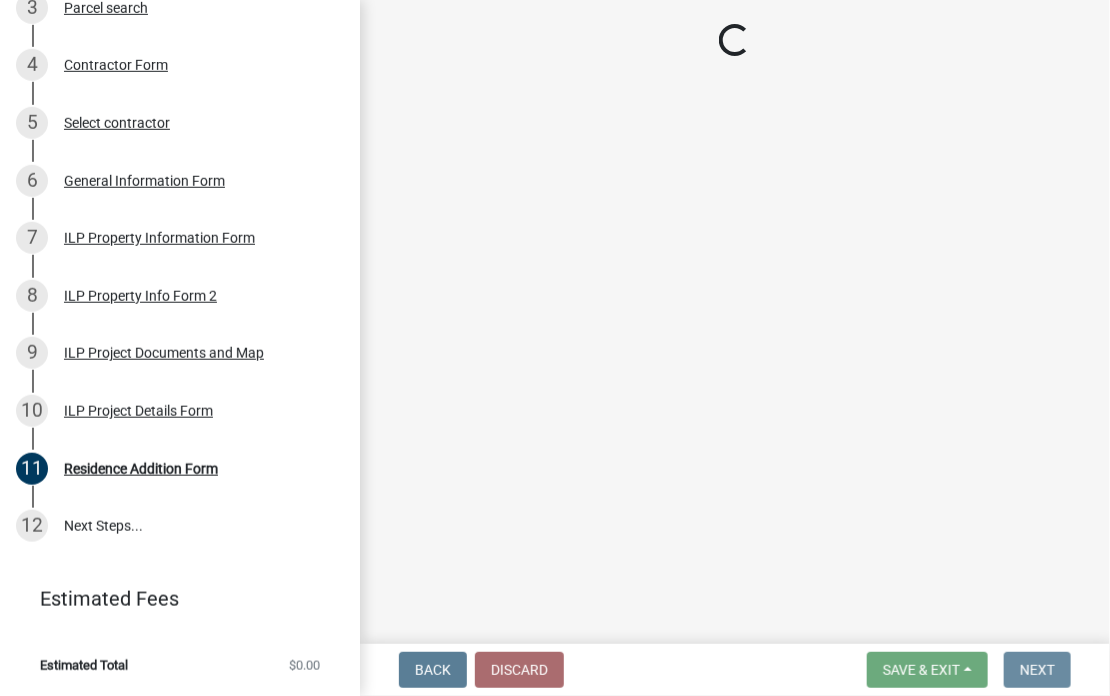 scroll, scrollTop: 0, scrollLeft: 0, axis: both 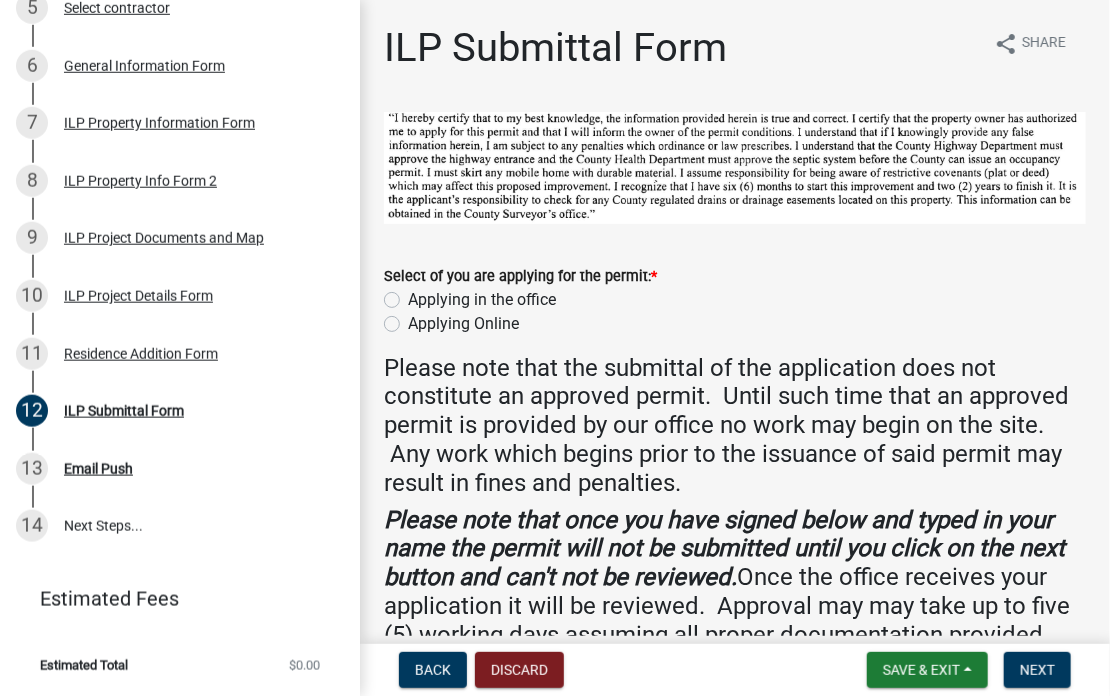 click on "Applying Online" 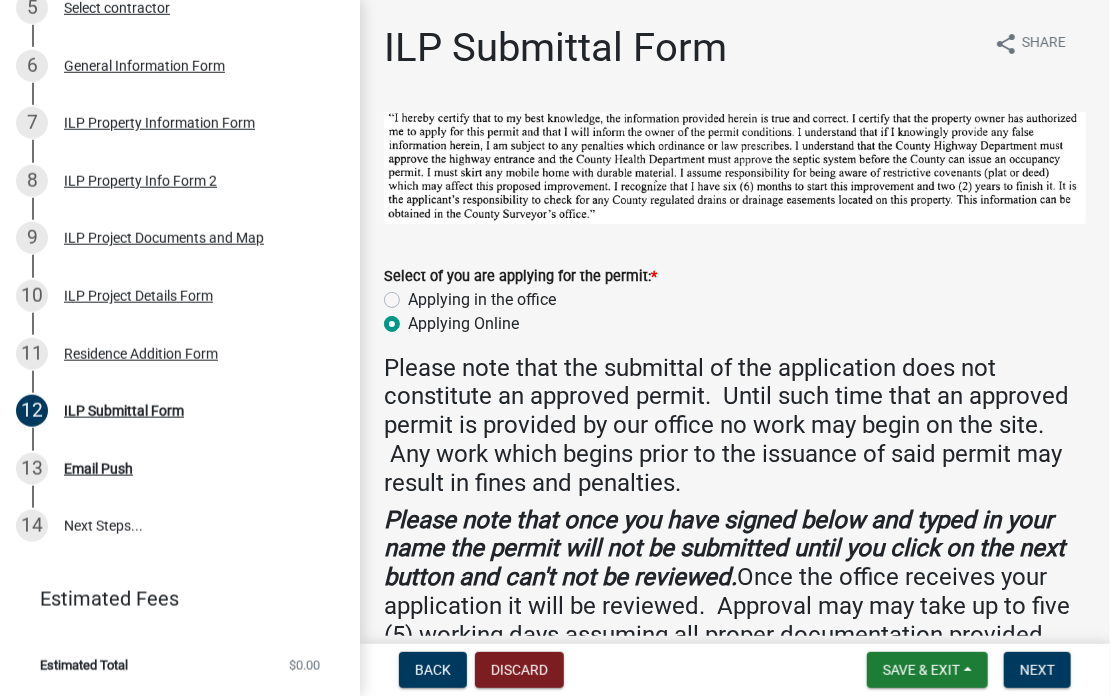radio on "true" 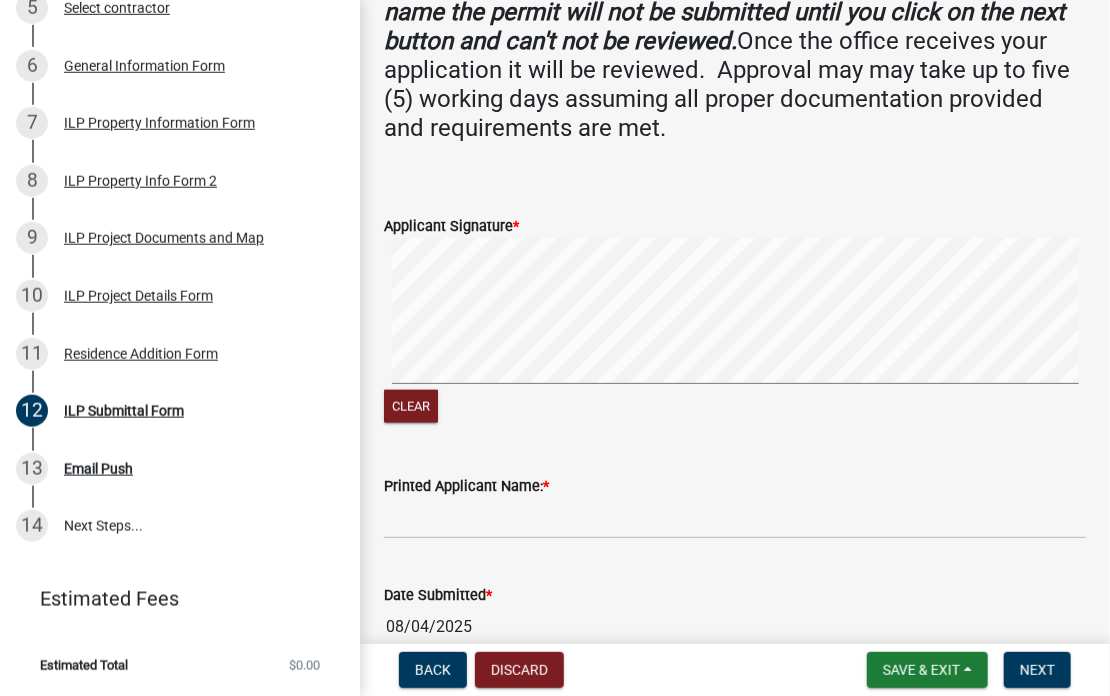 scroll, scrollTop: 796, scrollLeft: 0, axis: vertical 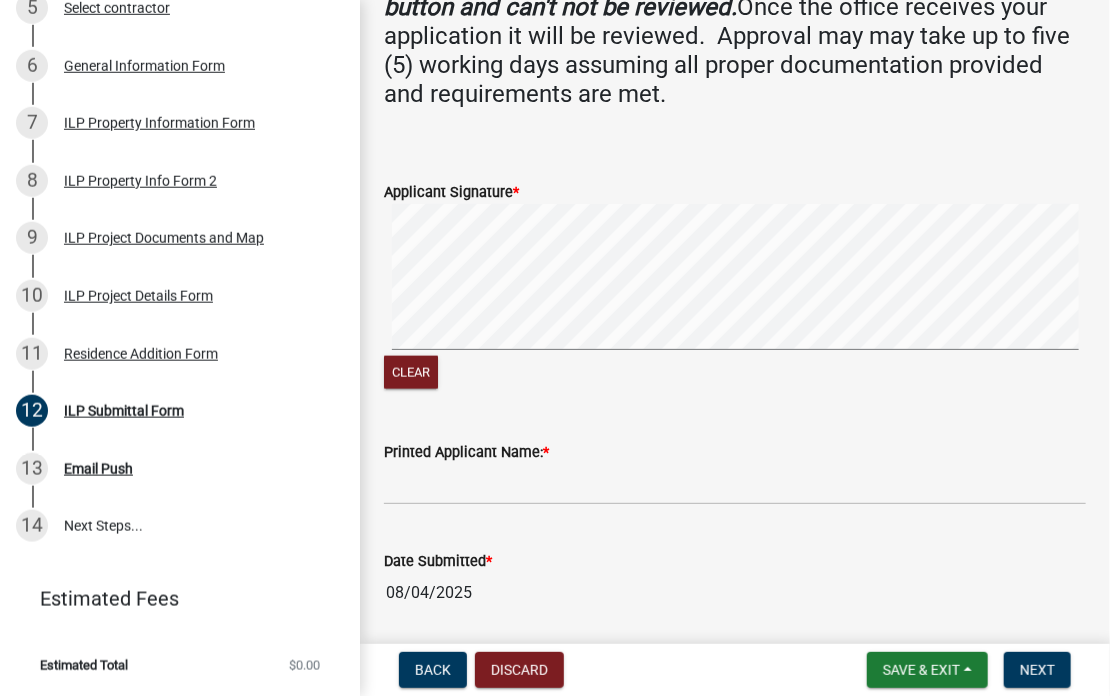 click on "Clear" 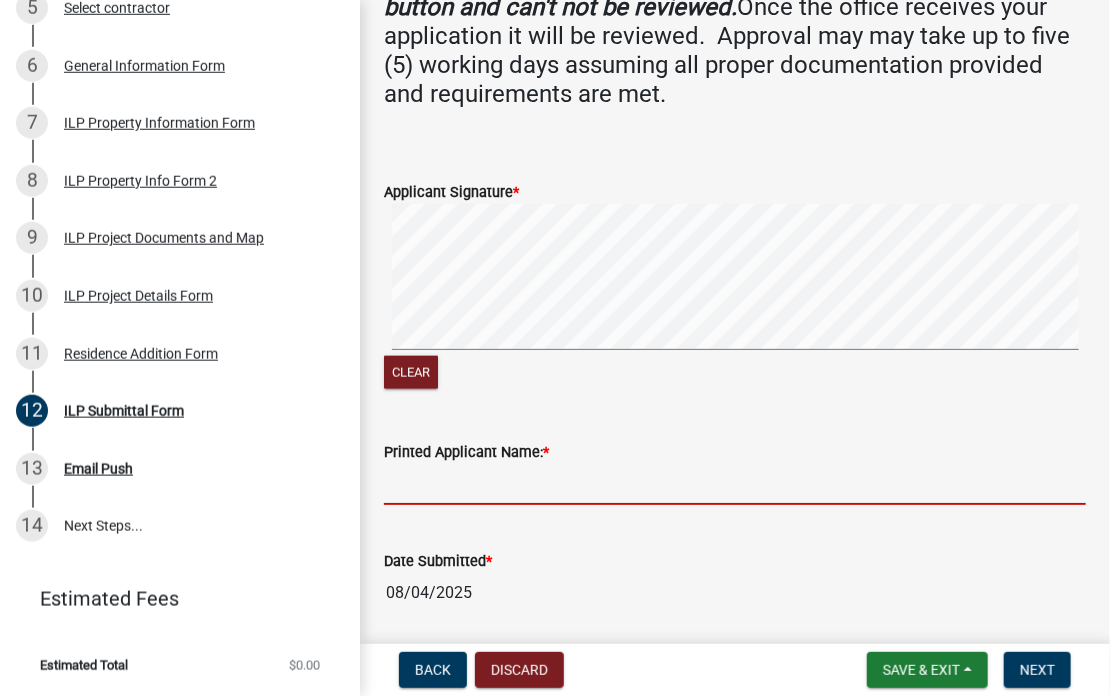 click on "Printed Applicant Name:  *" at bounding box center (735, 484) 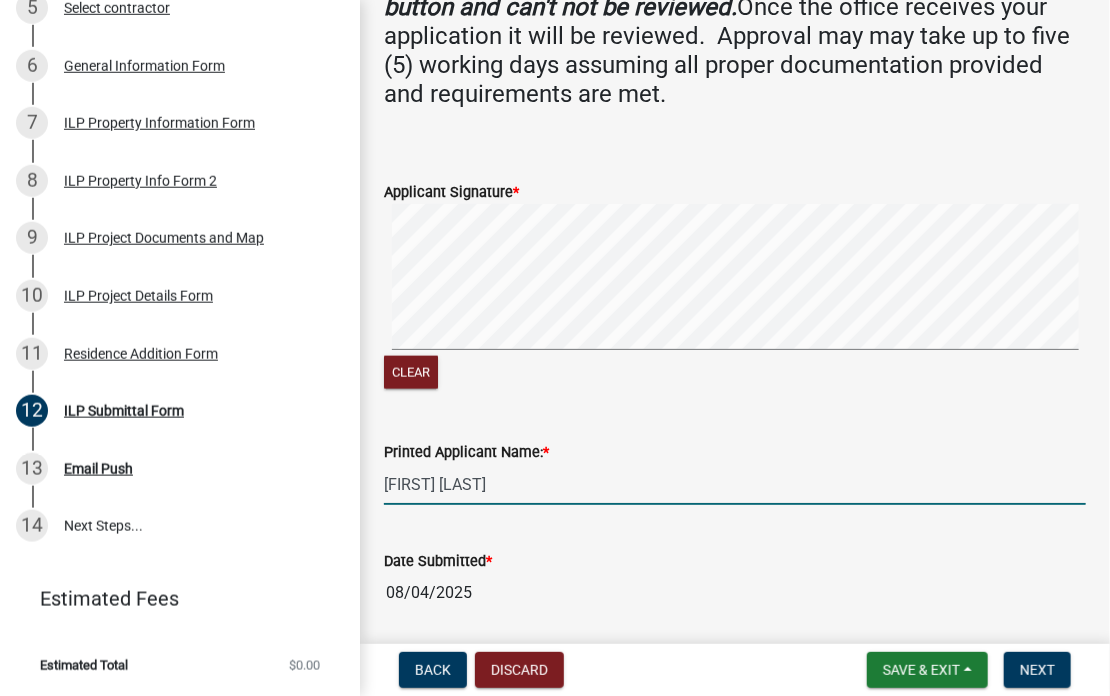 scroll, scrollTop: 864, scrollLeft: 0, axis: vertical 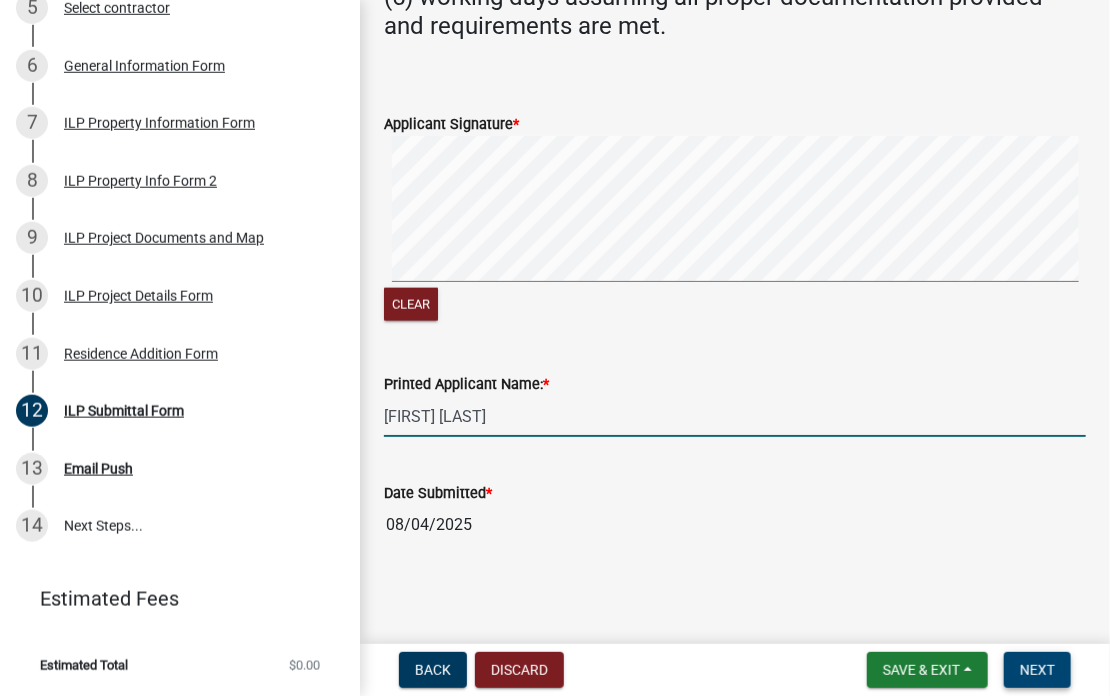 type on "Russel Williams" 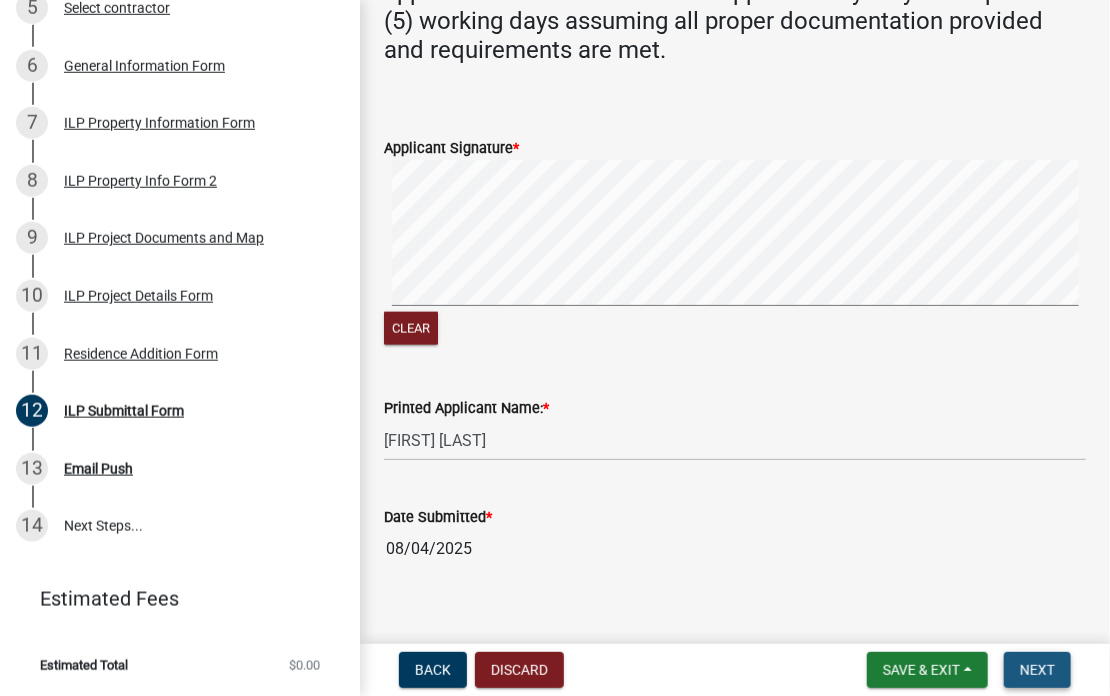 scroll, scrollTop: 888, scrollLeft: 0, axis: vertical 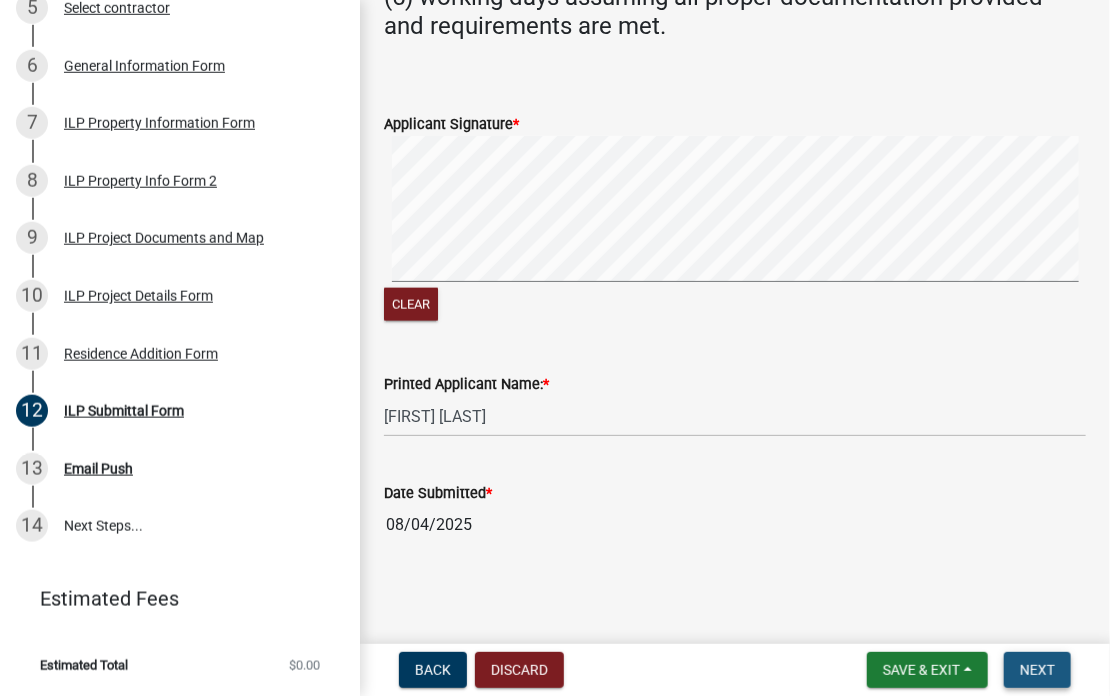 click on "Next" at bounding box center [1037, 670] 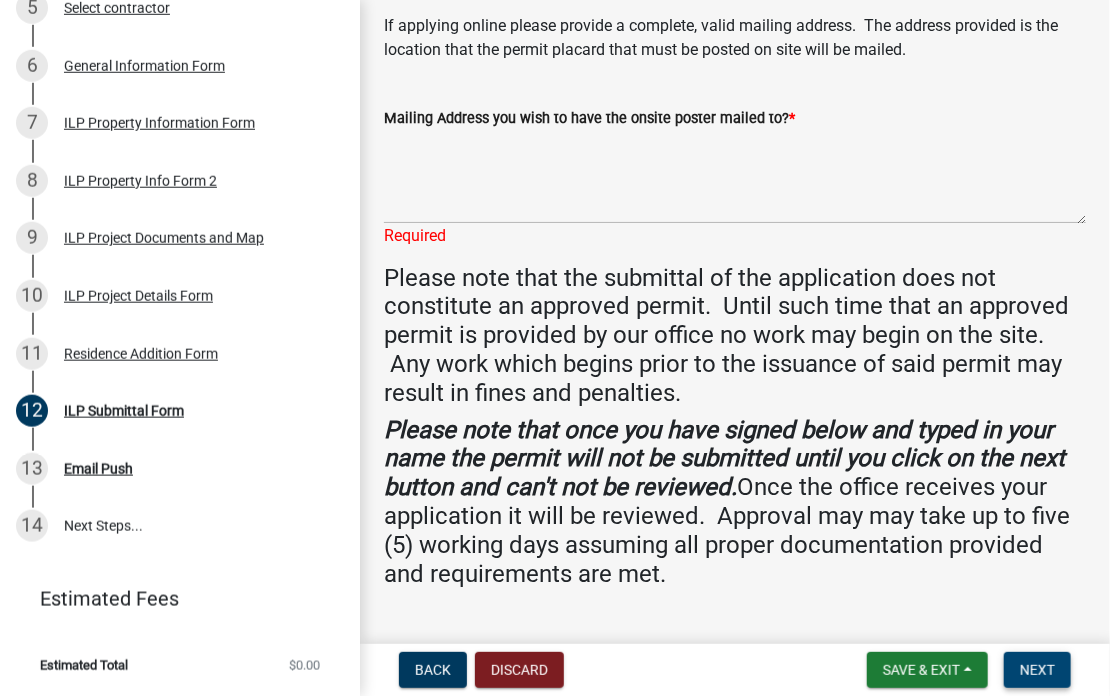 scroll, scrollTop: 267, scrollLeft: 0, axis: vertical 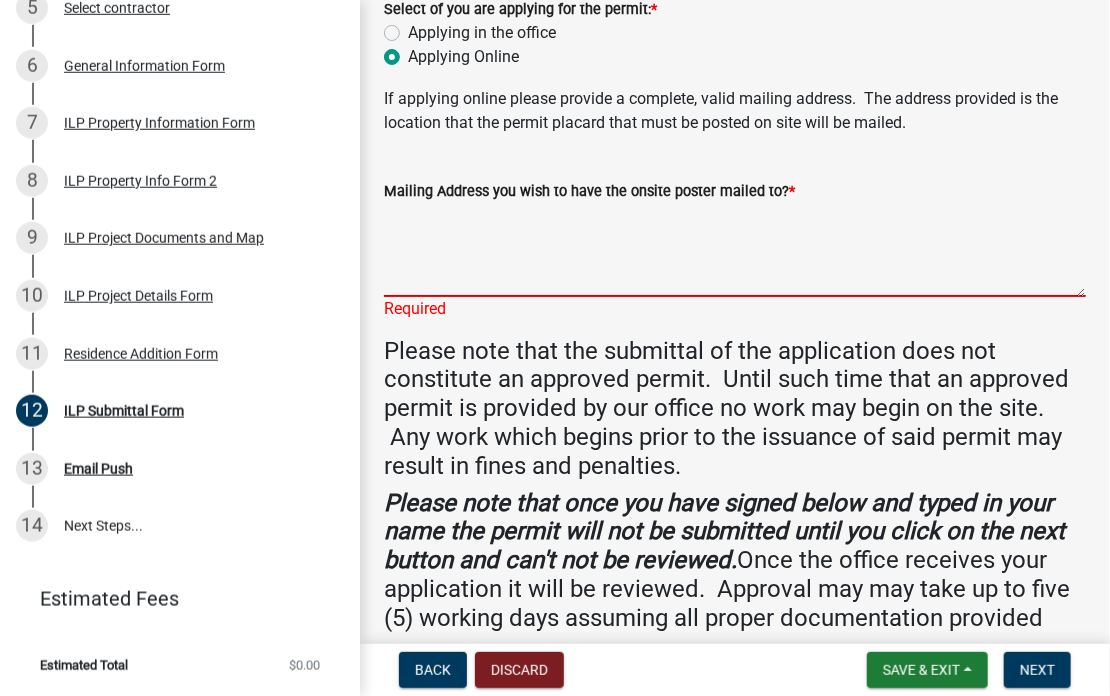 click on "Mailing Address you wish to have the onsite poster mailed to?  *" at bounding box center [735, 250] 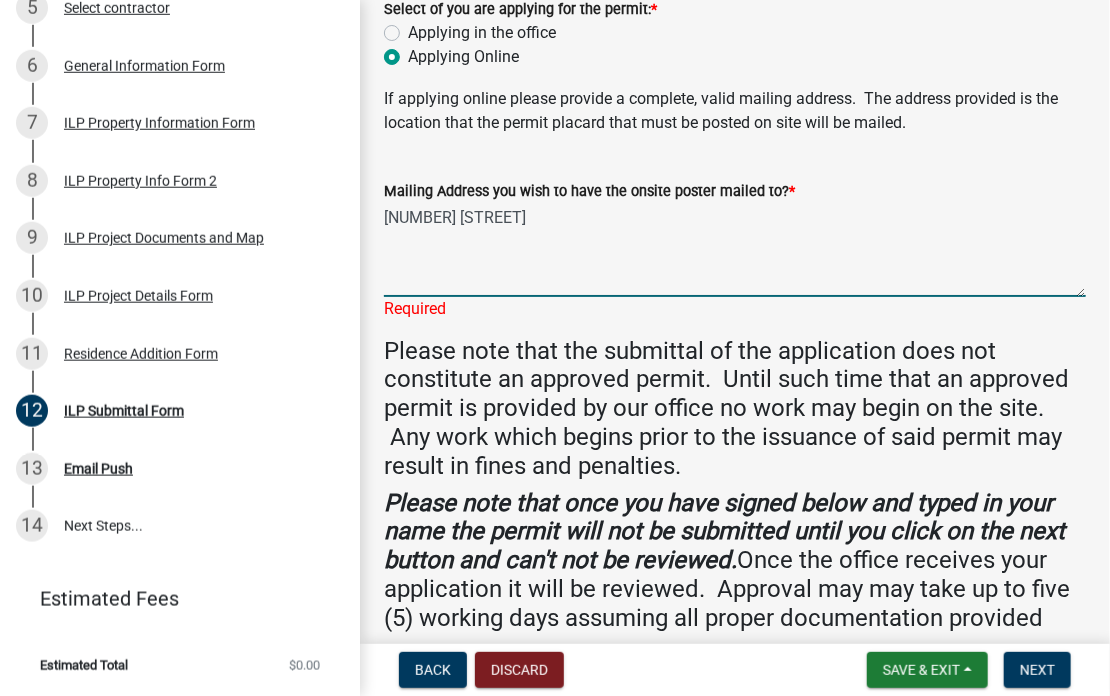 type on "11221 Elkhart Circle
Crown Point, Indiana 46307" 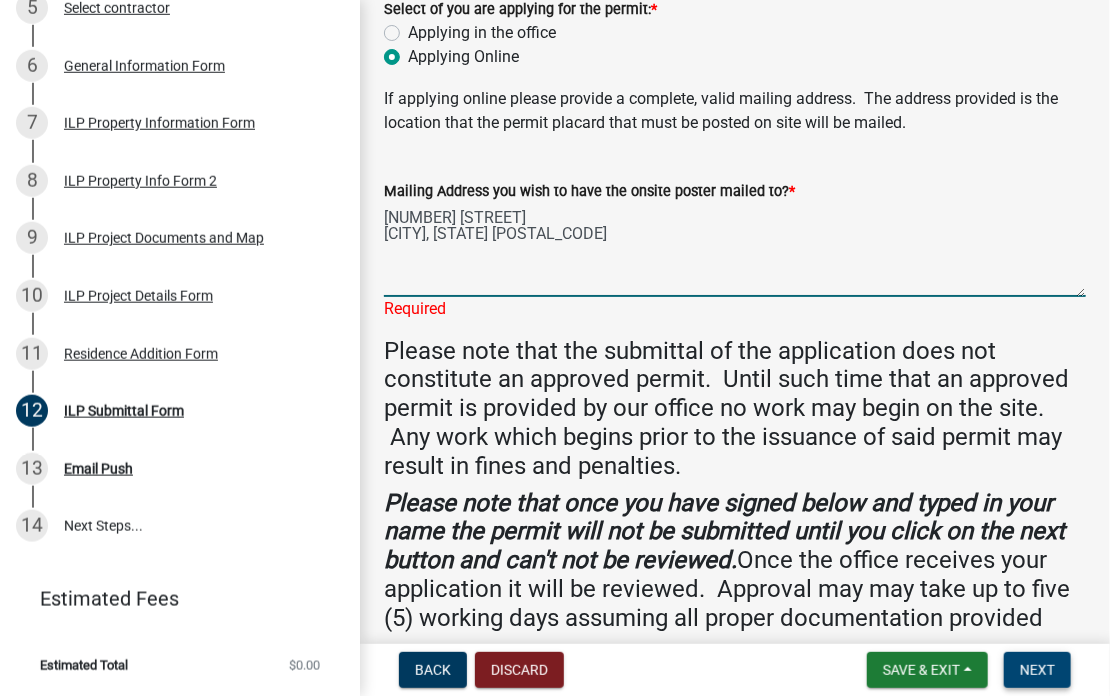 click on "Next" at bounding box center [1037, 670] 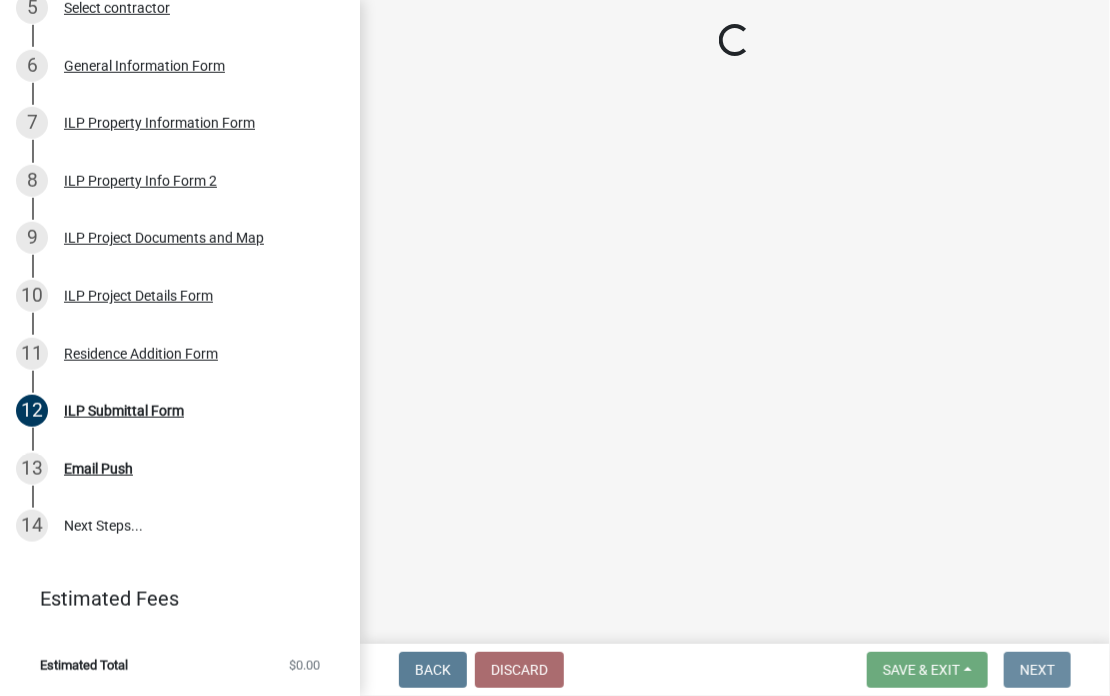 scroll, scrollTop: 0, scrollLeft: 0, axis: both 